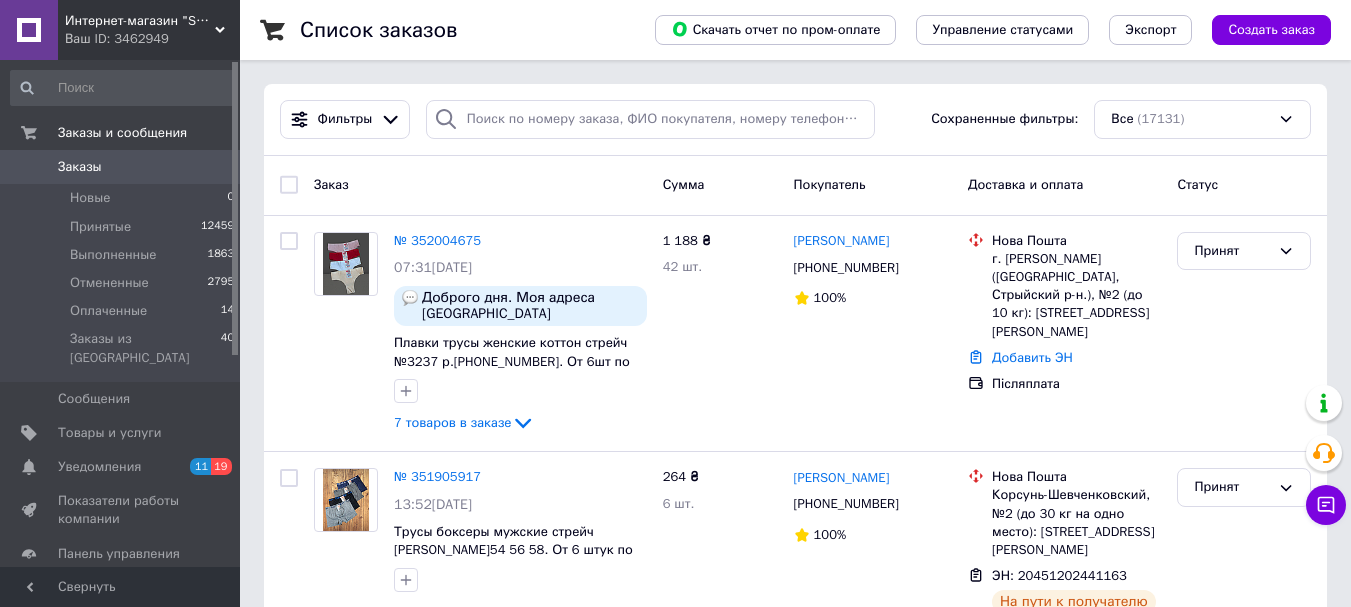 scroll, scrollTop: 0, scrollLeft: 0, axis: both 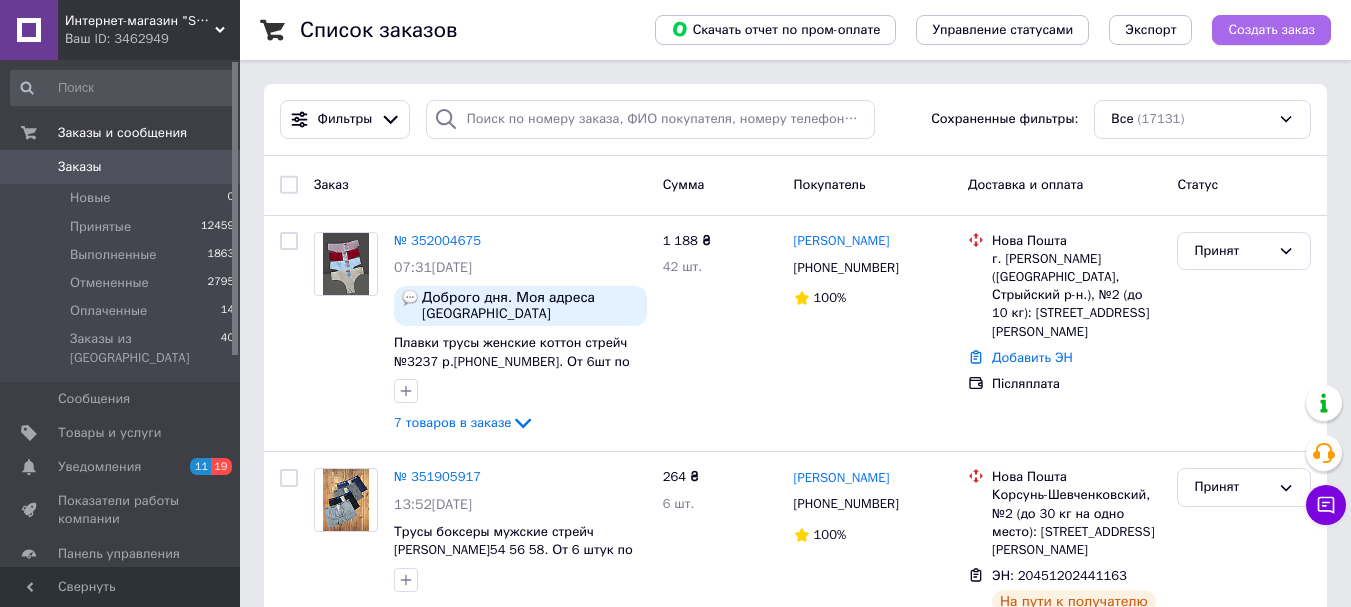 click on "Создать заказ" at bounding box center [1271, 30] 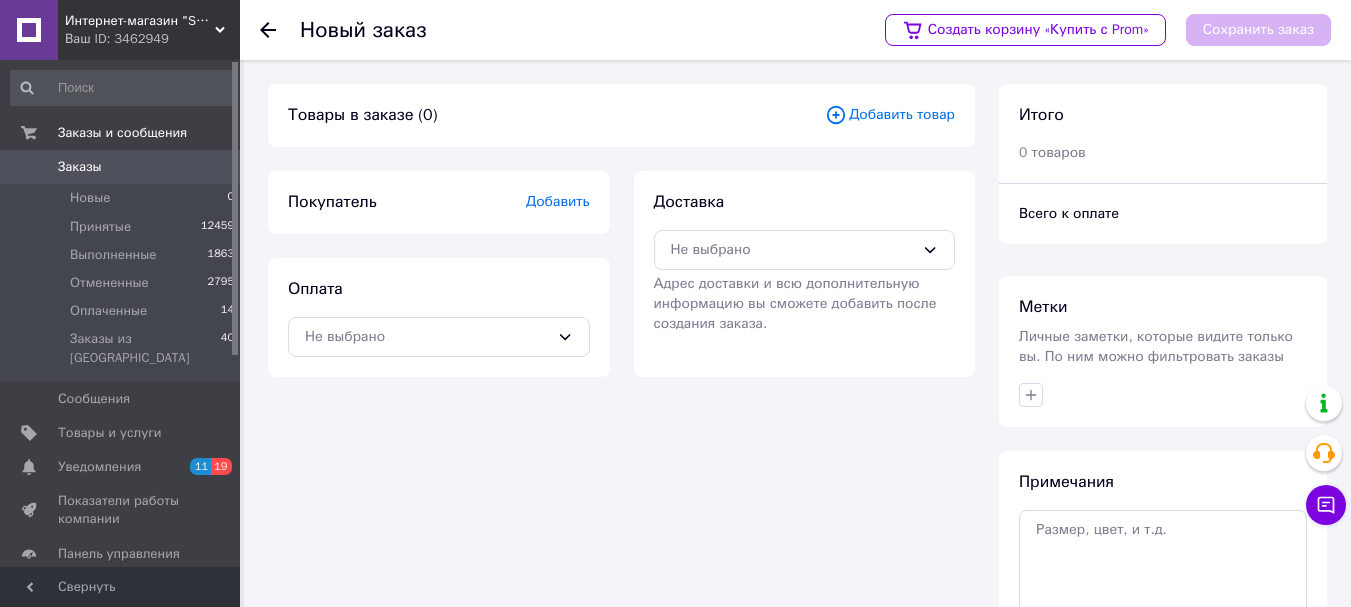 click on "Добавить" at bounding box center [558, 201] 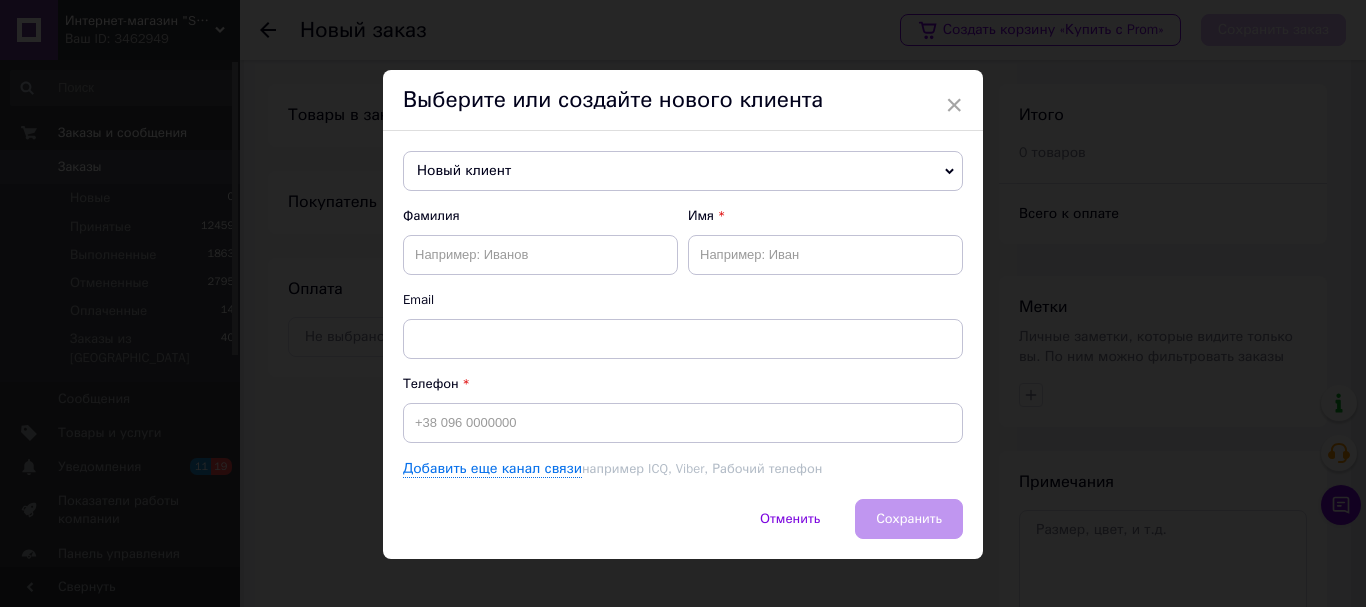 click on "Новый клиент" at bounding box center (683, 171) 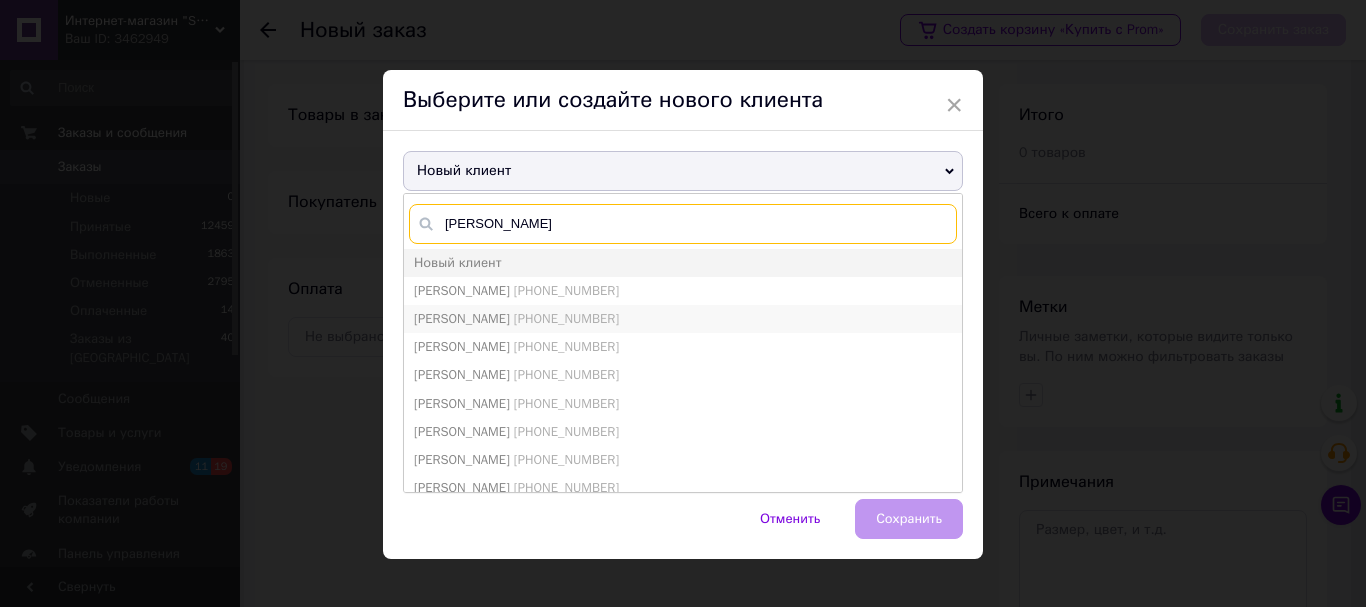 type on "іщенко" 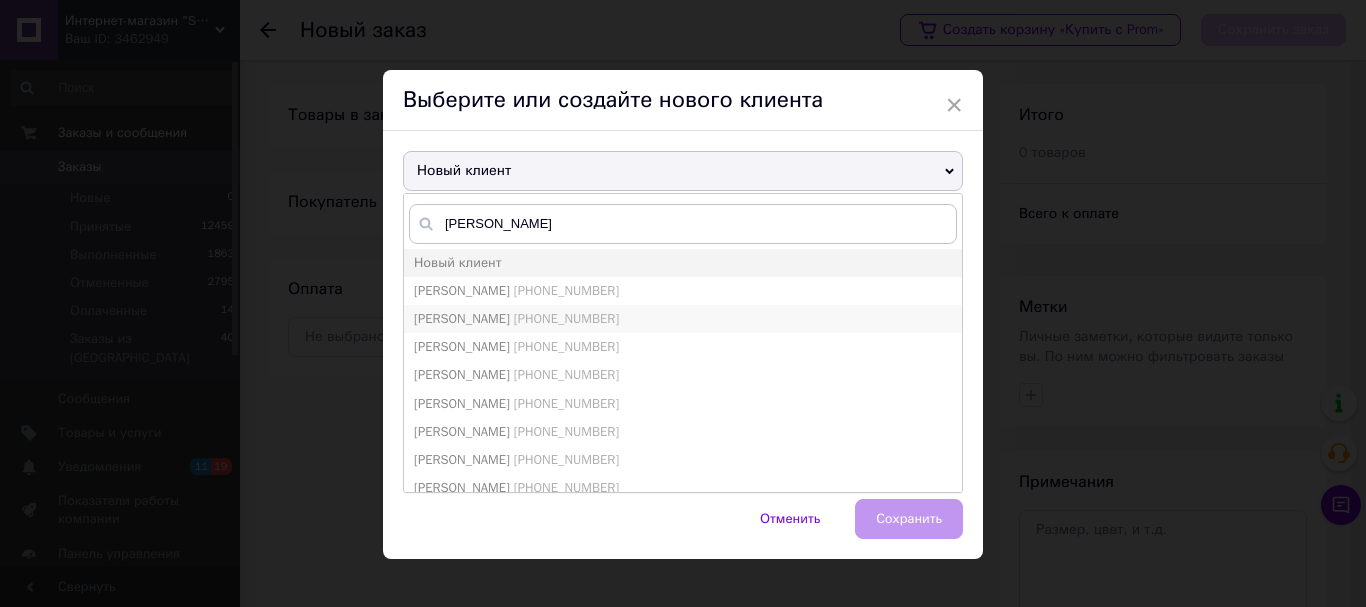 click on "+380506863280" at bounding box center (566, 318) 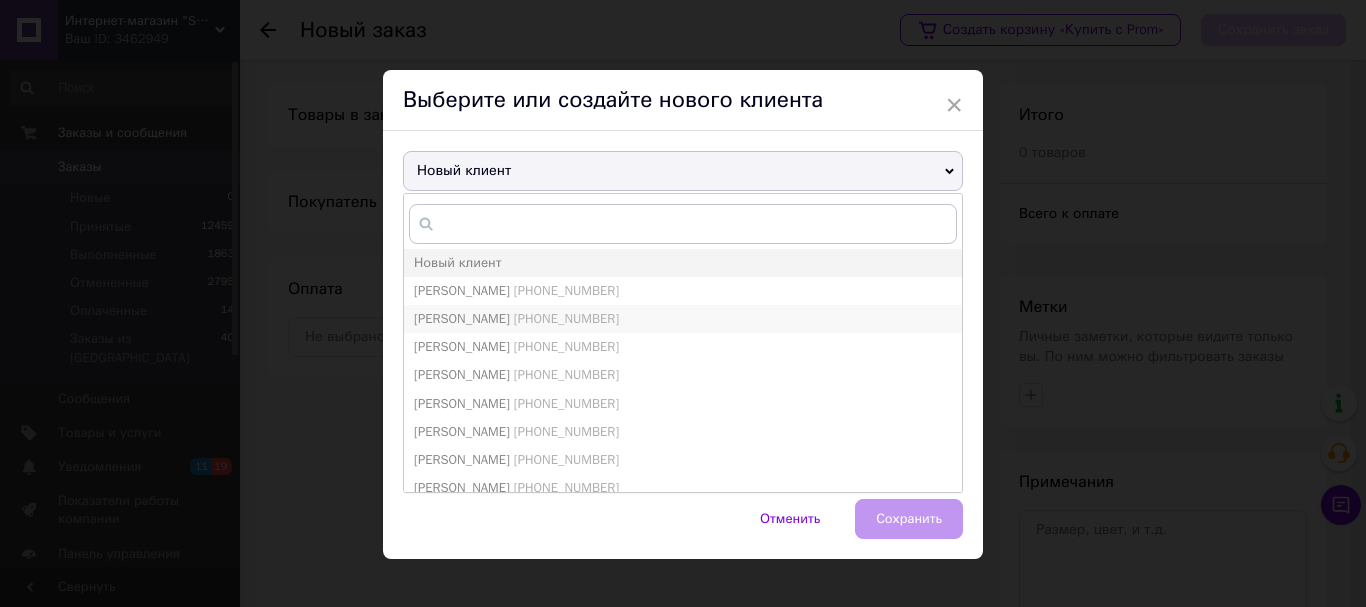 type on "+380506863280" 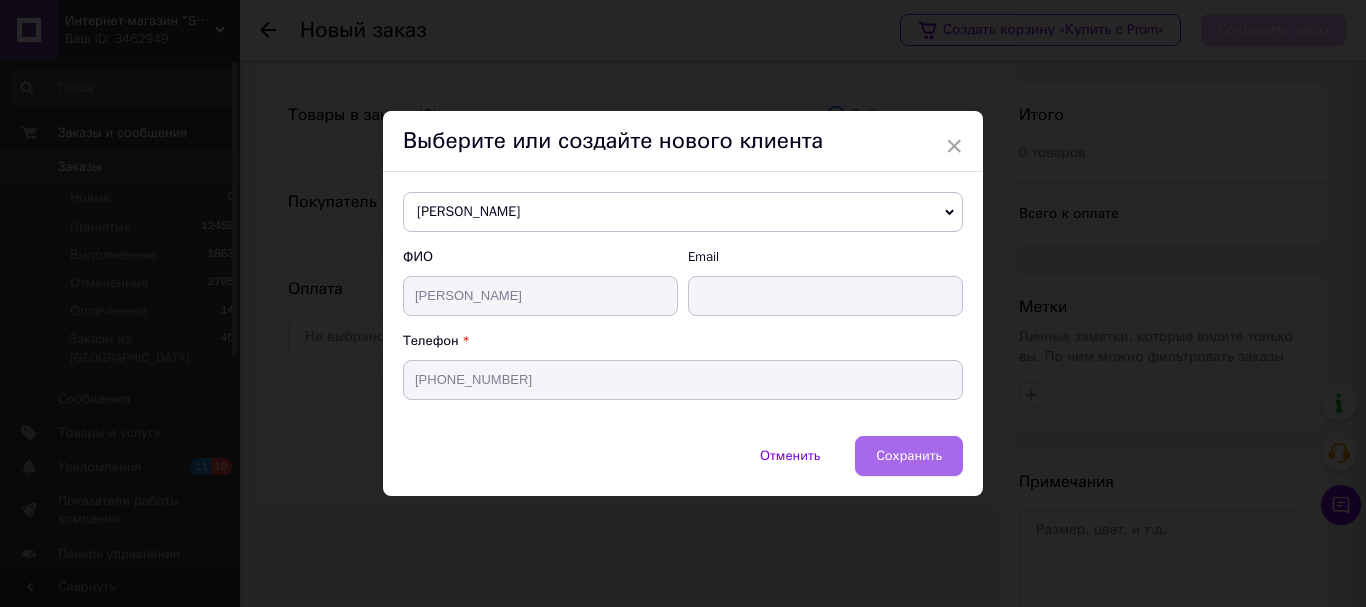 click on "Сохранить" at bounding box center [909, 455] 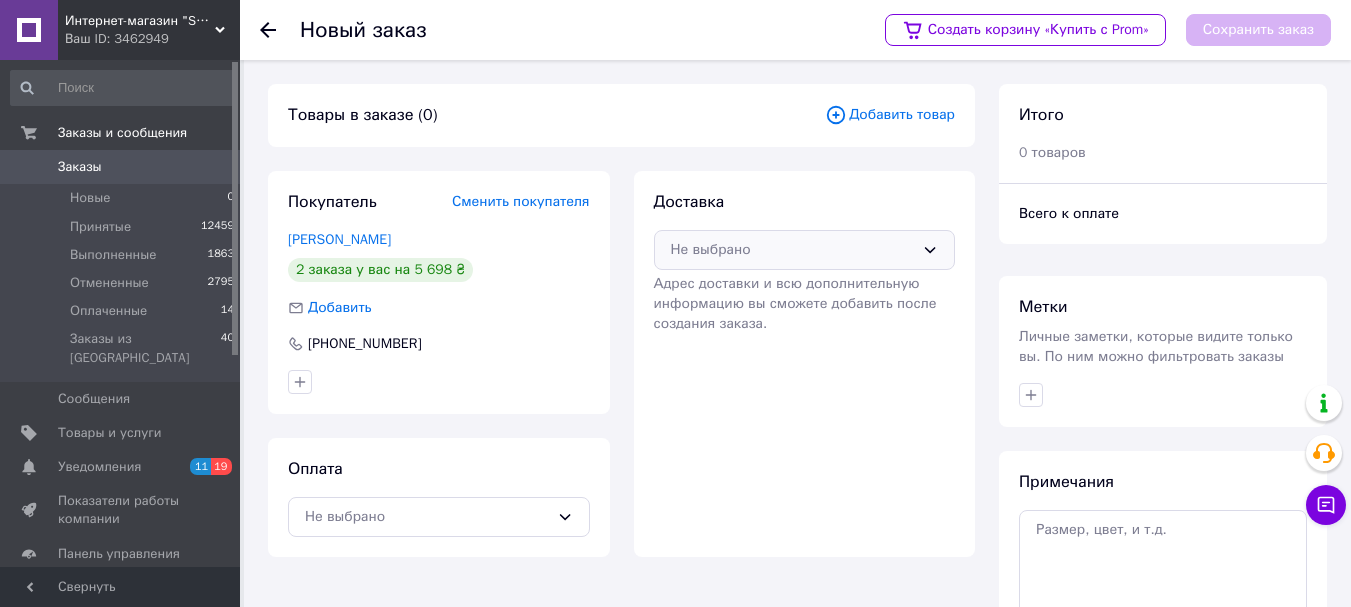 click on "Не выбрано" at bounding box center (793, 250) 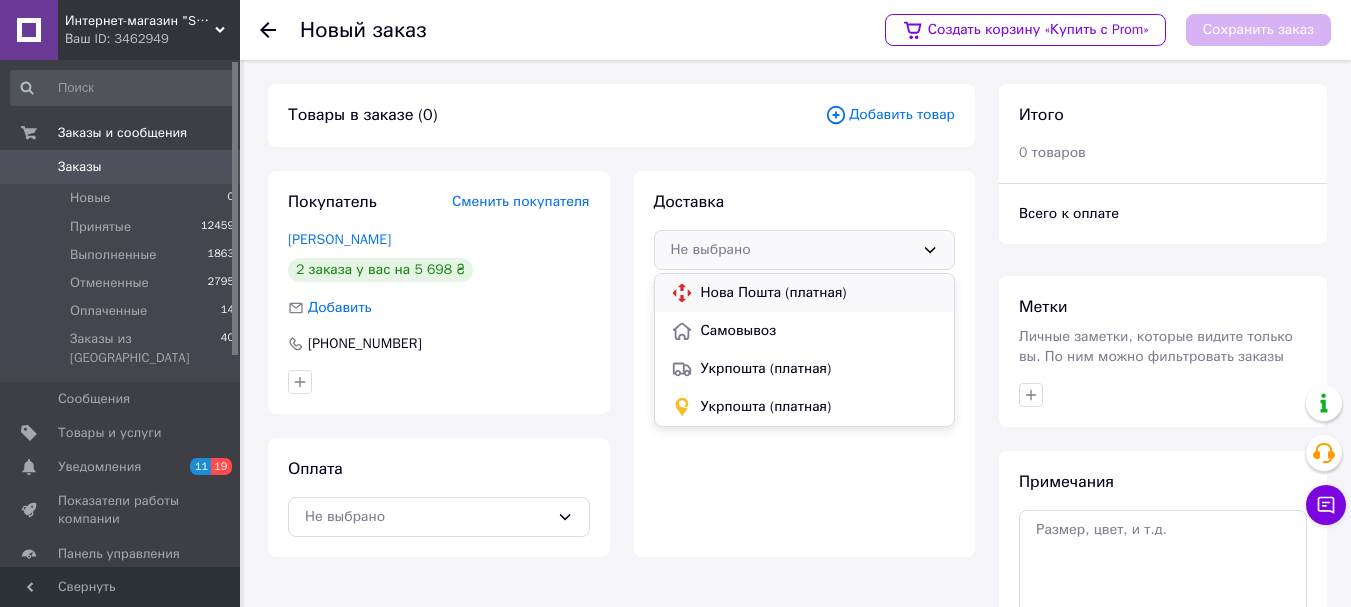 click on "Нова Пошта (платная)" at bounding box center (820, 293) 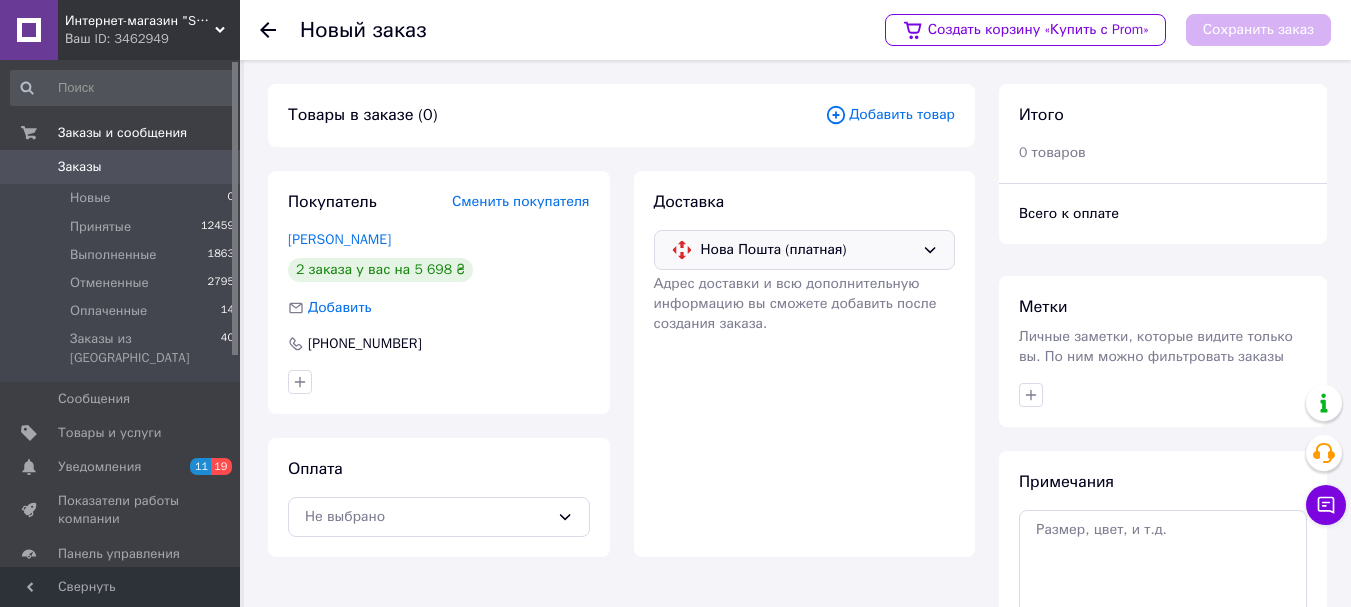 click on "Добавить товар" at bounding box center (890, 115) 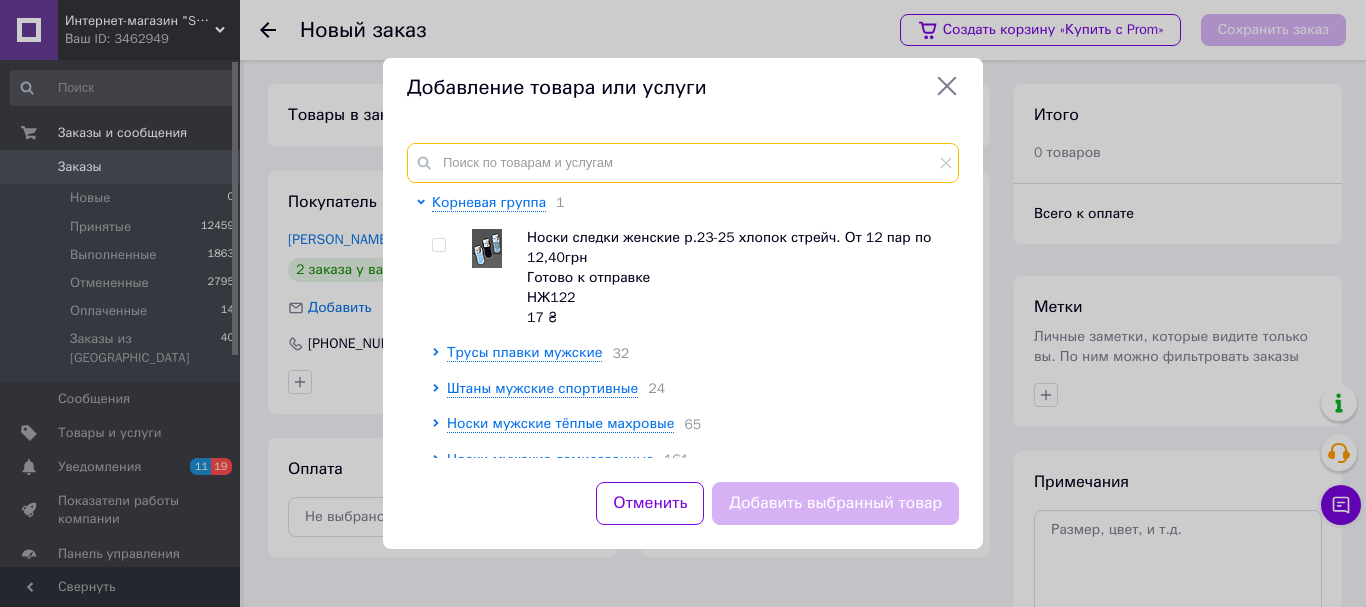 click at bounding box center (683, 163) 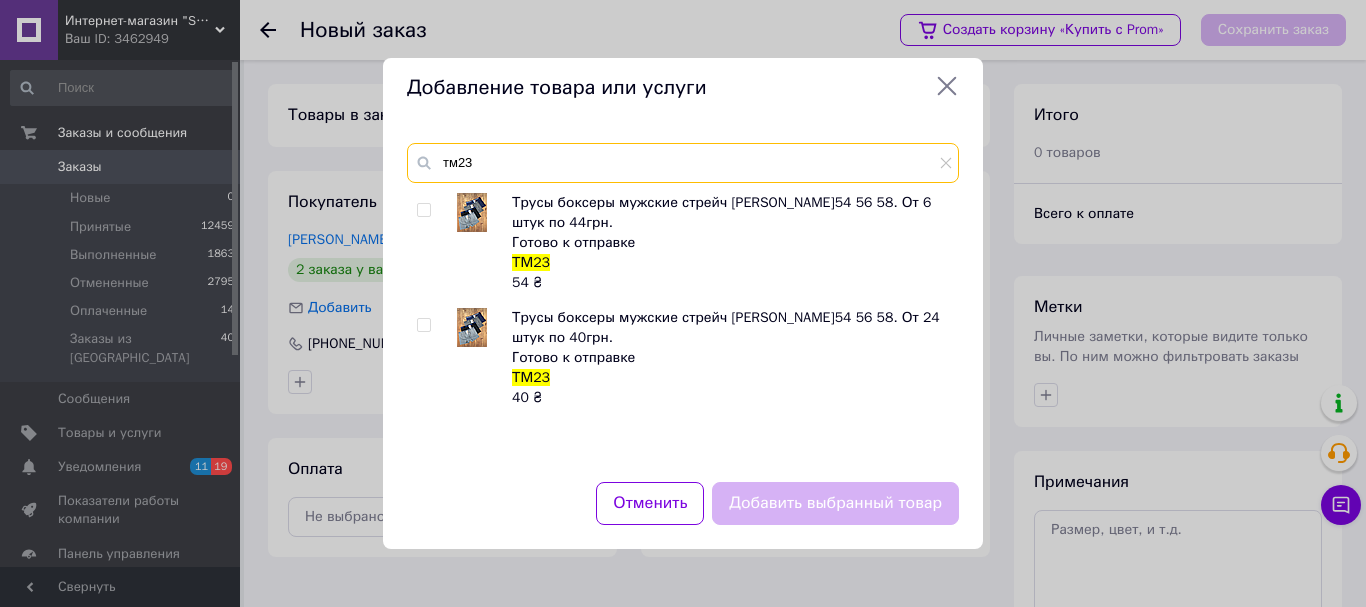 type on "тм23" 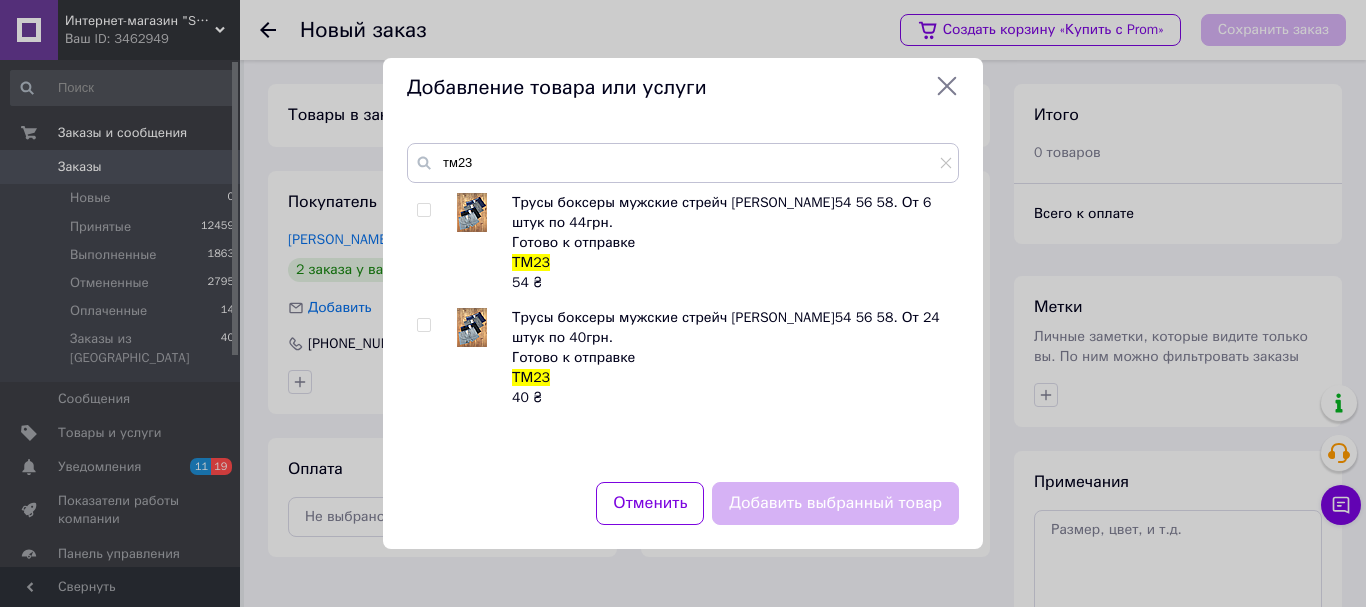 click at bounding box center (423, 210) 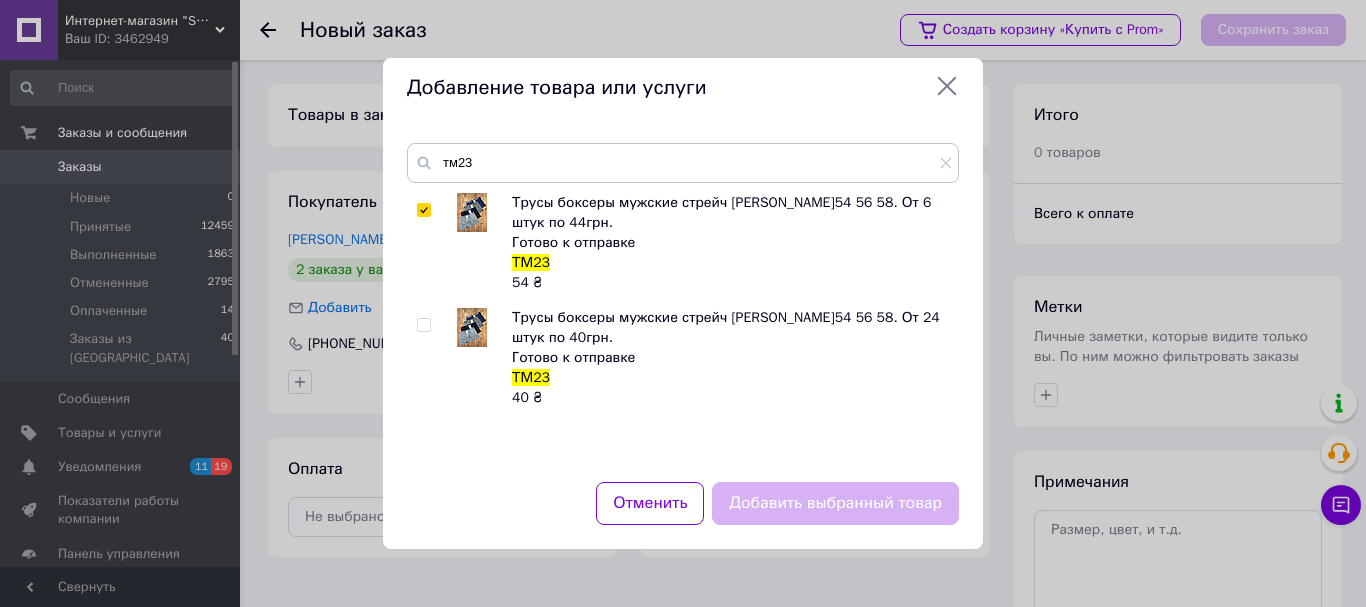 checkbox on "true" 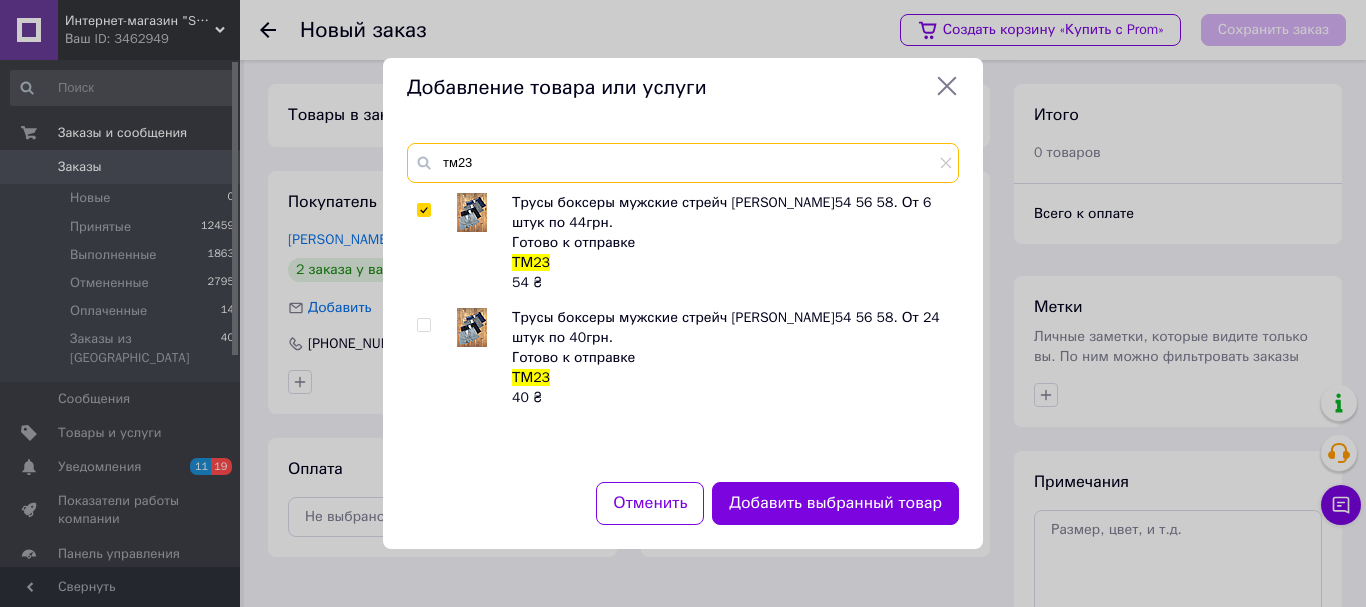 click on "тм23" at bounding box center (683, 163) 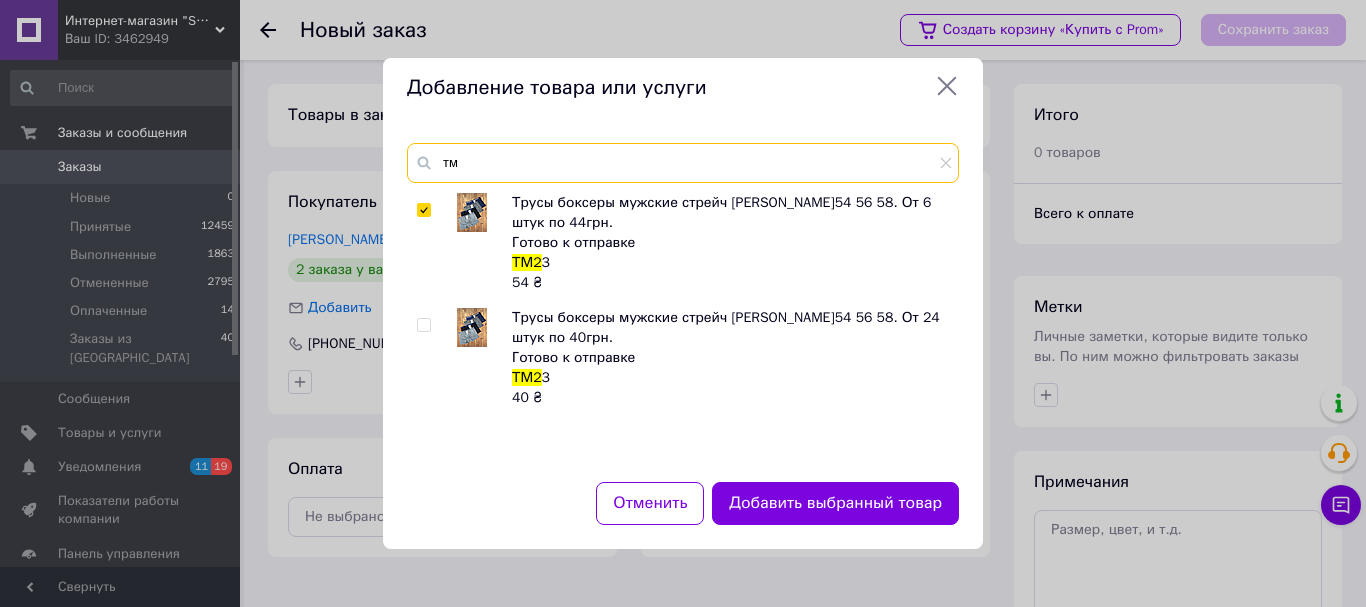 type on "т" 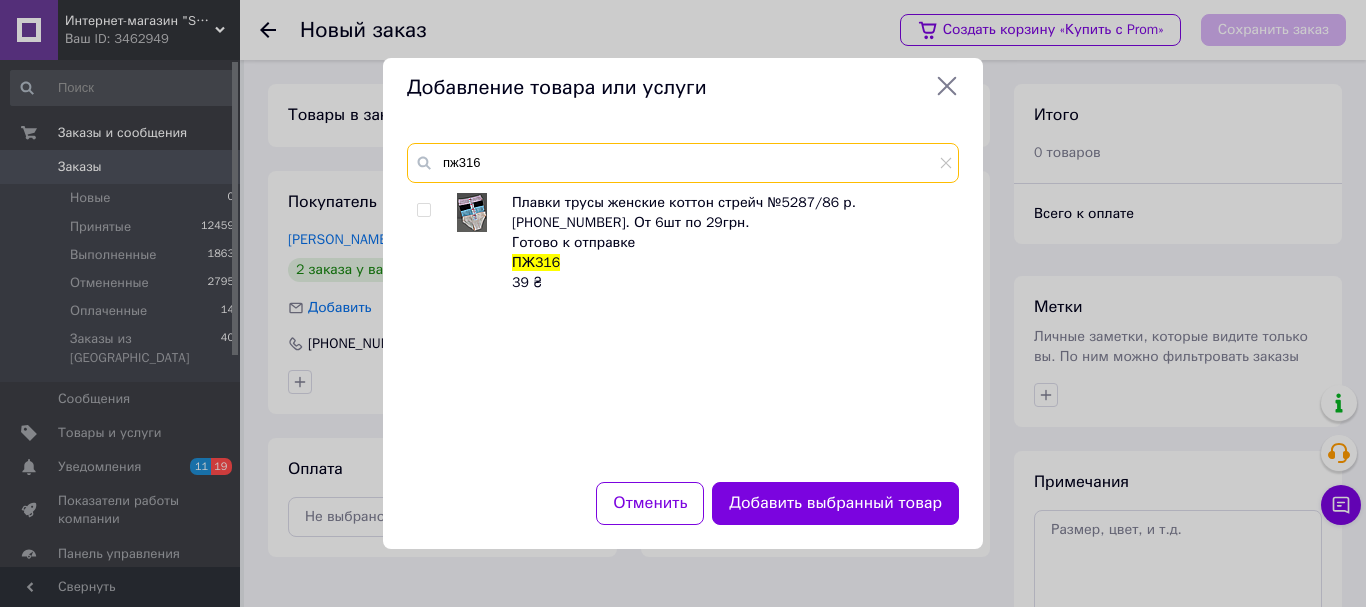 type on "пж316" 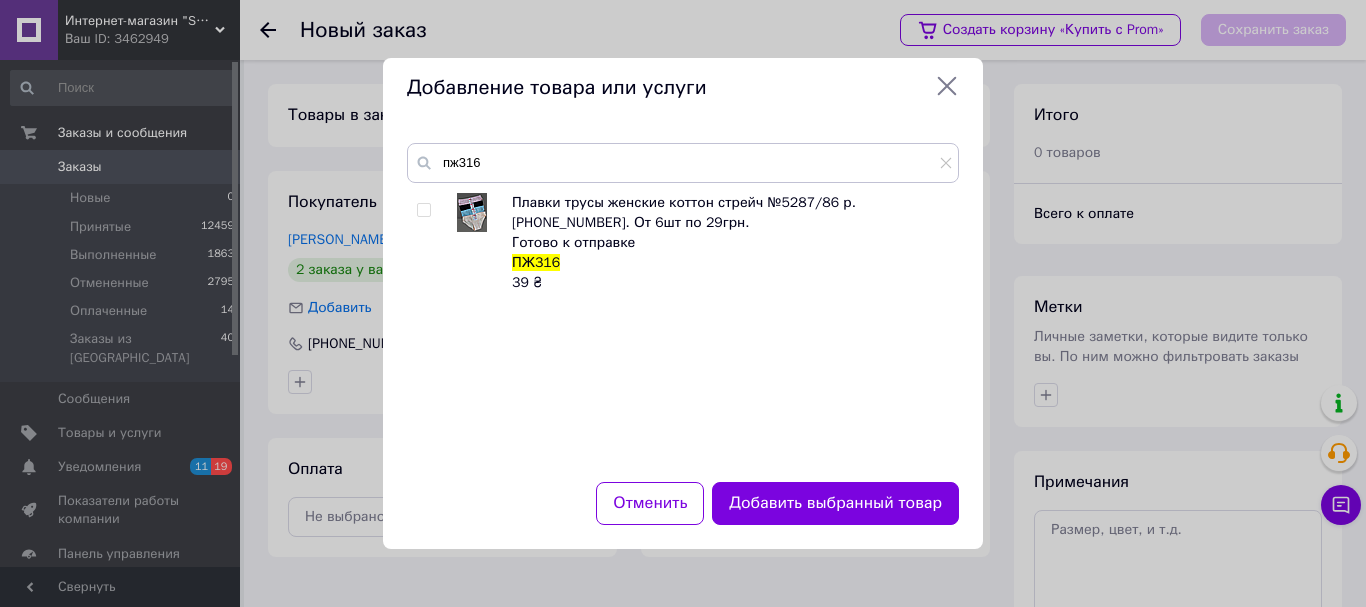click at bounding box center (423, 210) 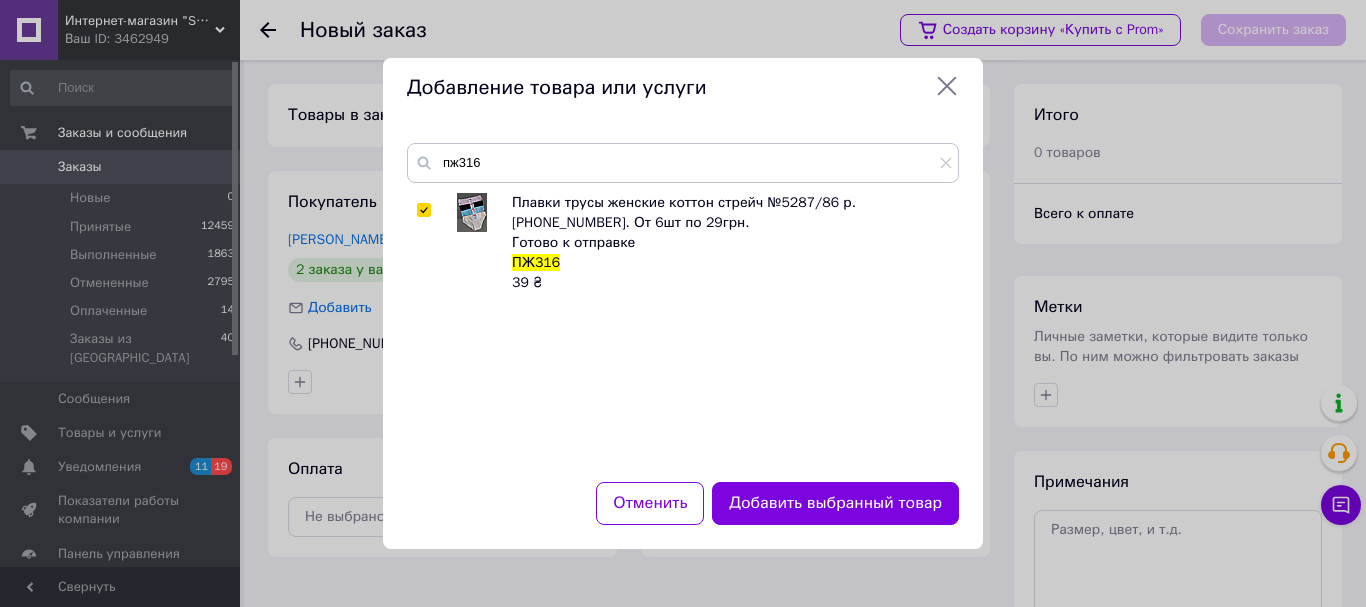 checkbox on "true" 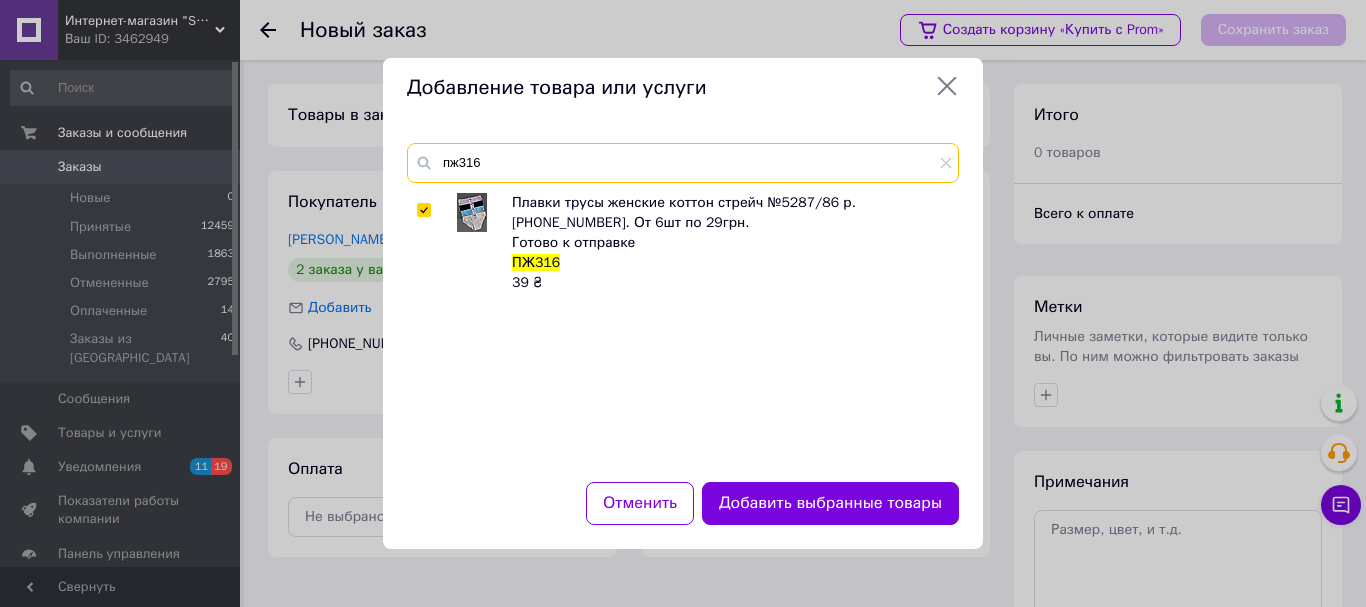 click on "пж316" at bounding box center (683, 163) 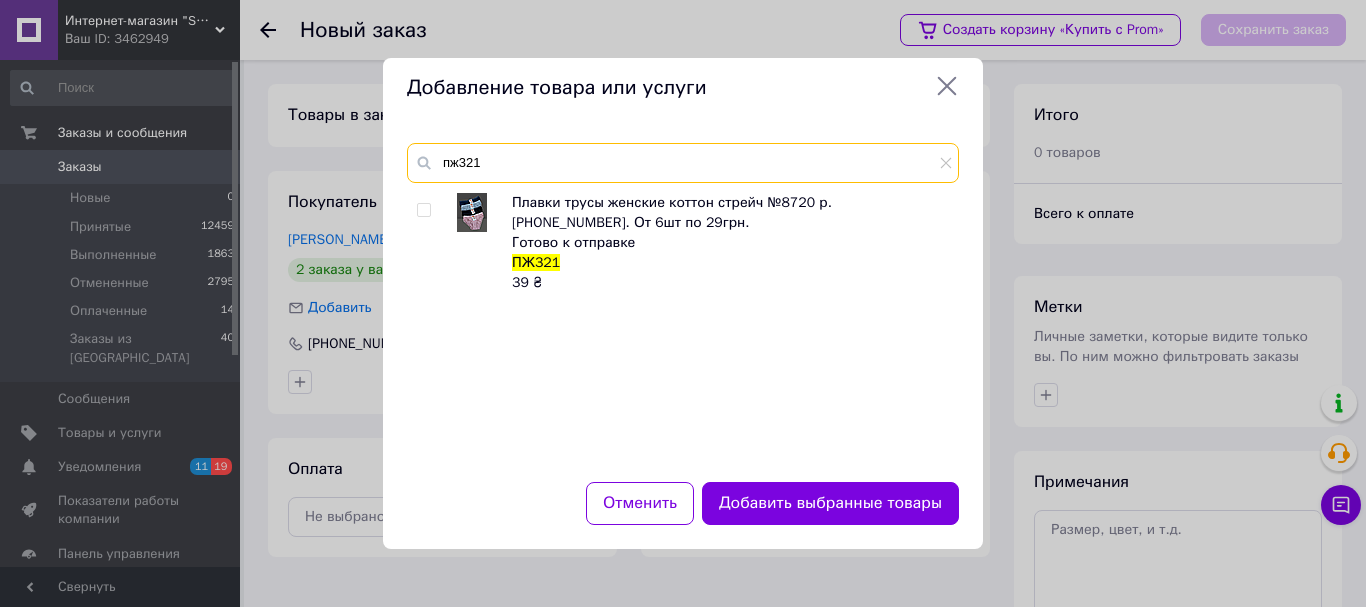 type on "пж321" 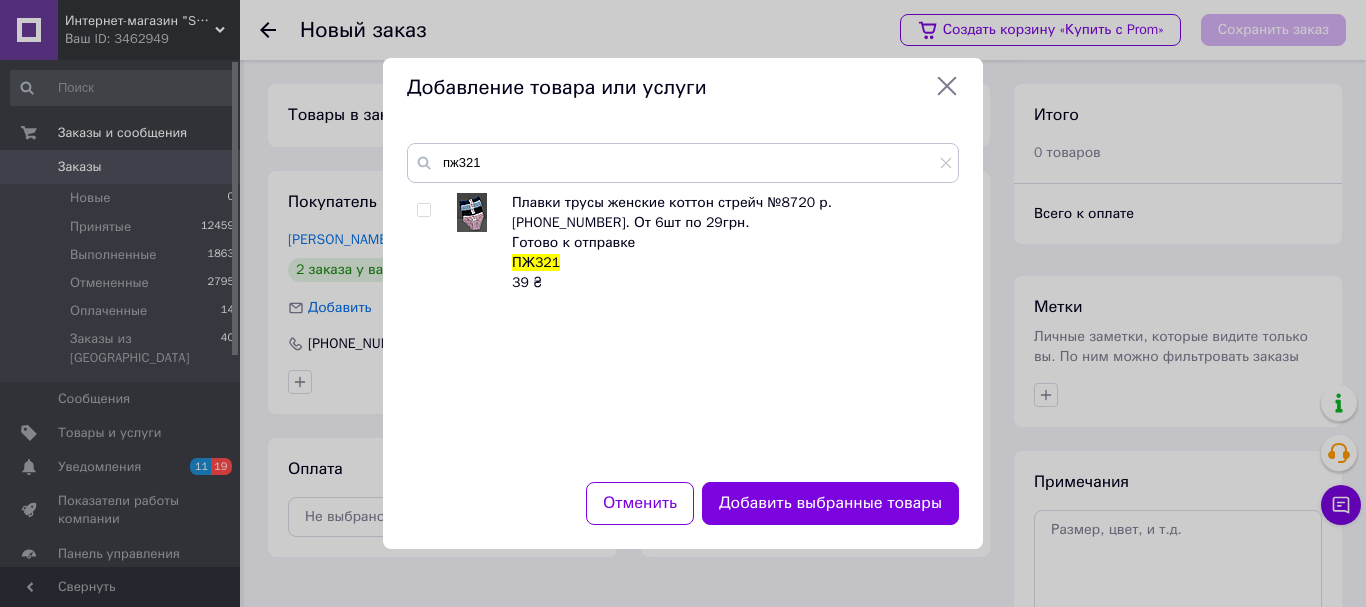 click at bounding box center (423, 210) 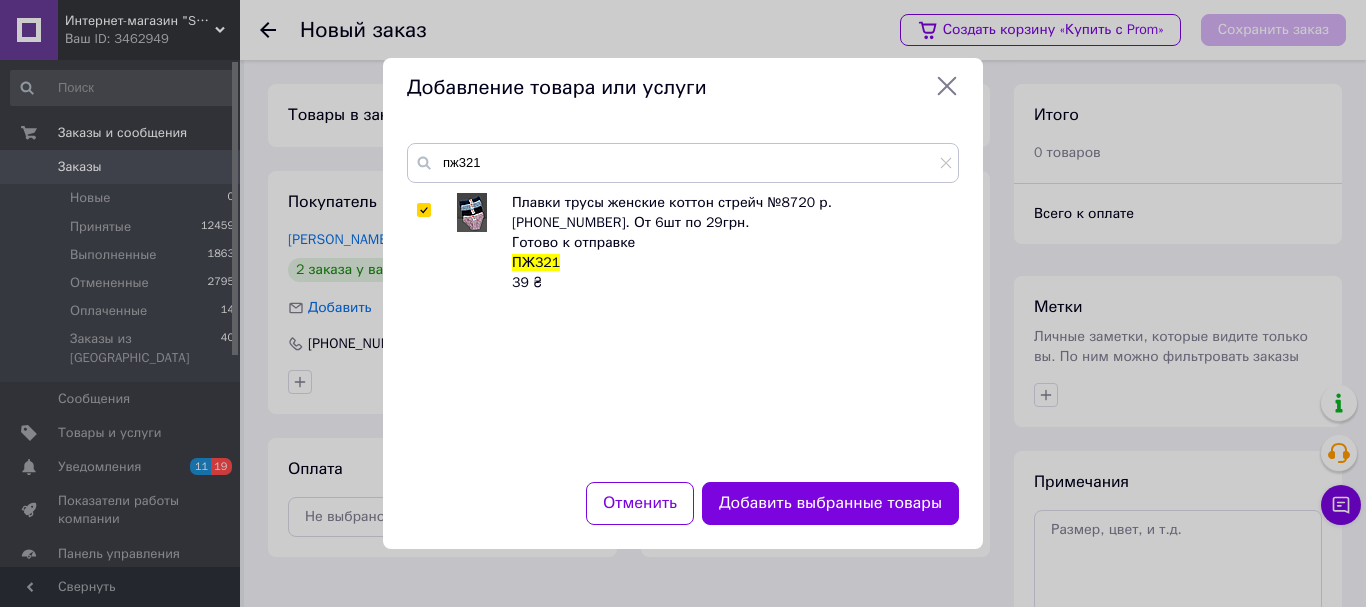checkbox on "true" 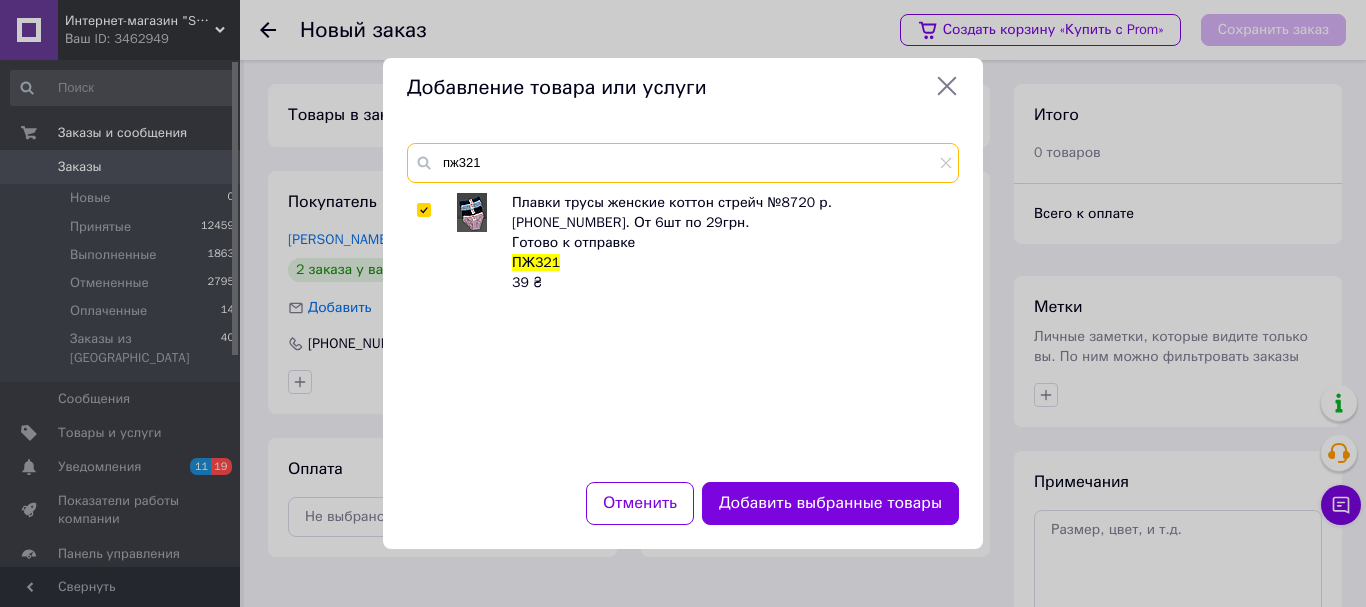 click on "пж321" at bounding box center (683, 163) 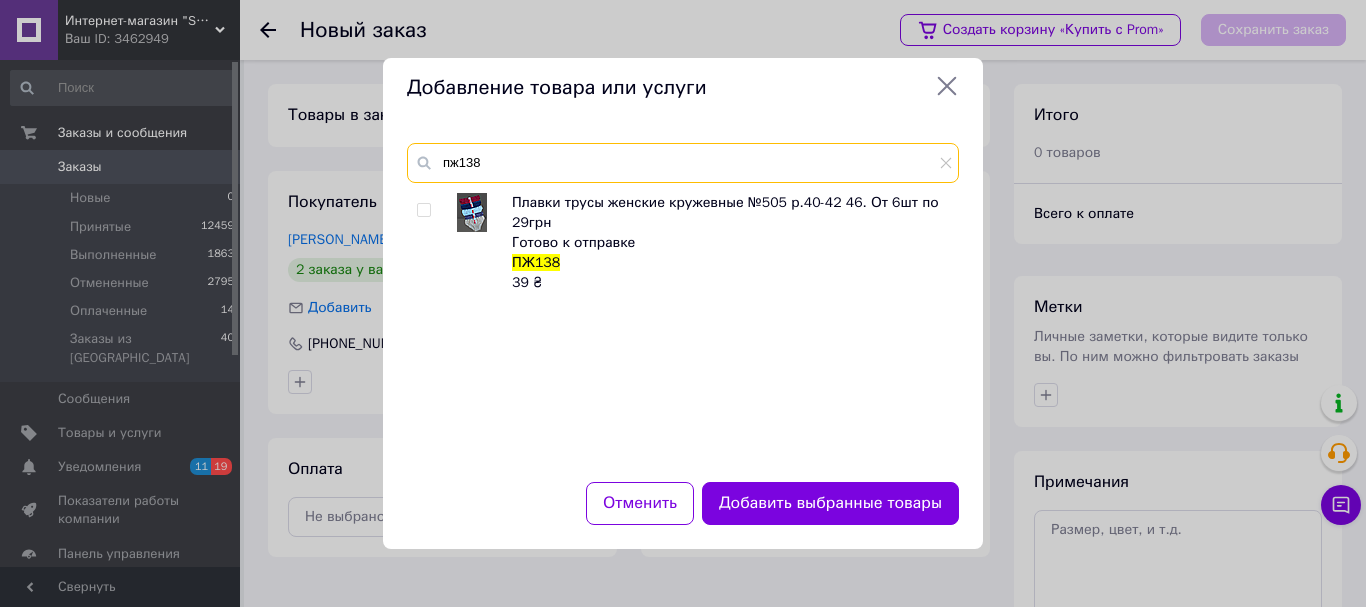 type on "пж138" 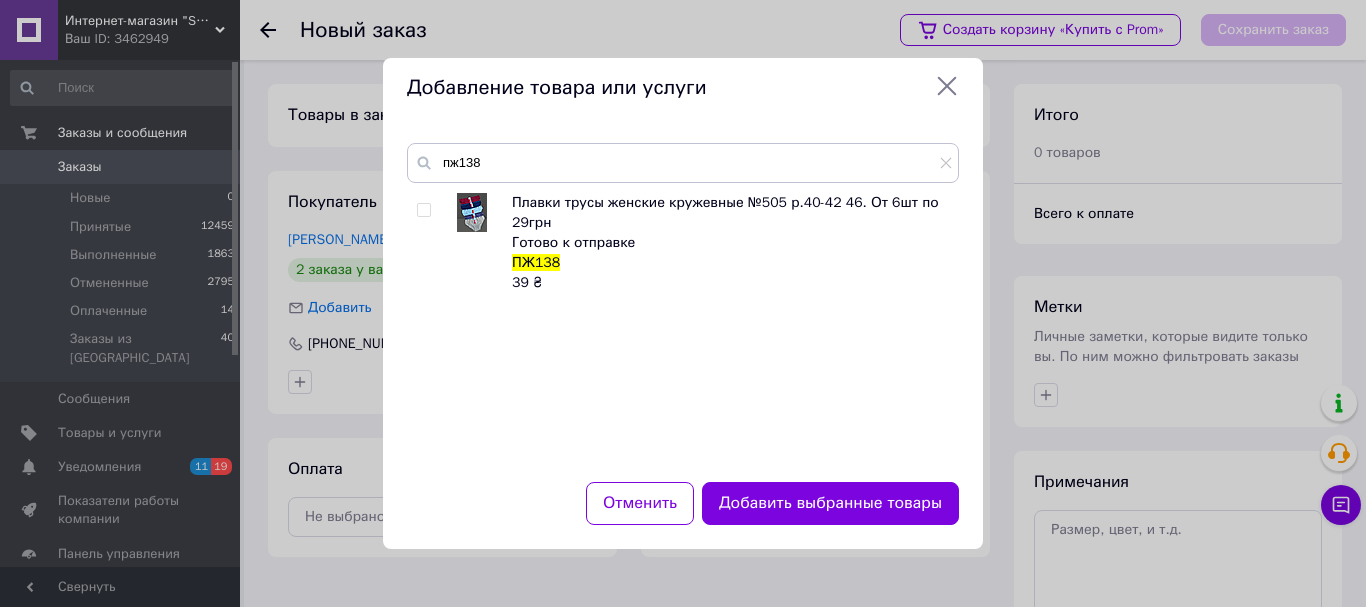click at bounding box center [423, 210] 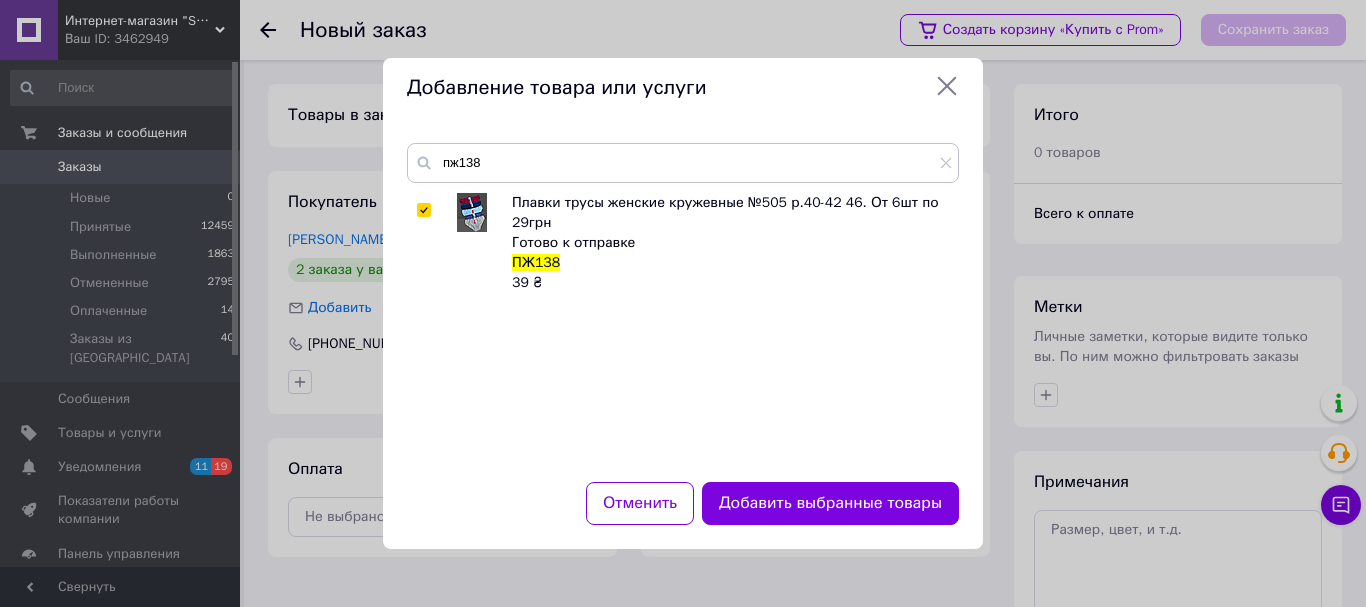 checkbox on "true" 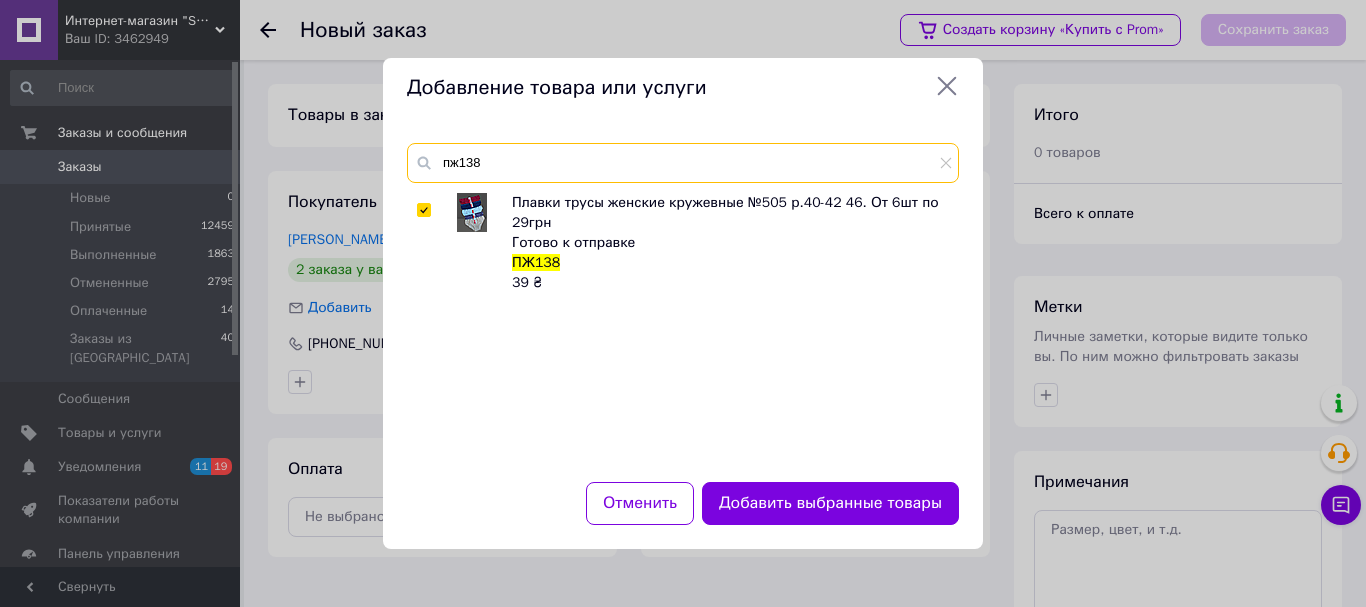 click on "пж138" at bounding box center (683, 163) 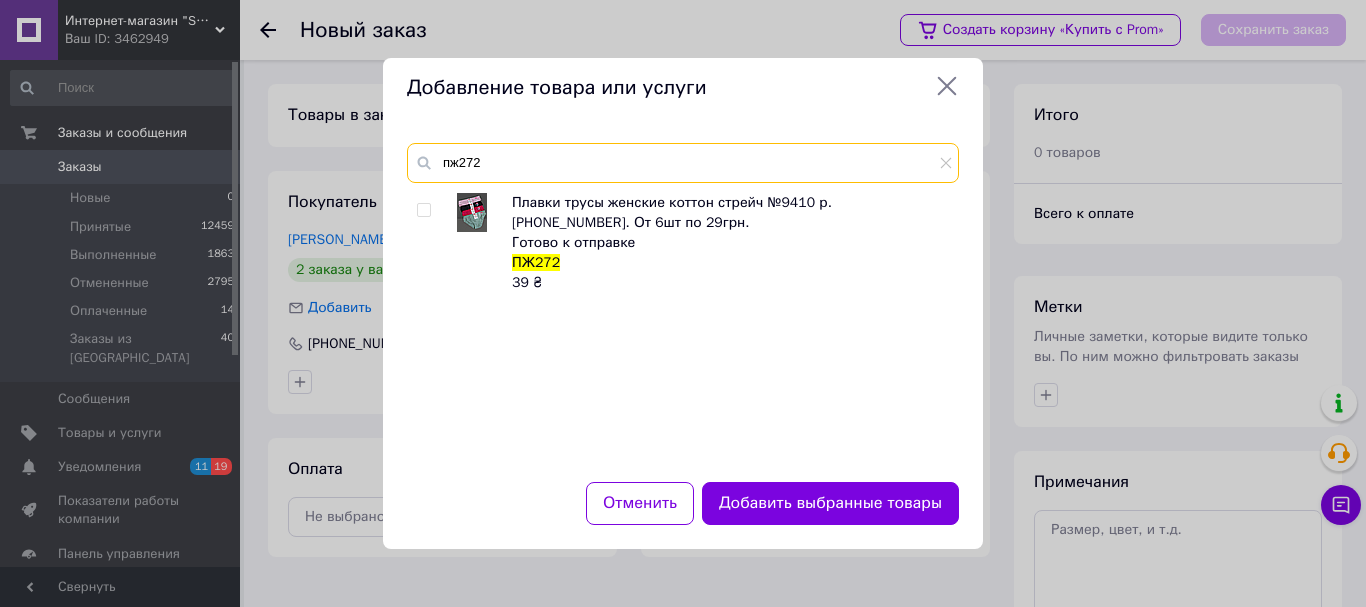 type on "пж272" 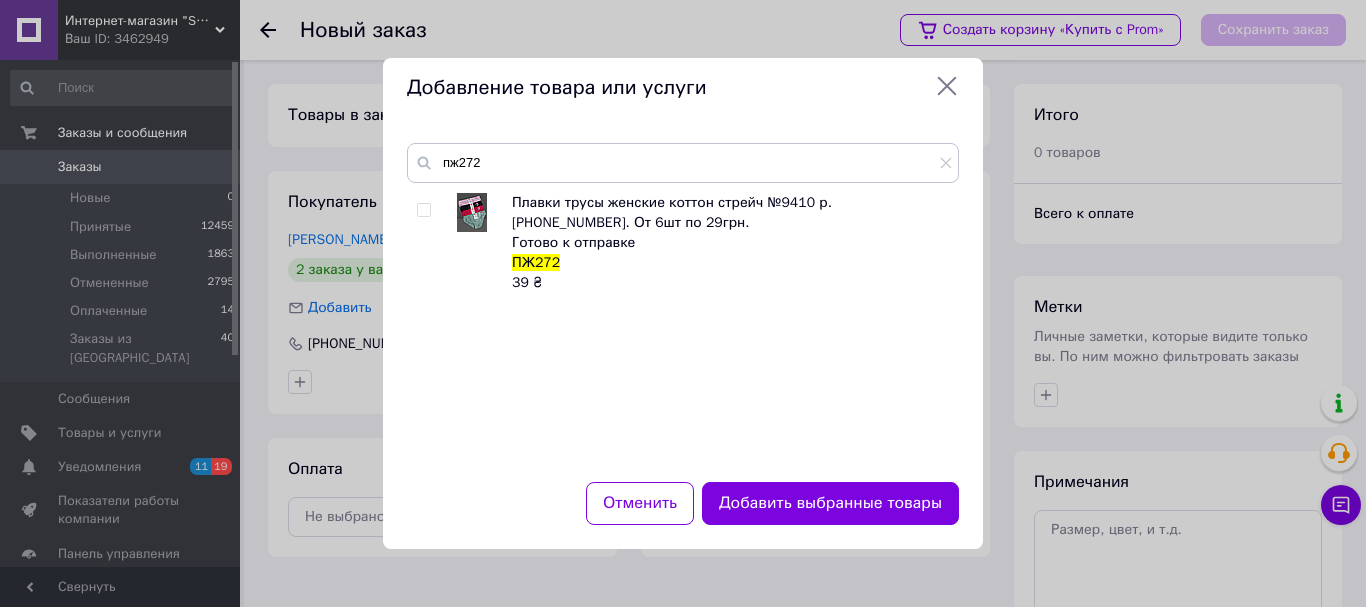 click at bounding box center (423, 210) 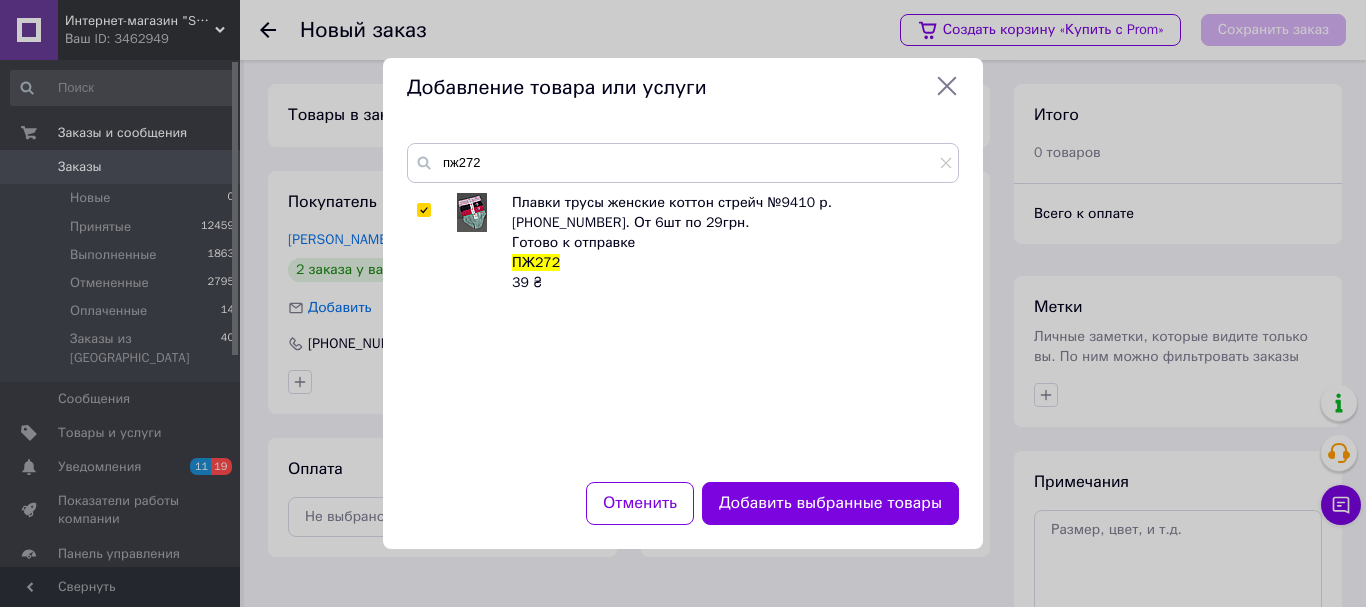 checkbox on "true" 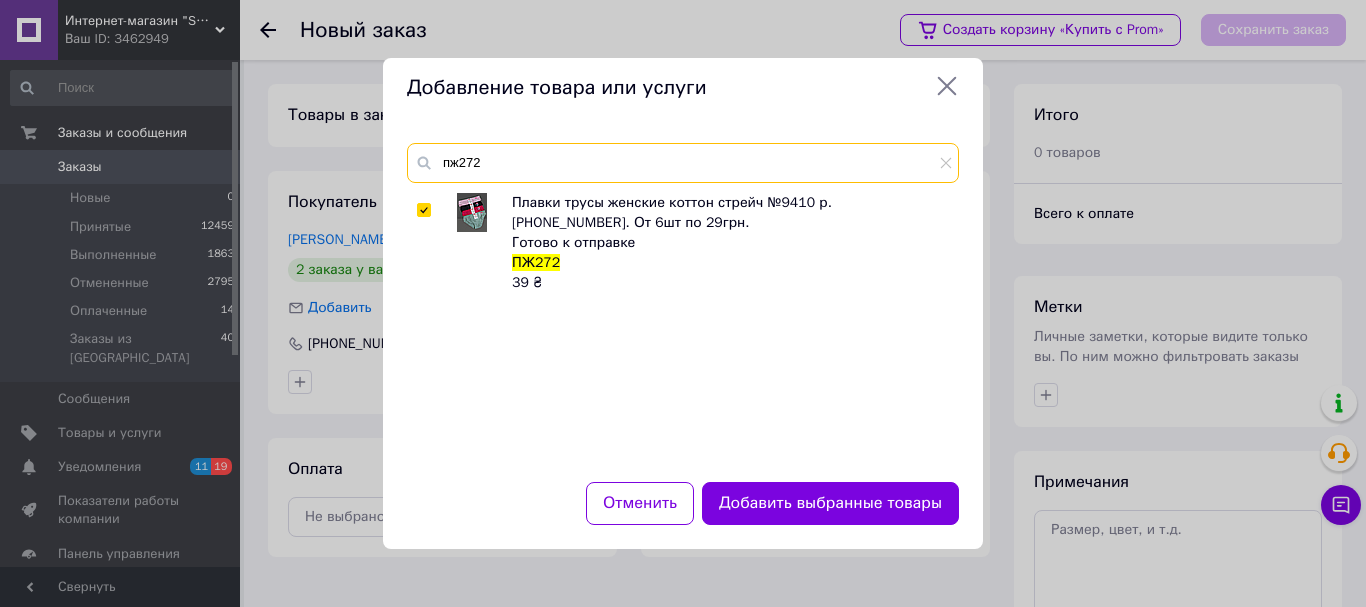 click on "пж272" at bounding box center (683, 163) 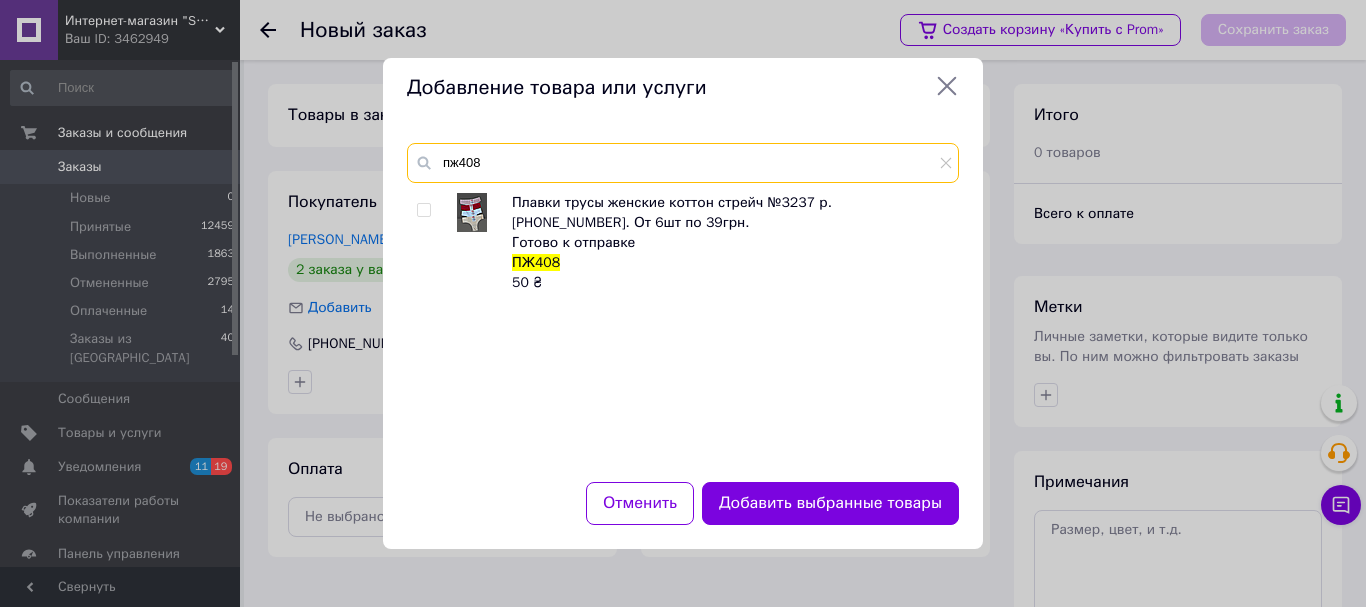 type on "пж408" 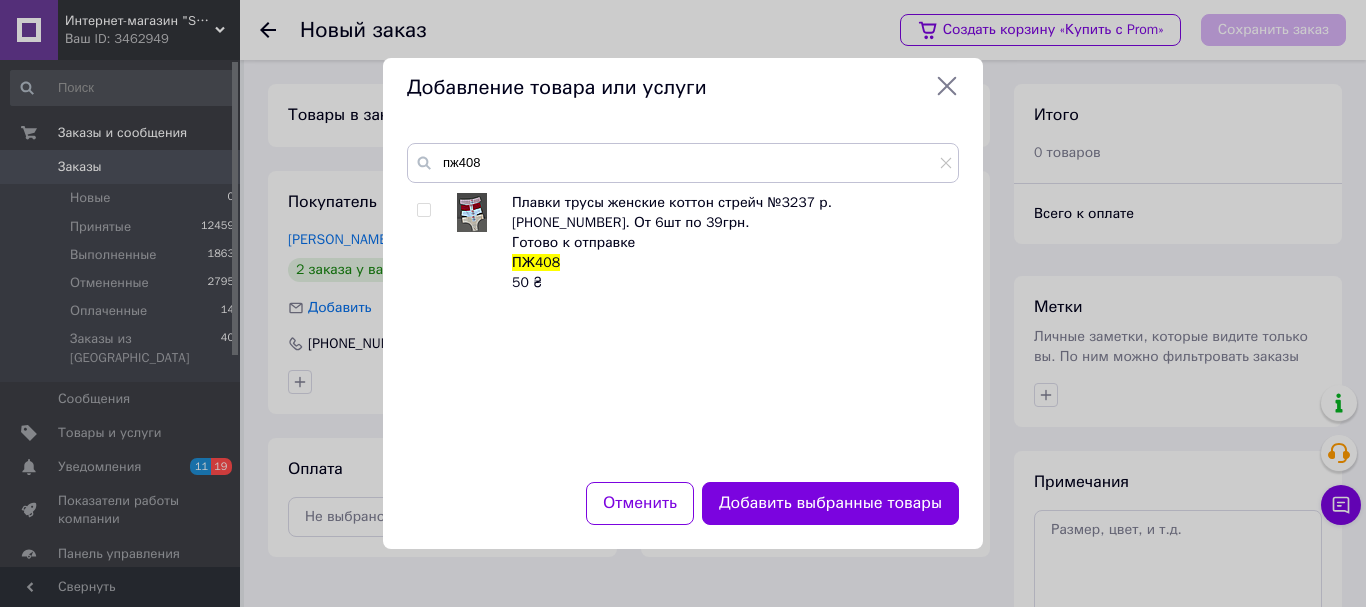 click at bounding box center [424, 210] 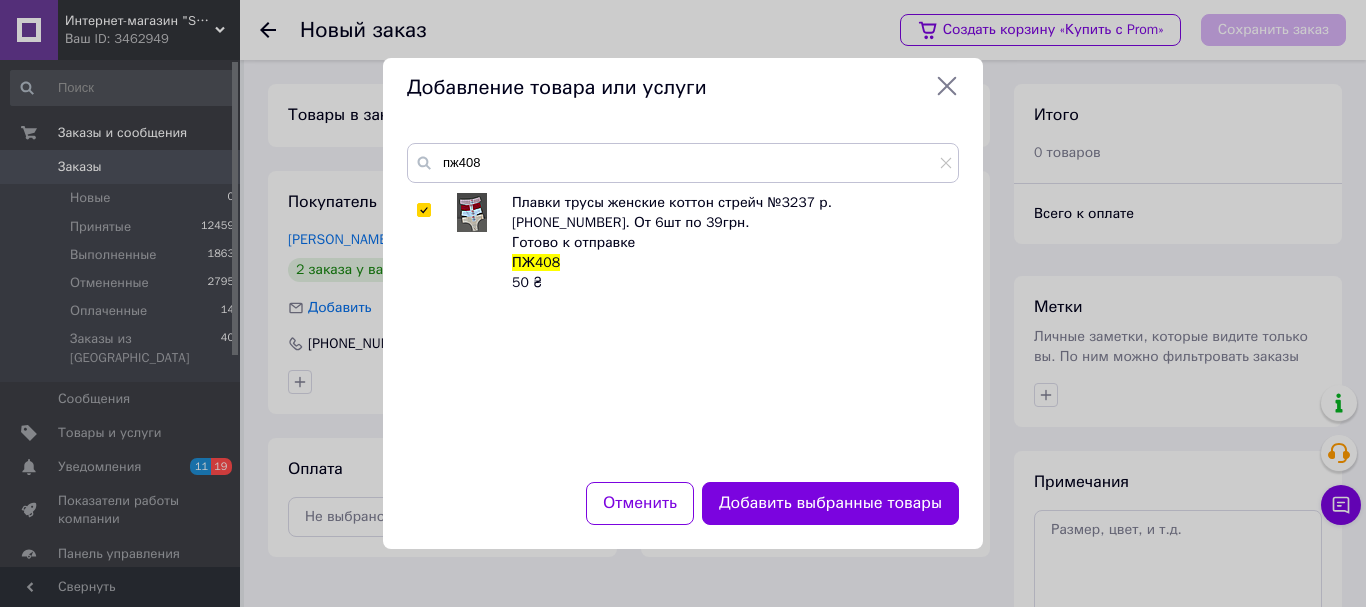 checkbox on "true" 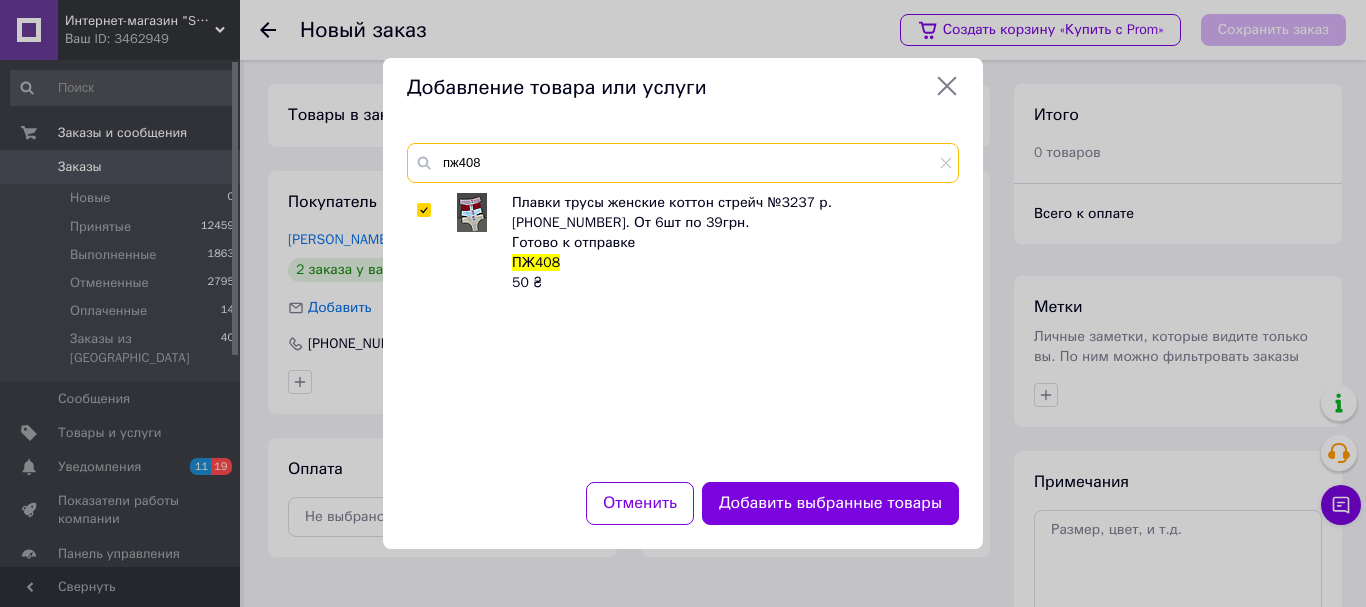 click on "пж408" at bounding box center (683, 163) 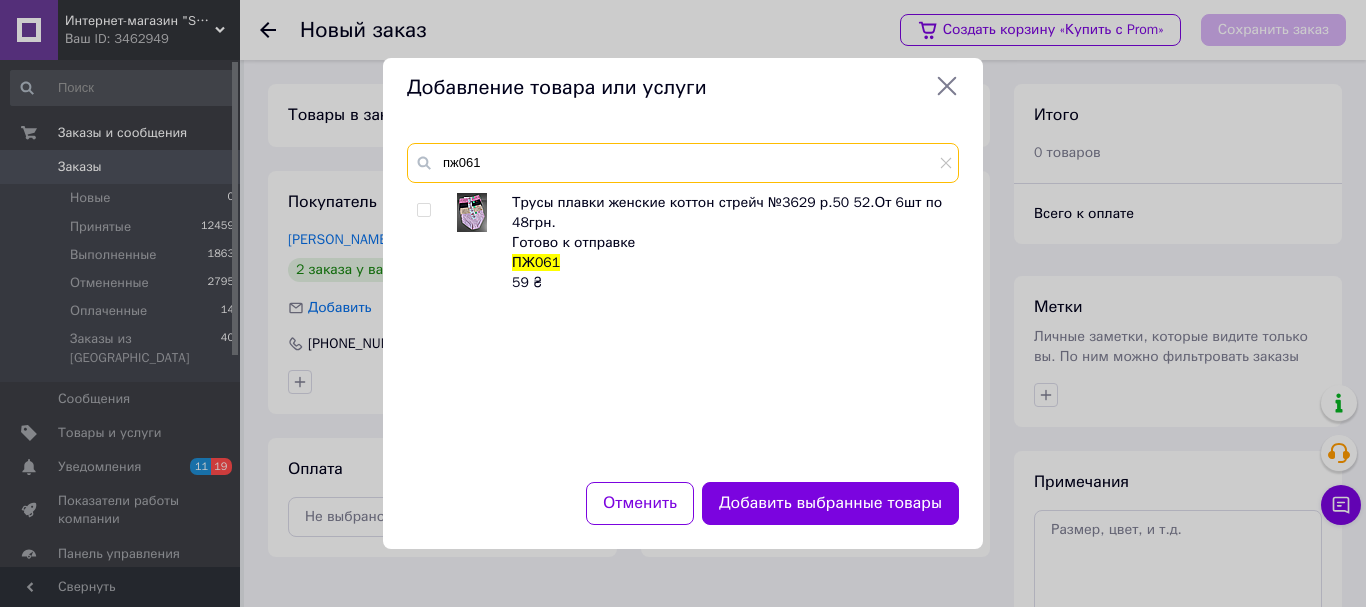 type on "пж061" 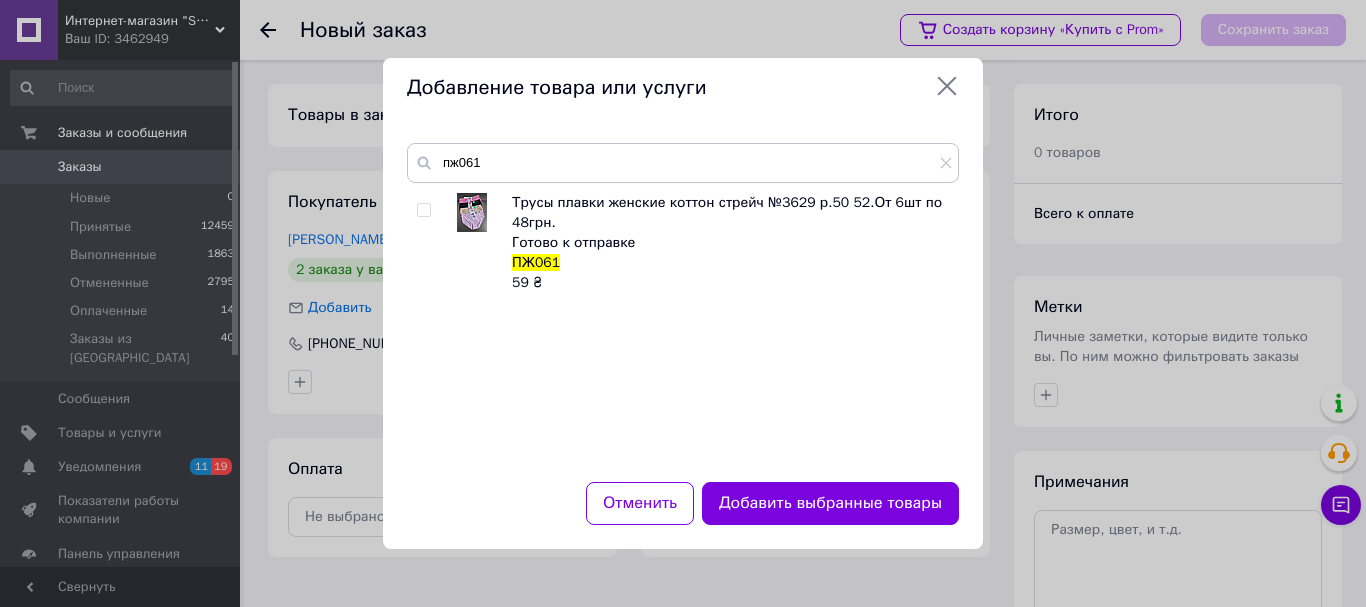 click at bounding box center (423, 210) 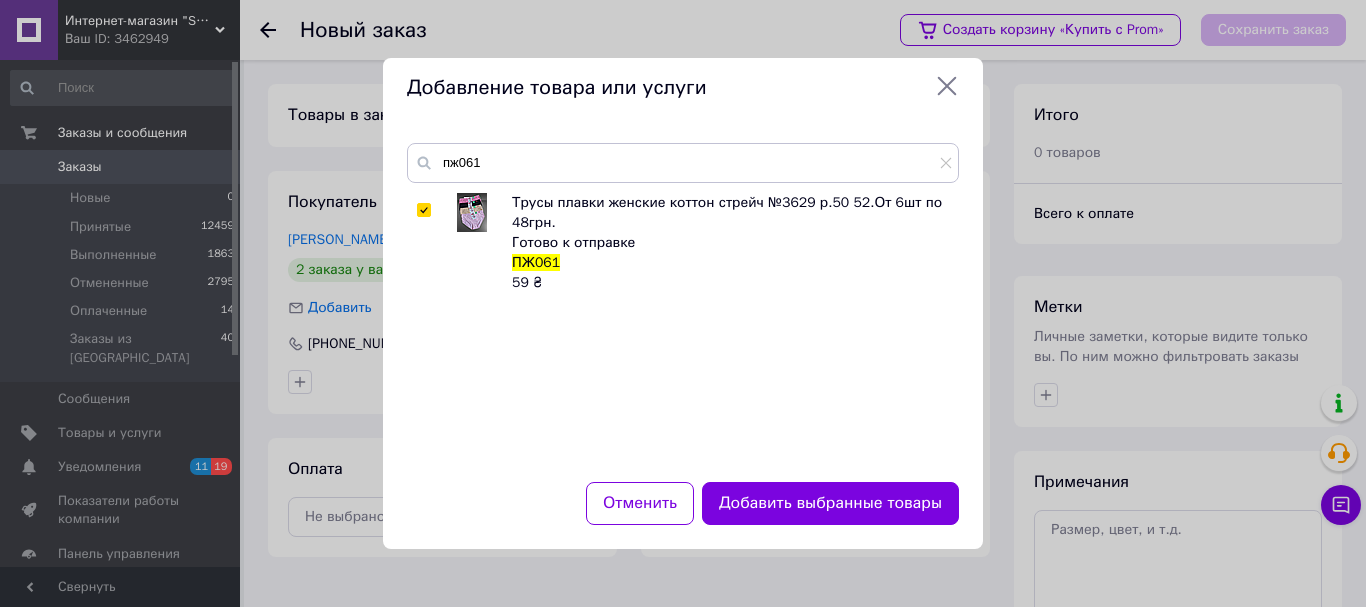 checkbox on "true" 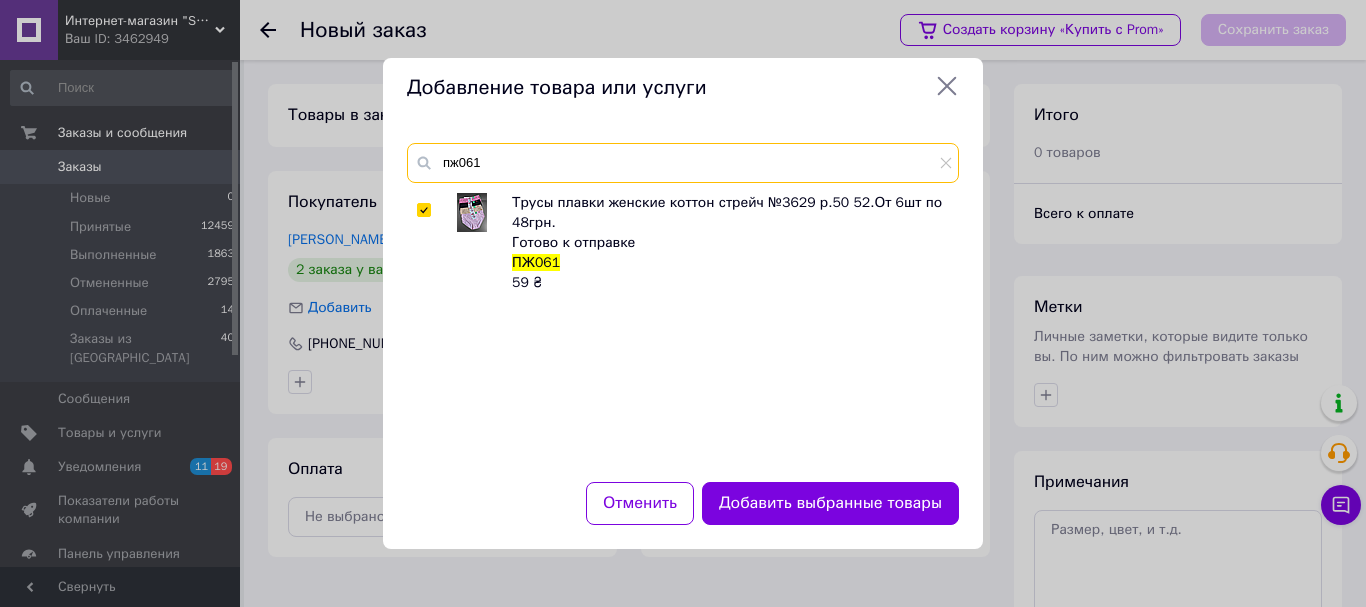 click on "пж061" at bounding box center (683, 163) 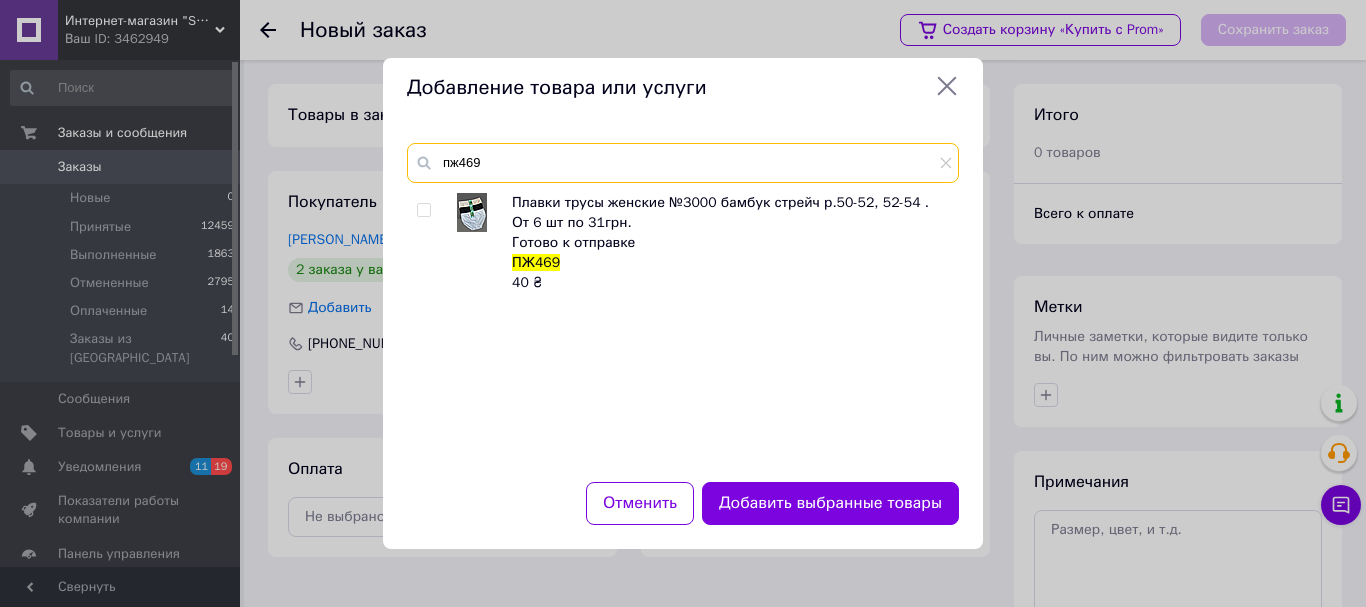 type on "пж469" 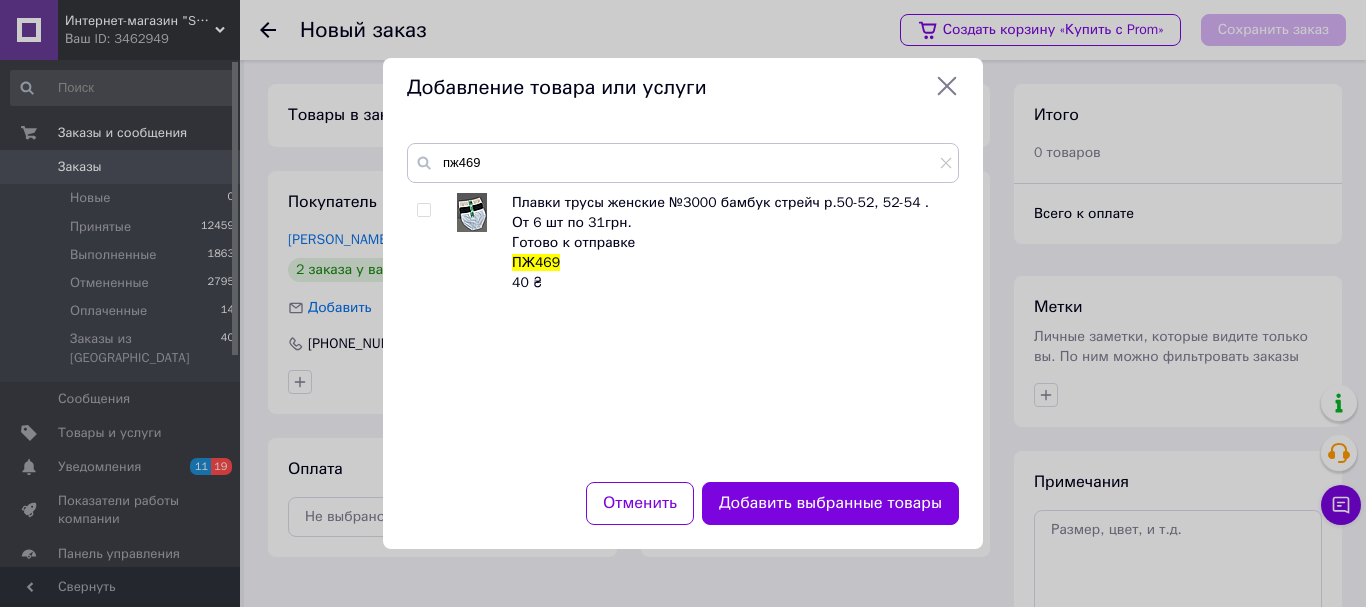 click at bounding box center [423, 210] 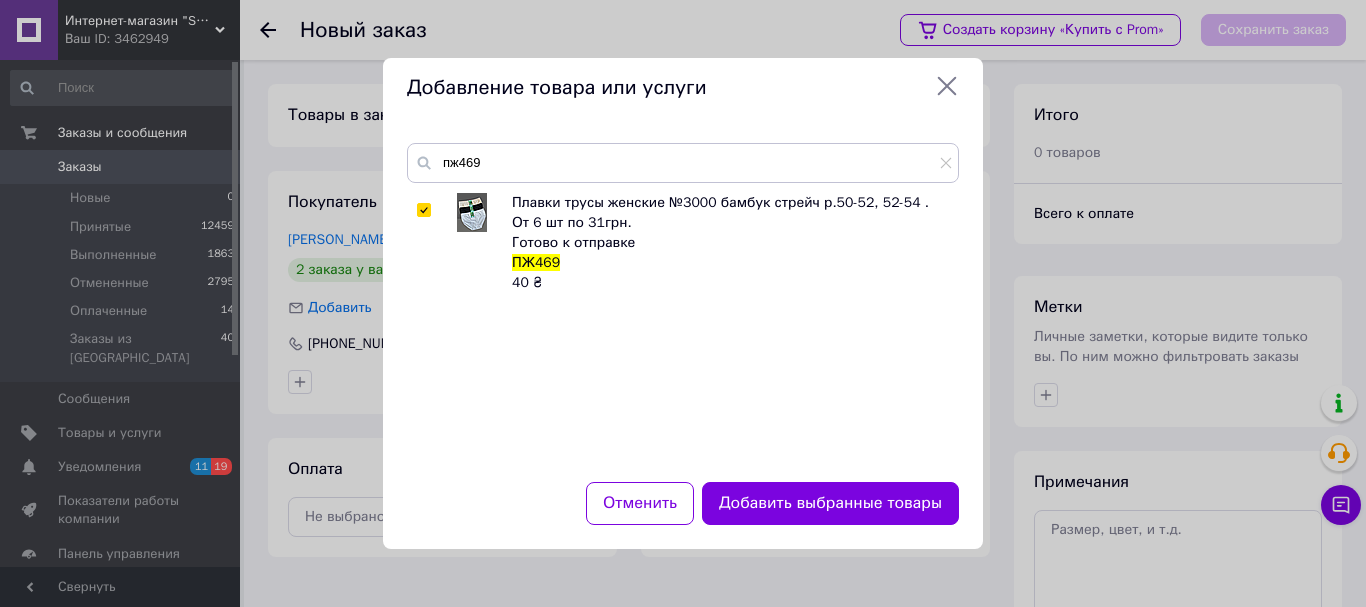 checkbox on "true" 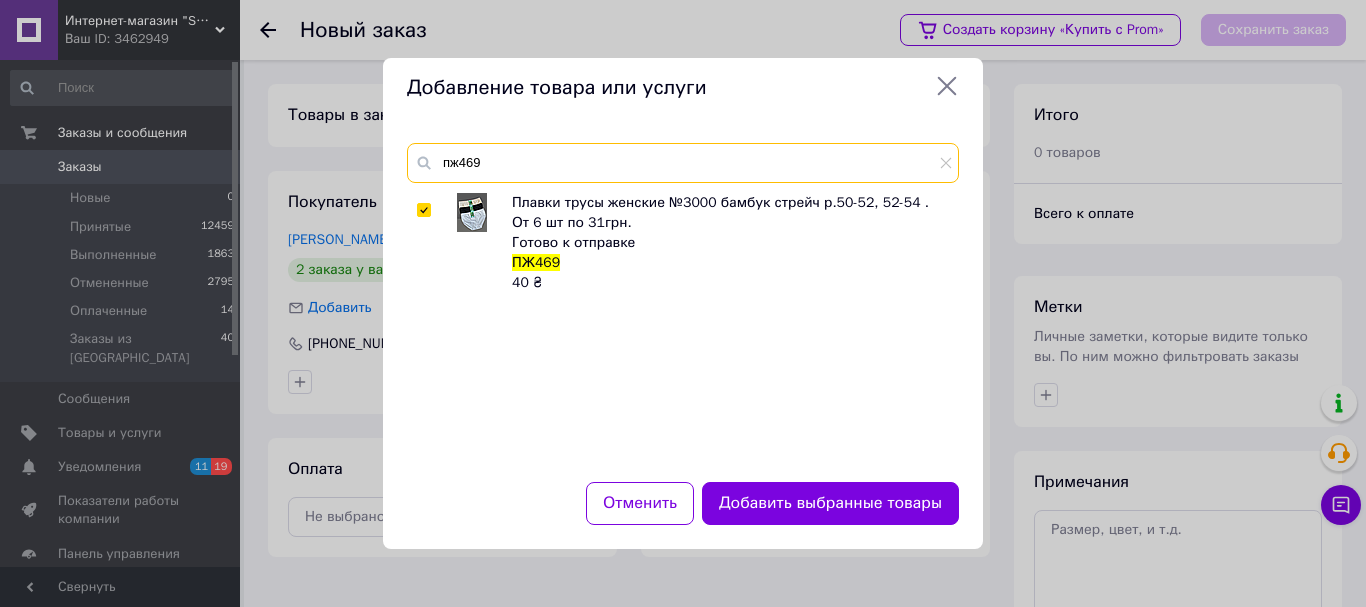 click on "пж469" at bounding box center (683, 163) 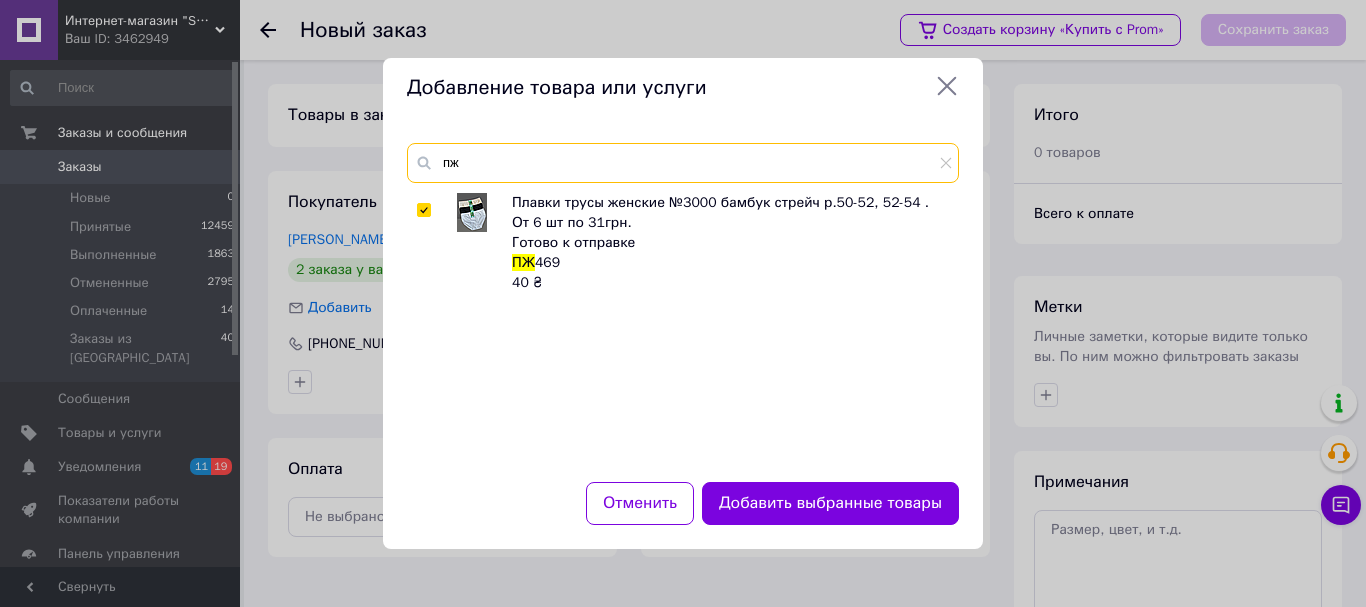 type on "п" 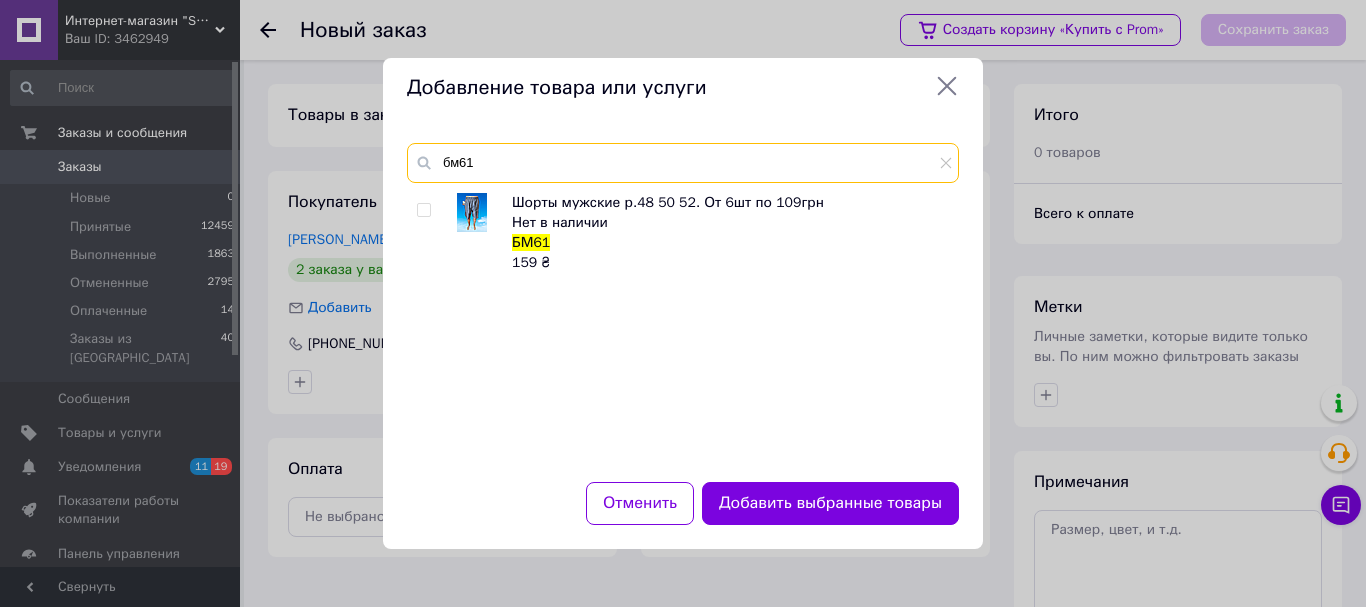 type on "бм61" 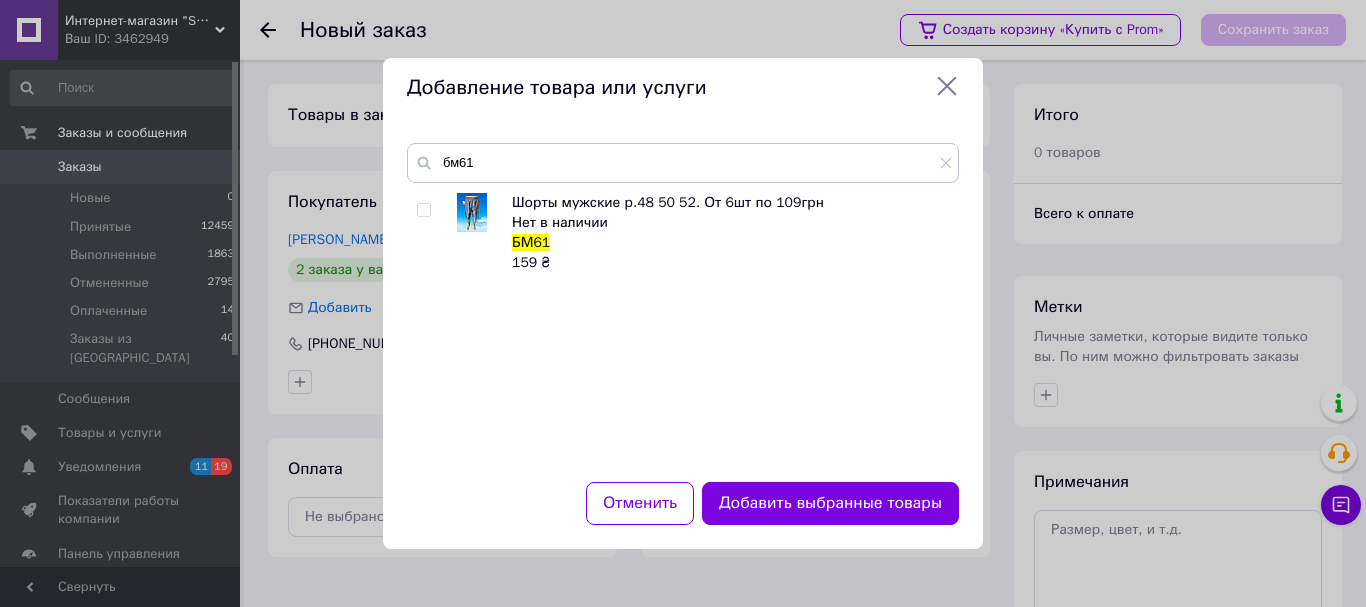 click at bounding box center [423, 210] 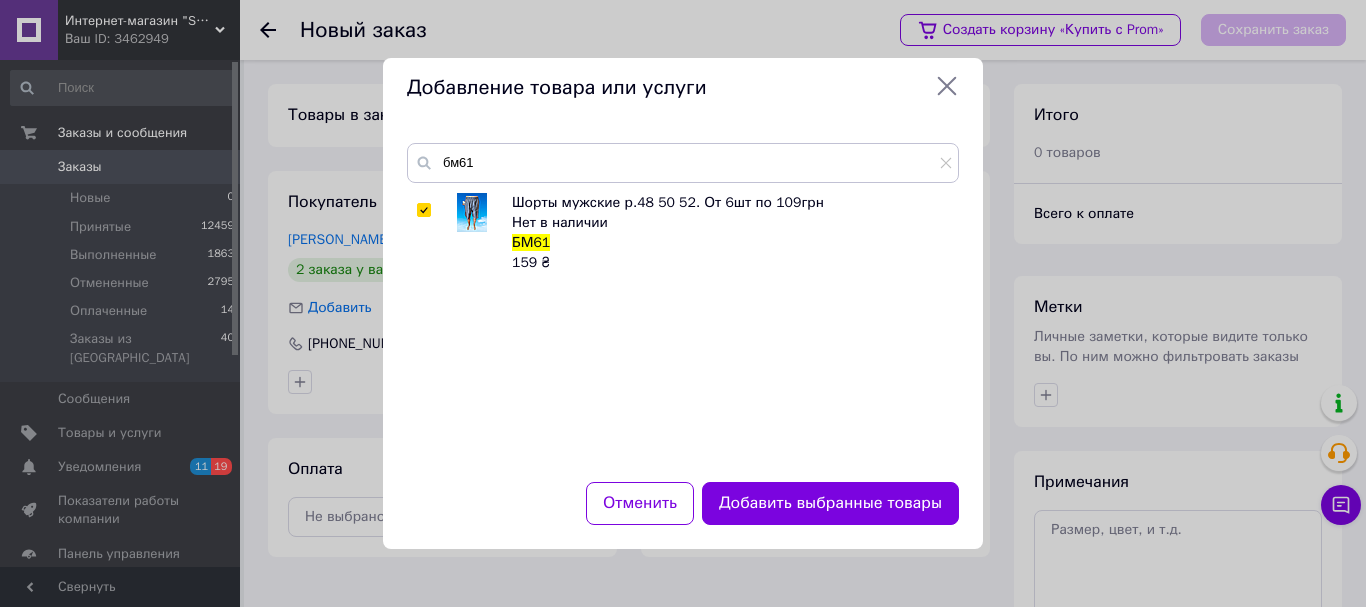 click at bounding box center [423, 210] 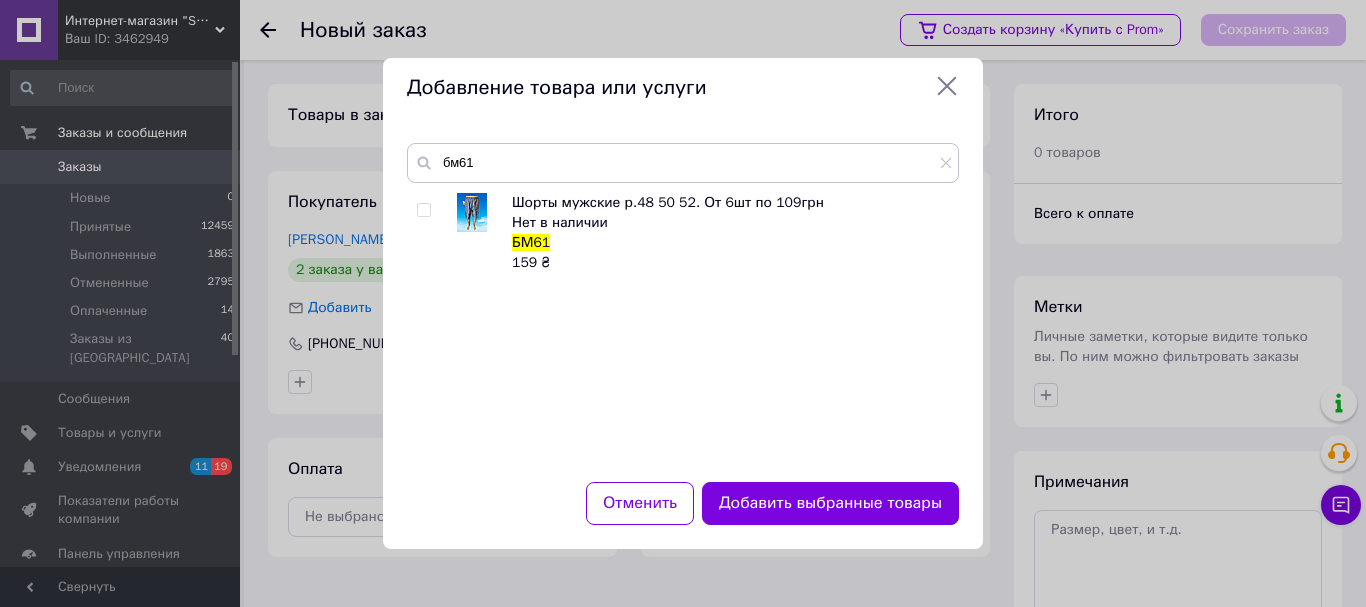 checkbox on "false" 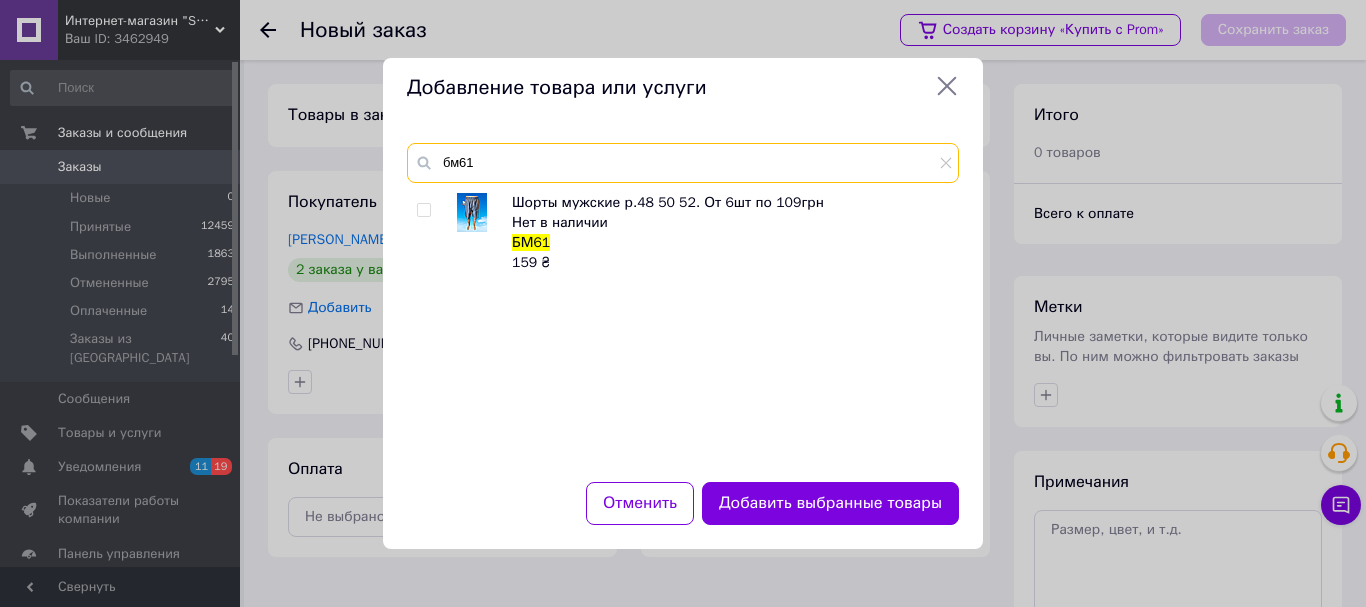 click on "бм61" at bounding box center (683, 163) 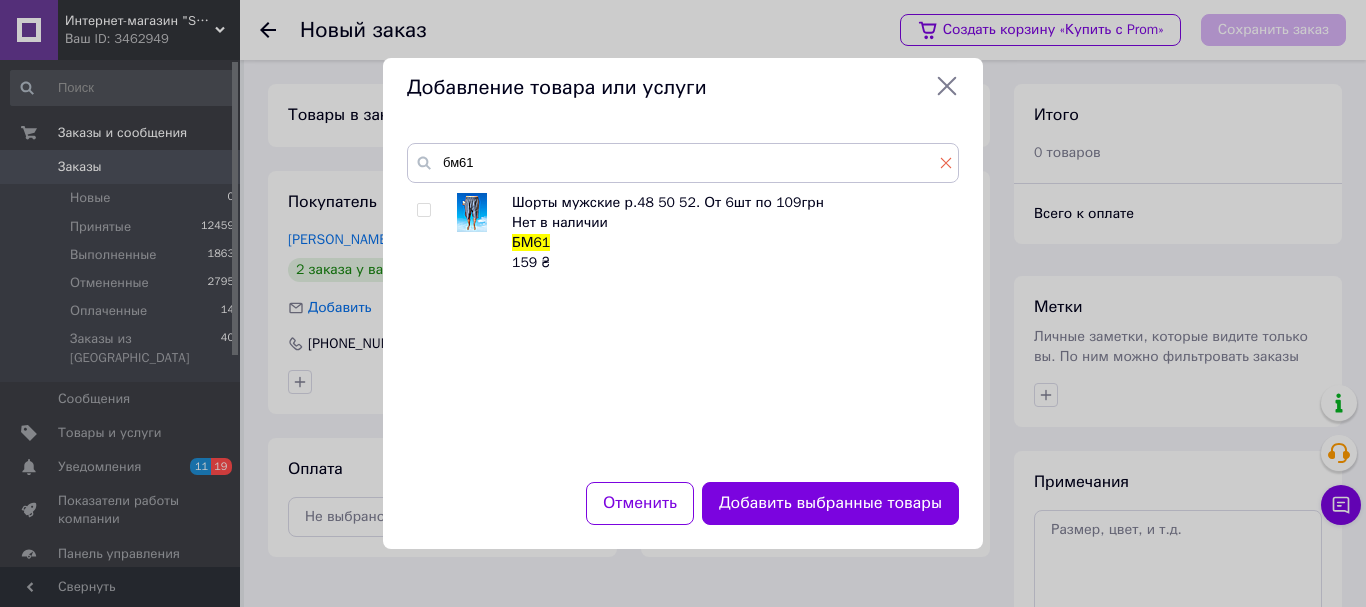 click 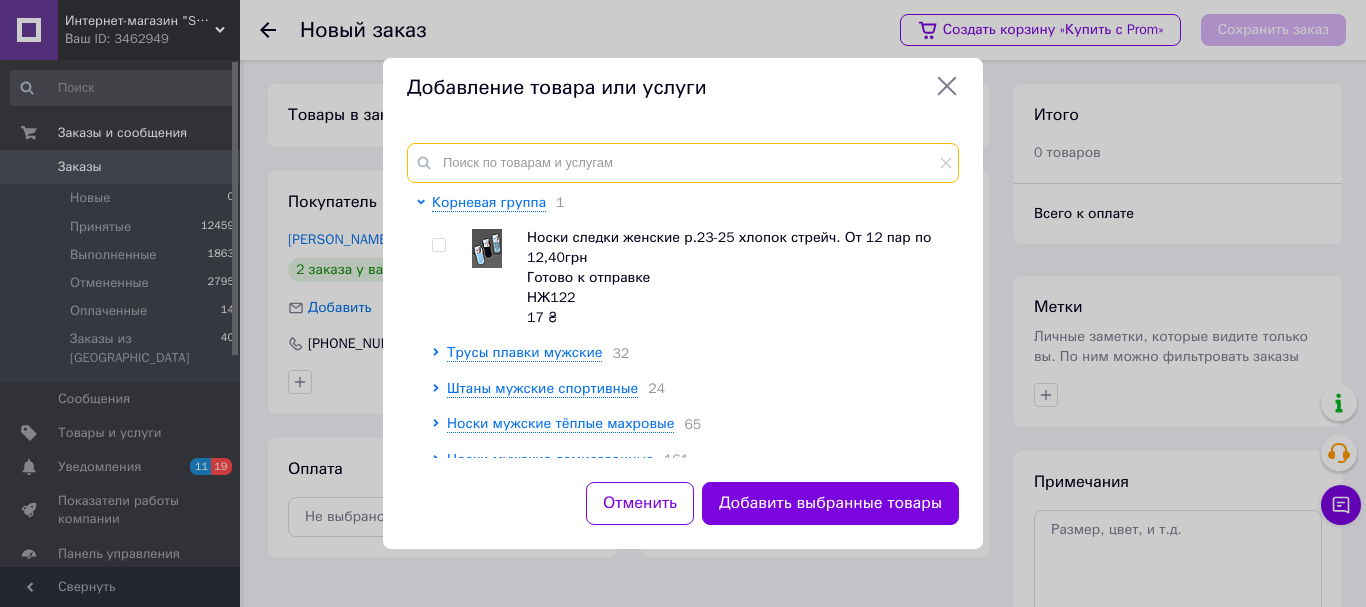 click at bounding box center [683, 163] 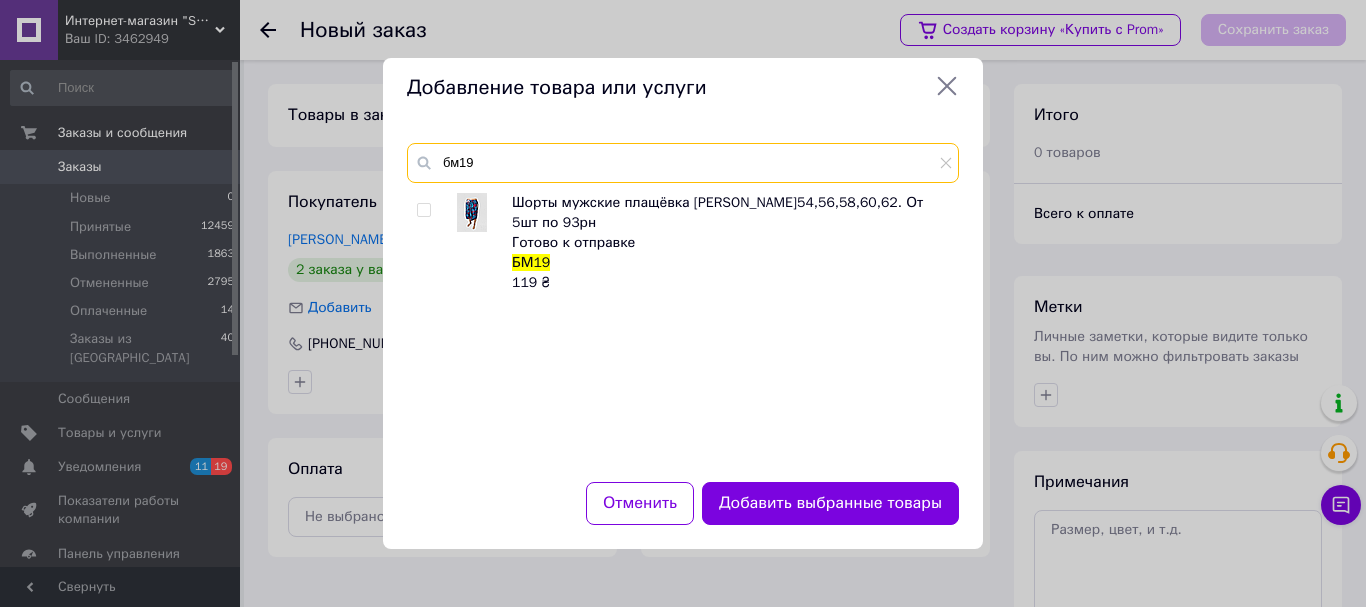 type on "бм19" 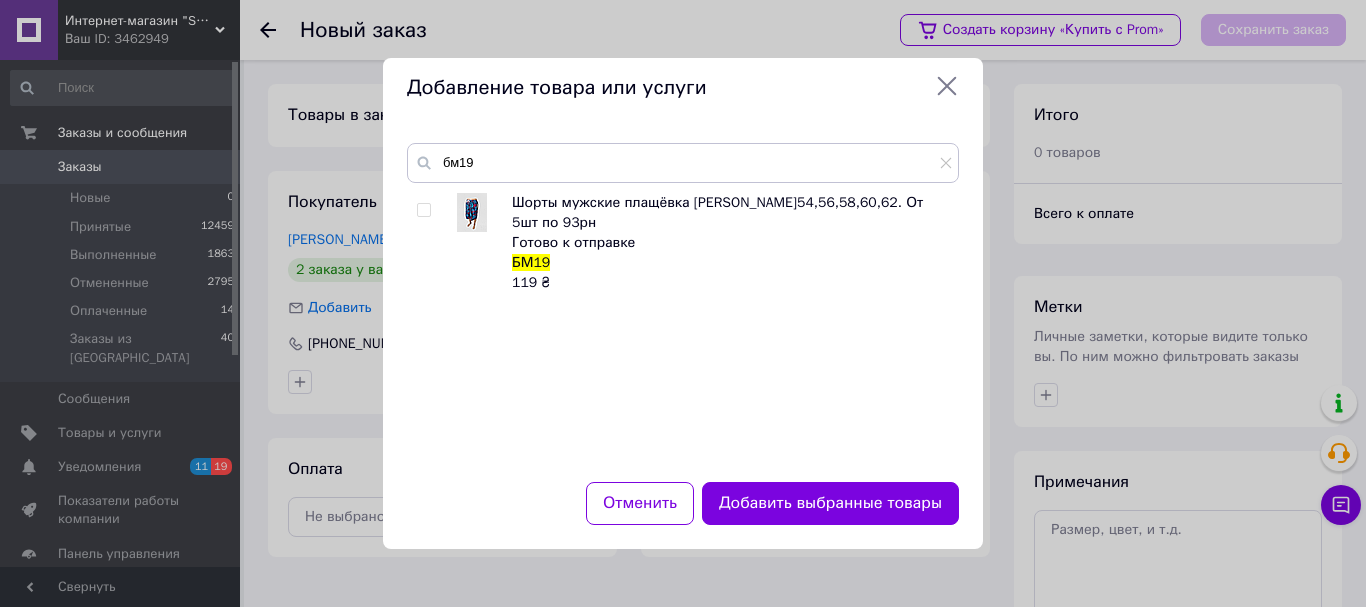 click at bounding box center [423, 210] 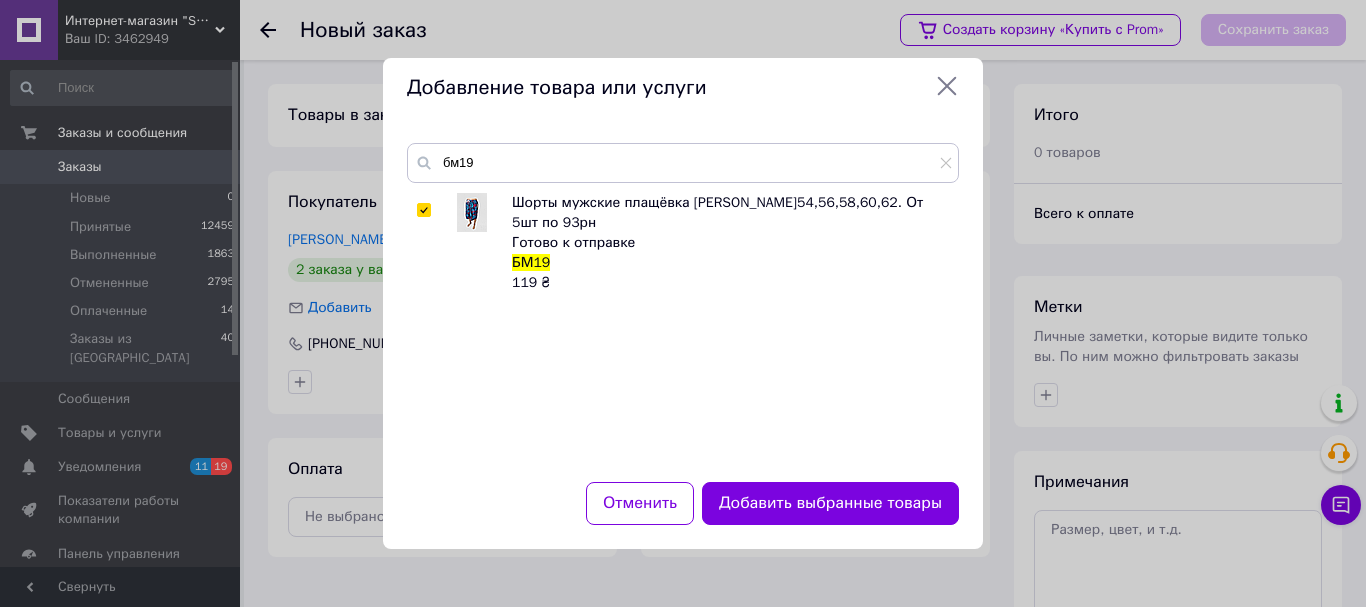 checkbox on "true" 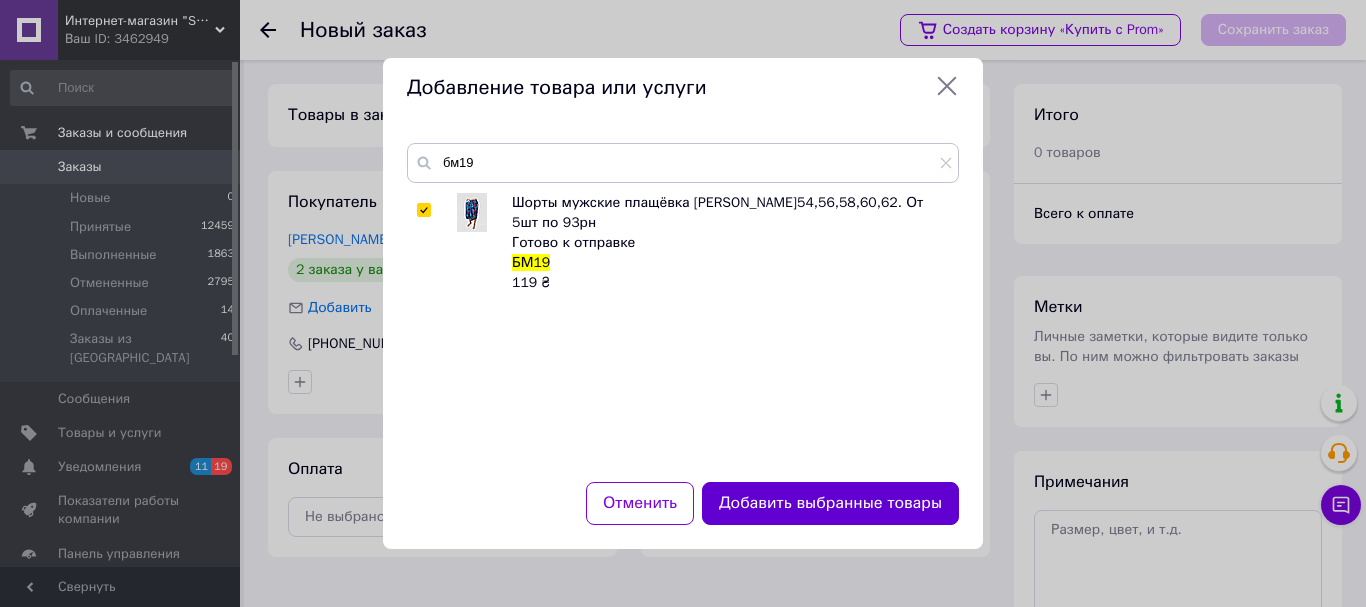 click on "Добавить выбранные товары" at bounding box center (830, 503) 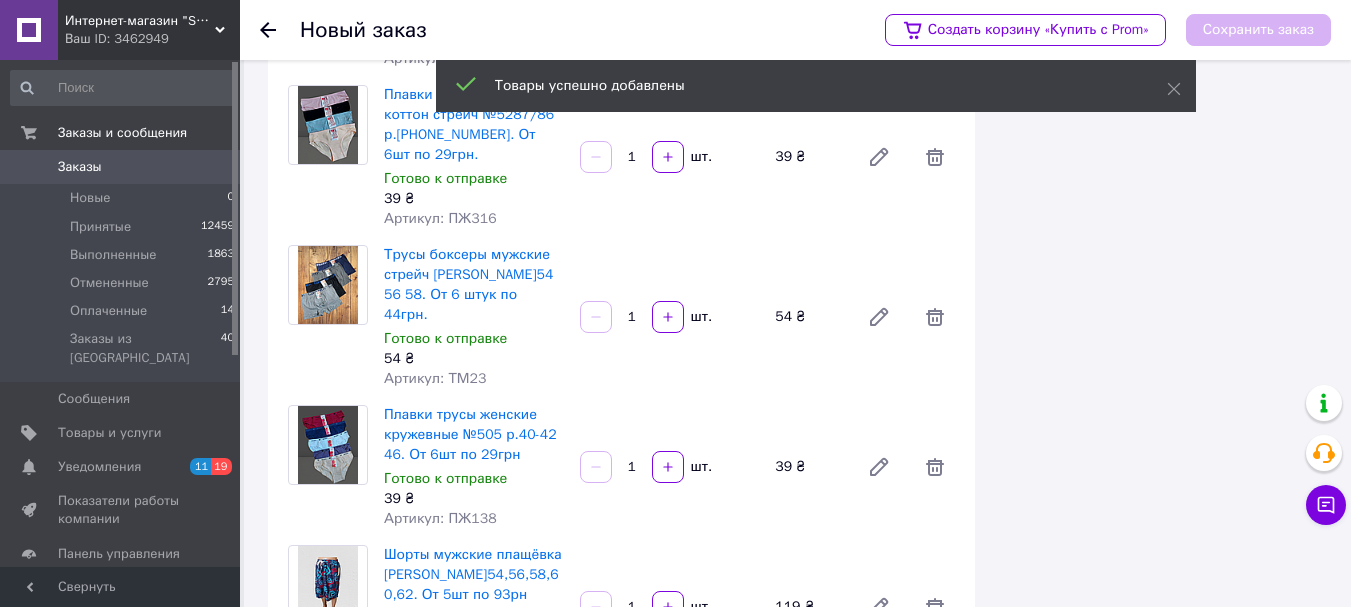 scroll, scrollTop: 1000, scrollLeft: 0, axis: vertical 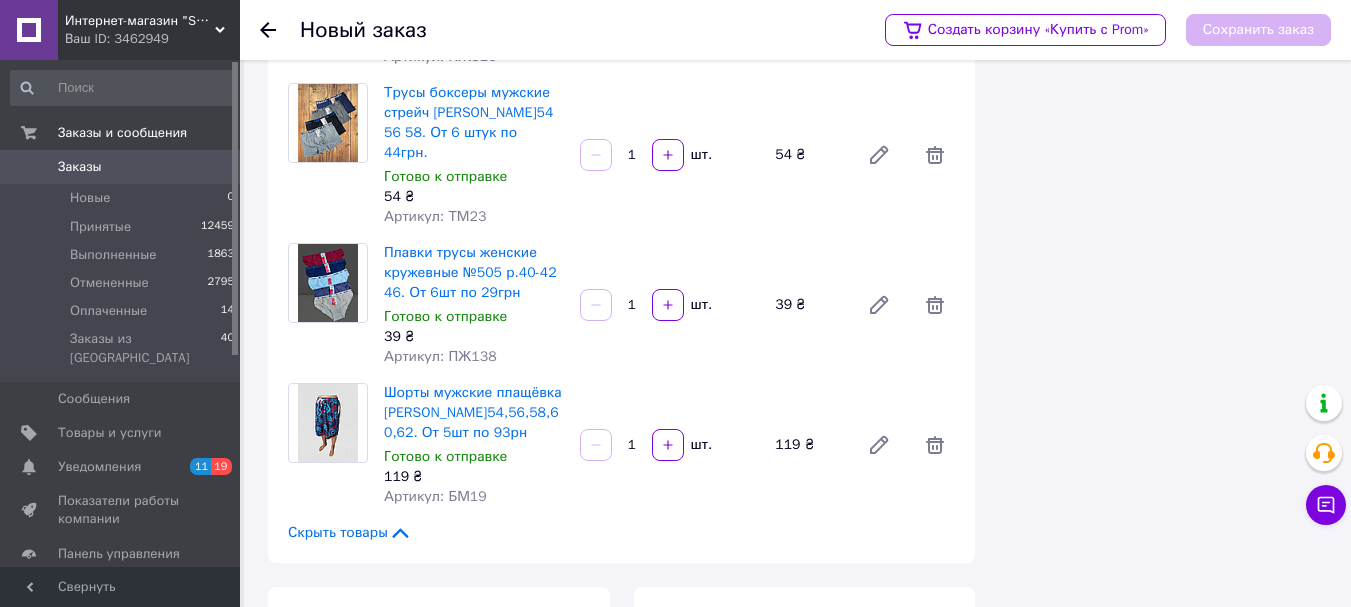click on "1" at bounding box center (632, 445) 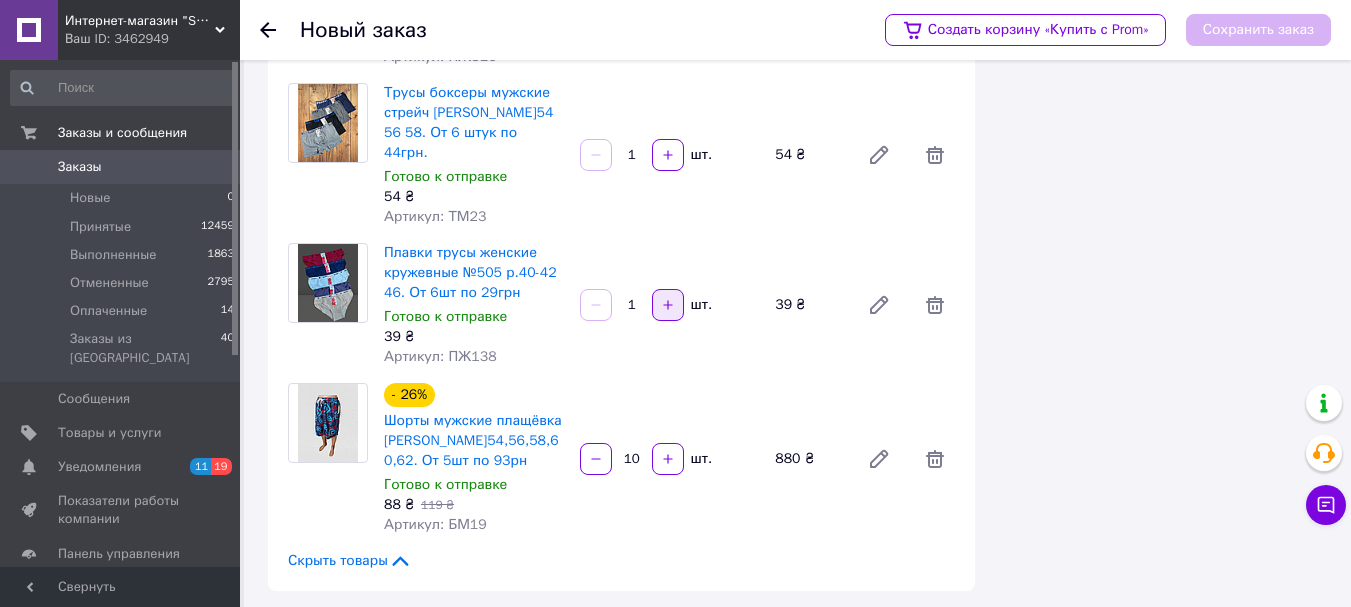 type on "10" 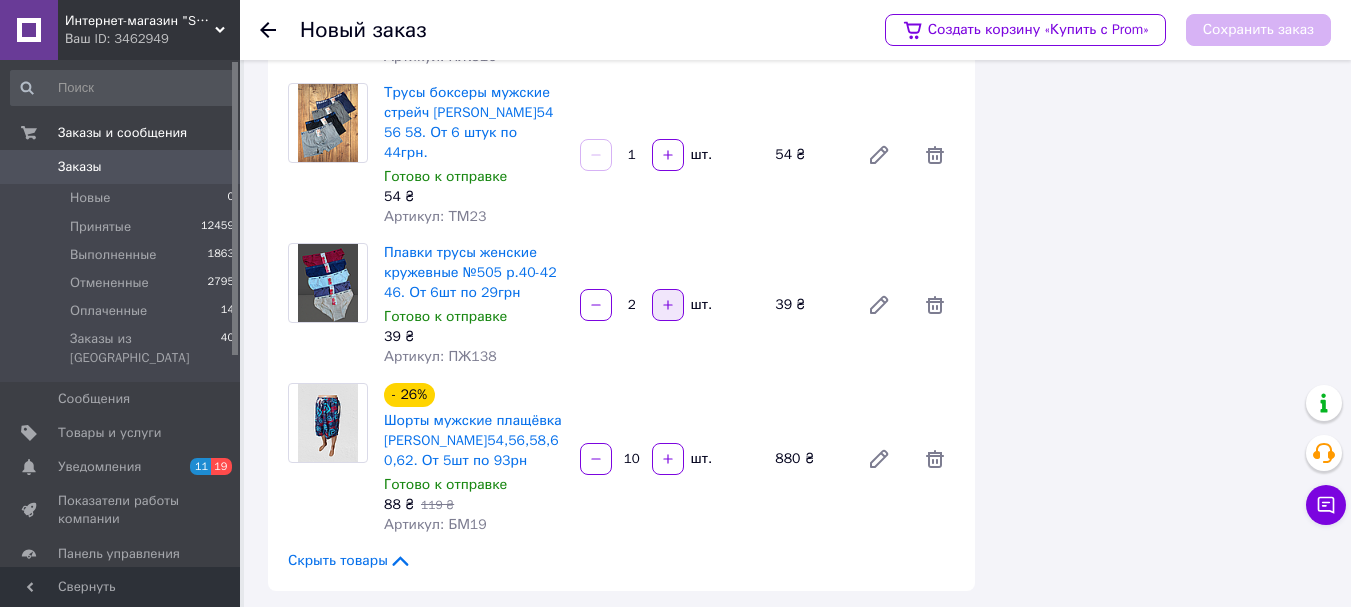 click 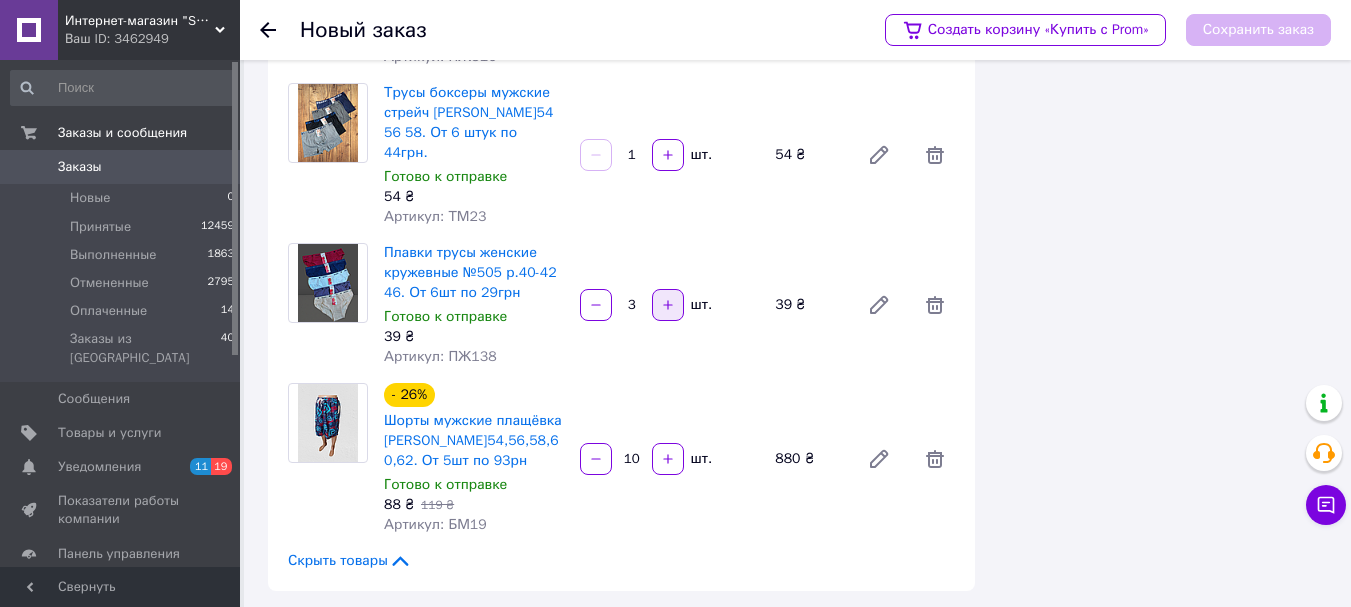 click 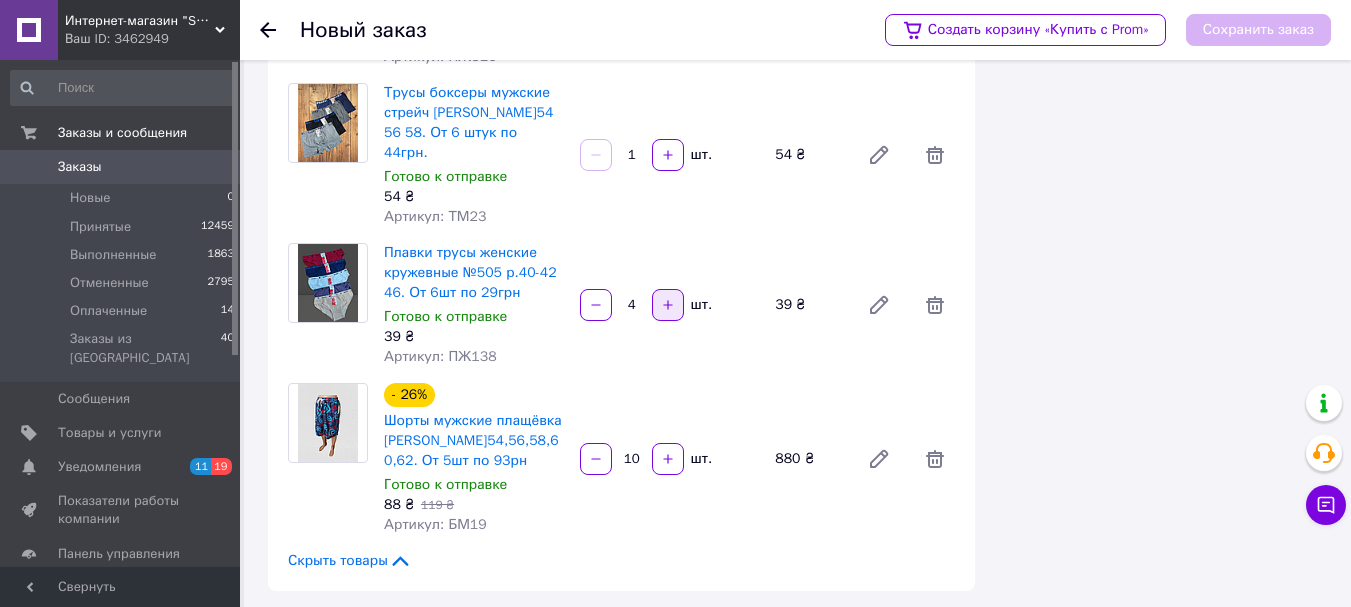 click 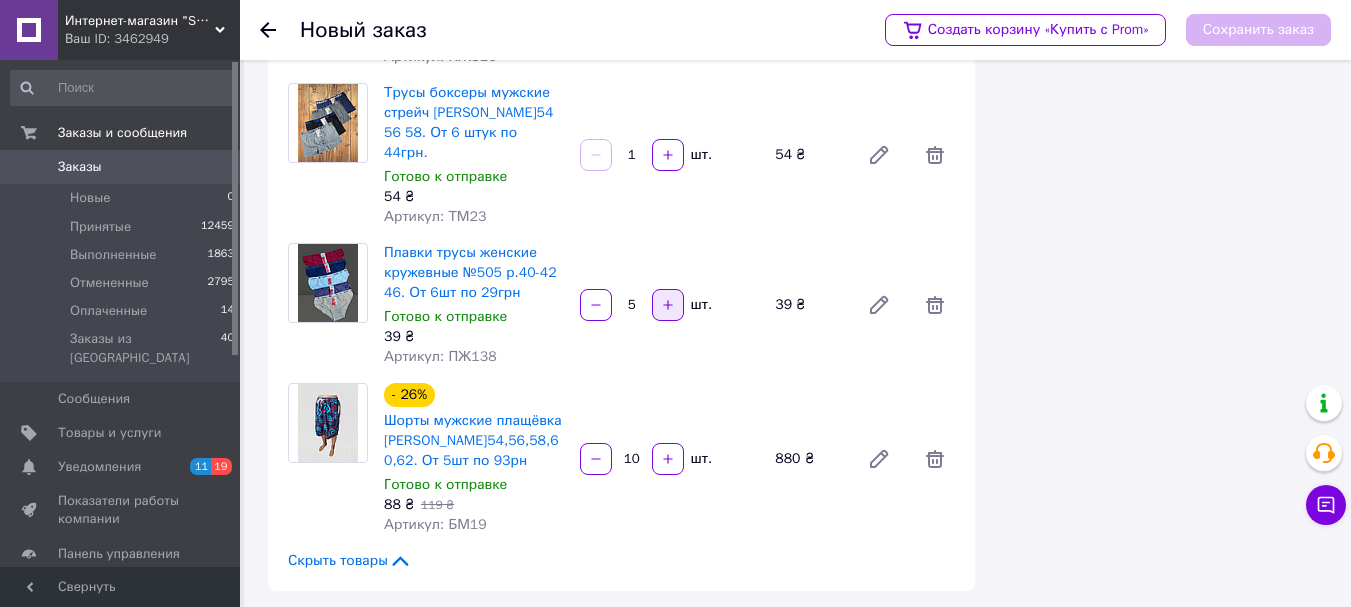 click 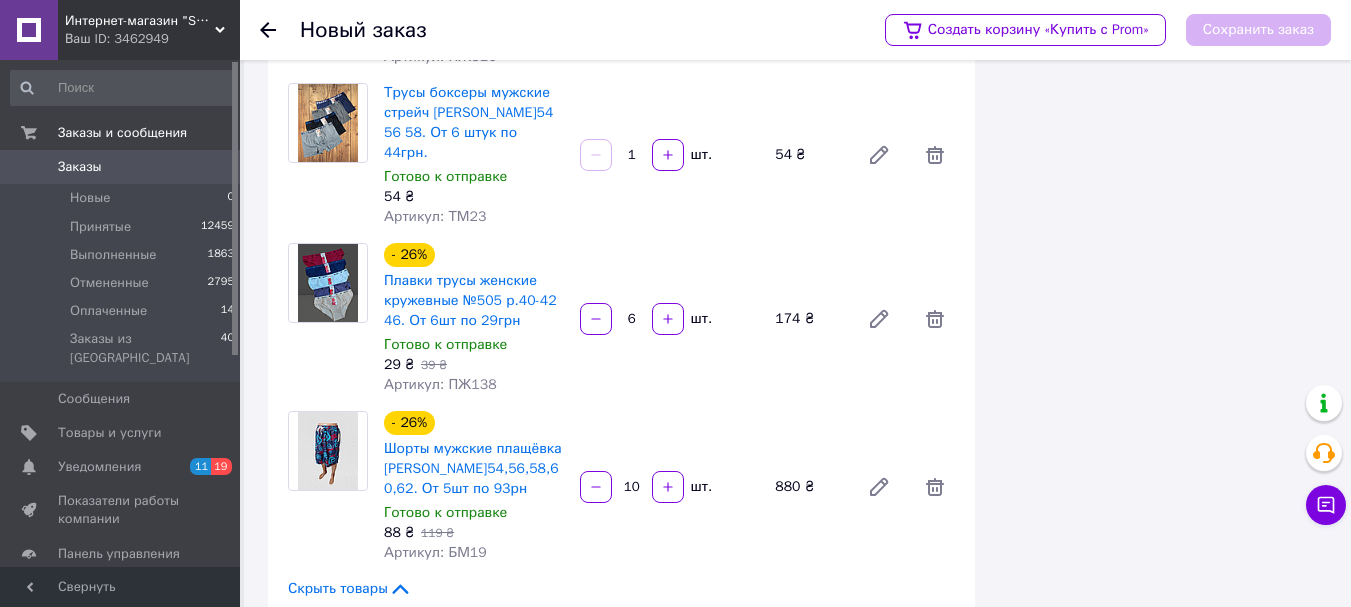 click on "1" at bounding box center (632, 155) 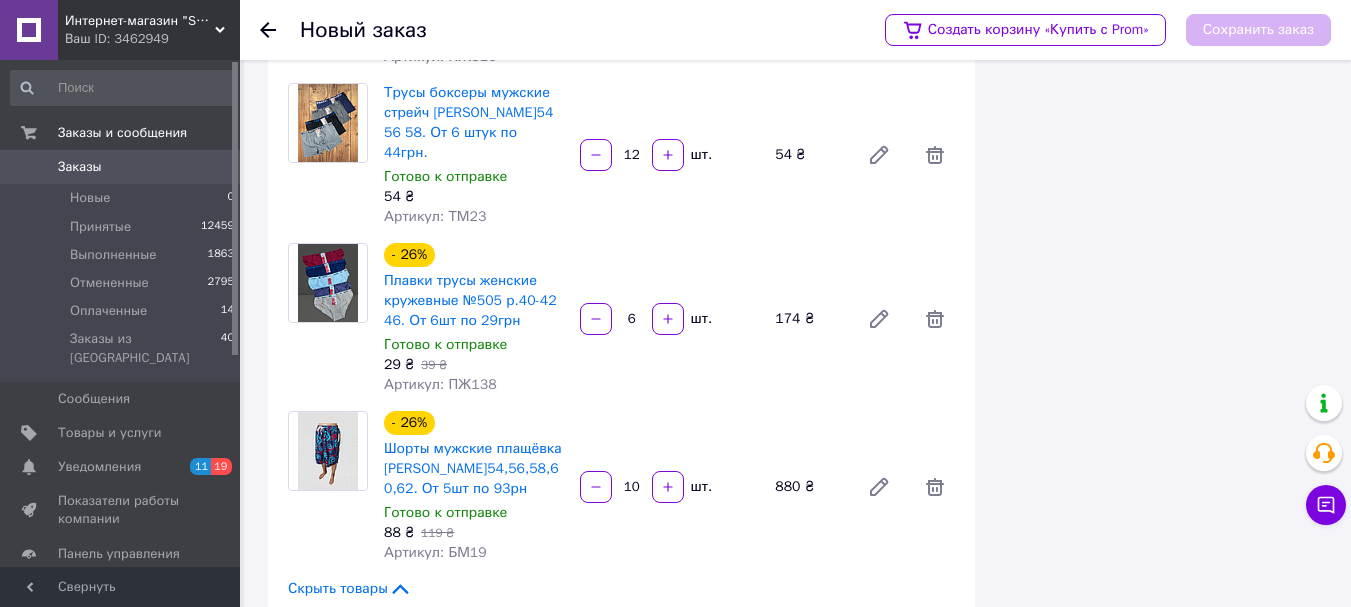 scroll, scrollTop: 800, scrollLeft: 0, axis: vertical 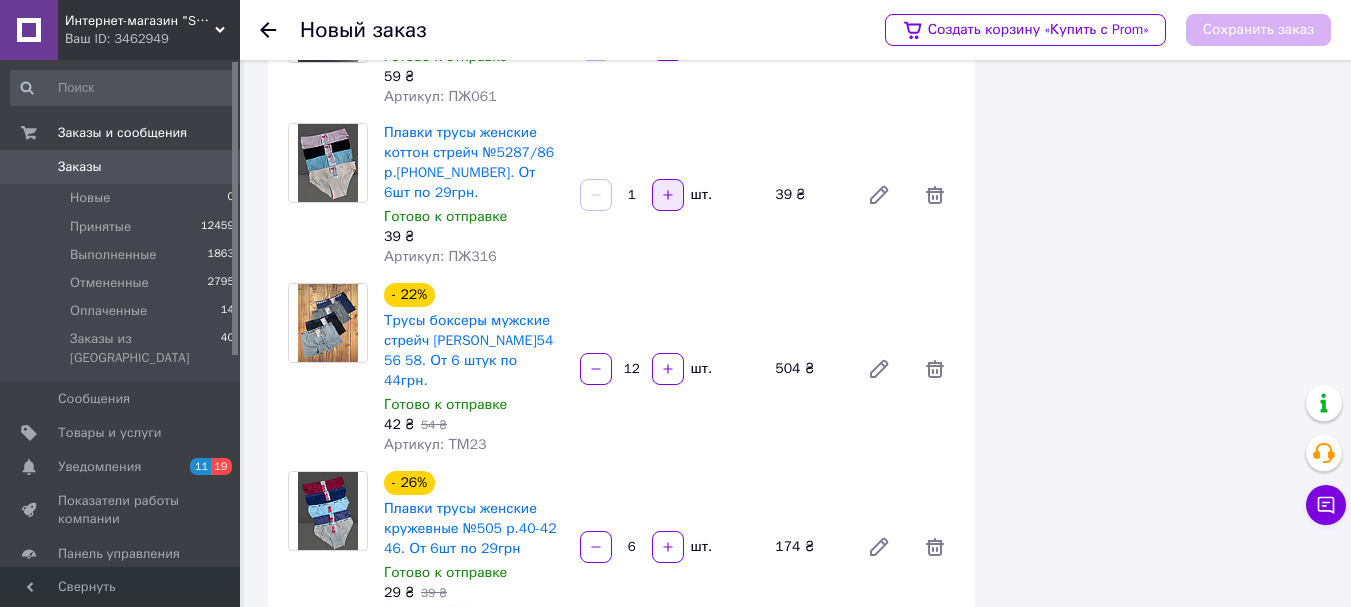 type on "12" 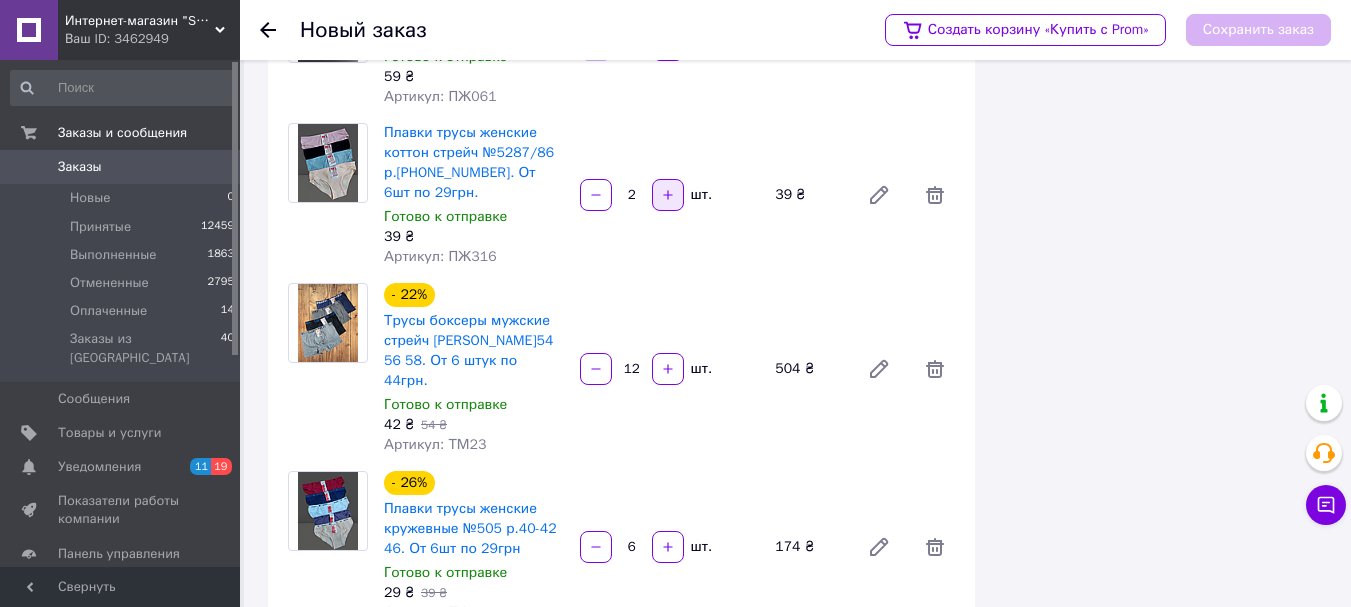 click 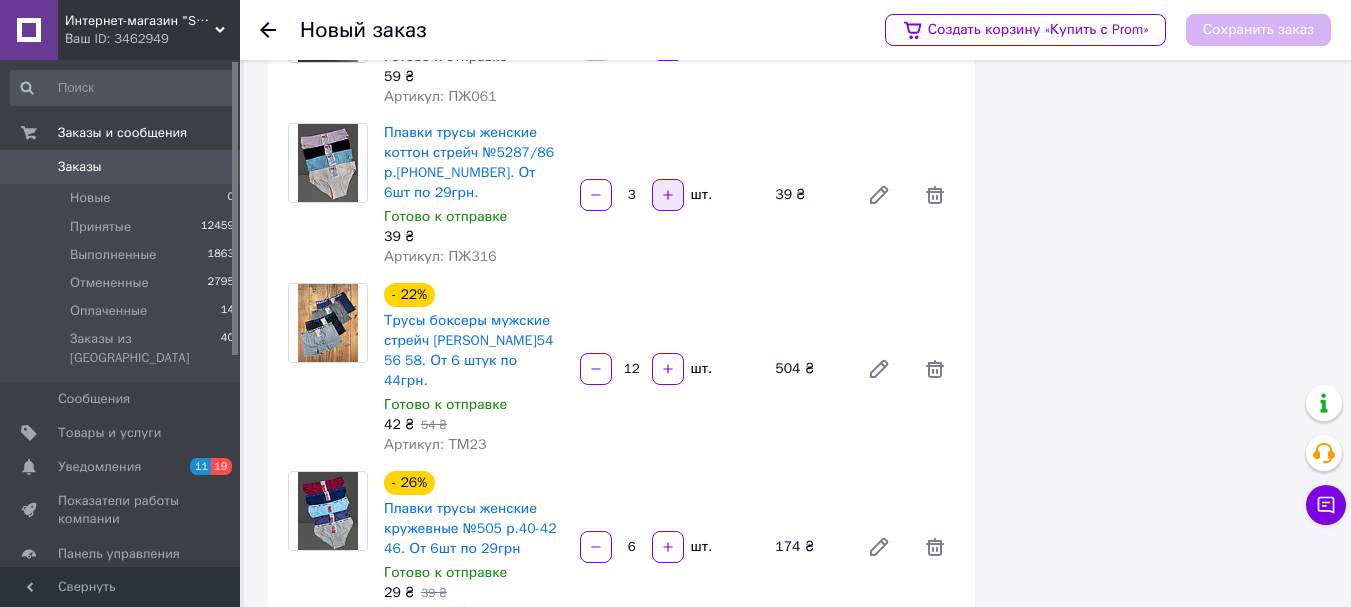 click 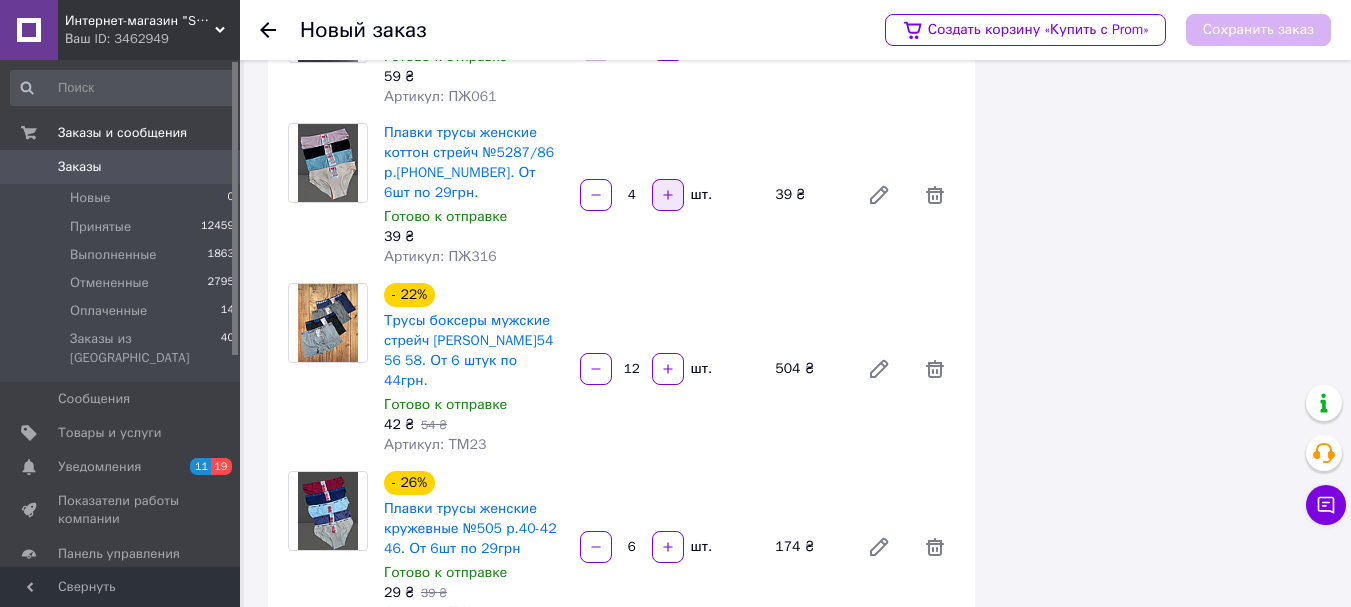 click 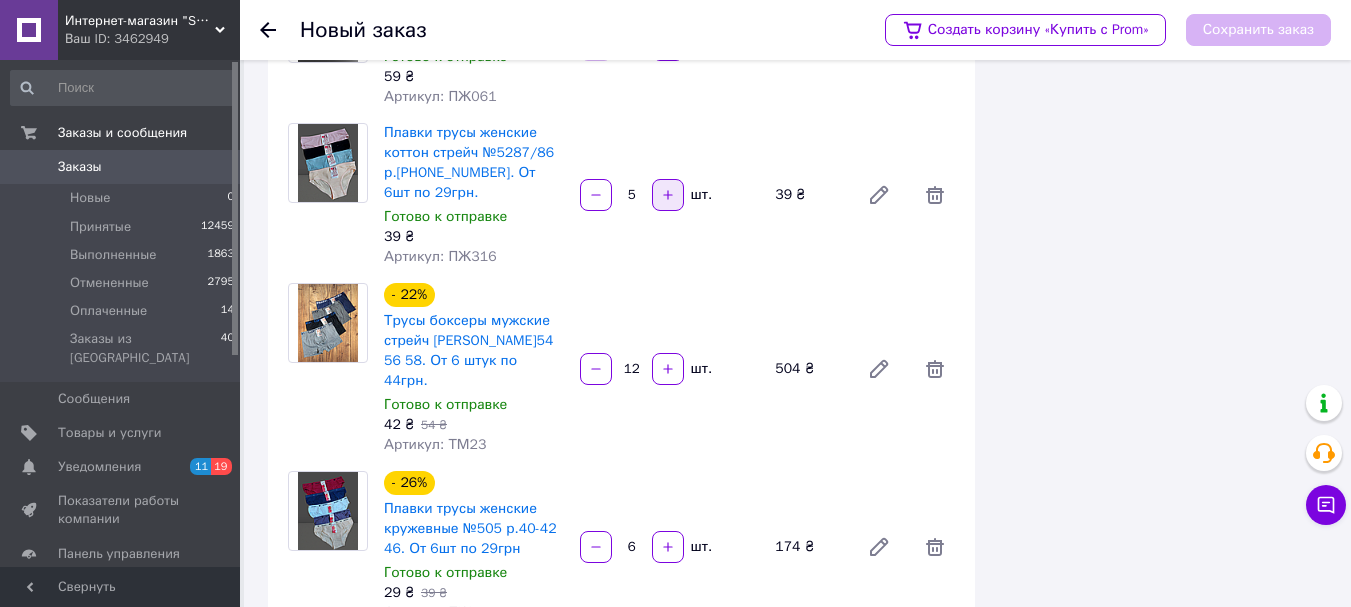 click 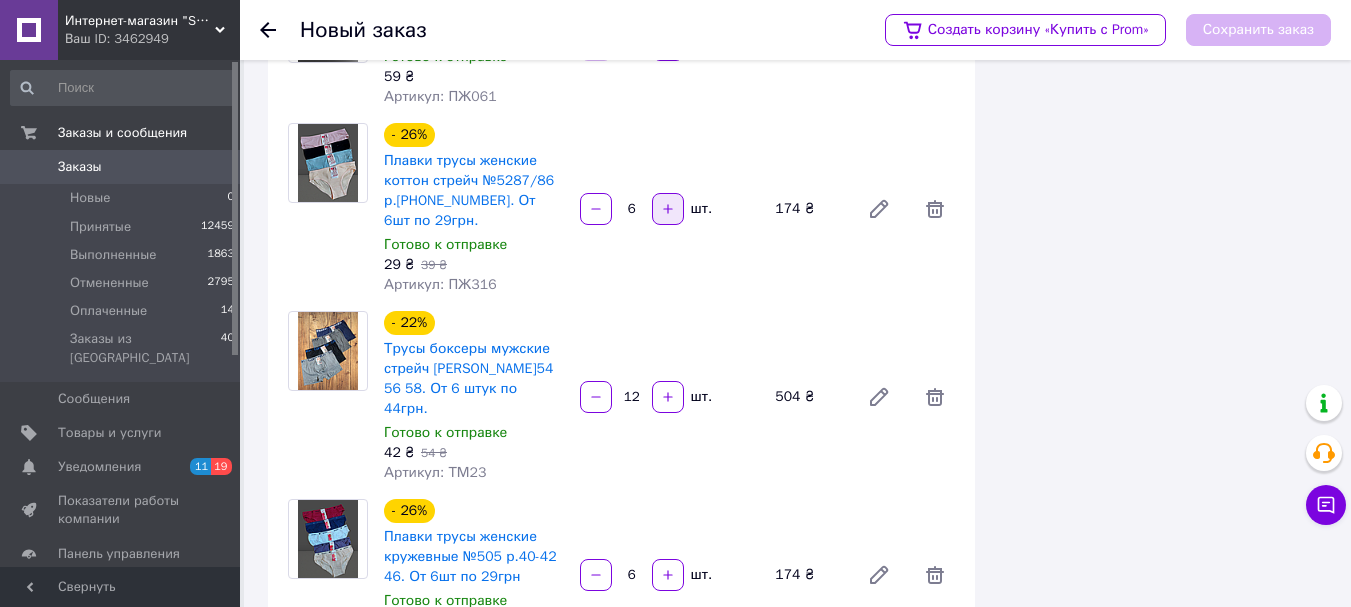 scroll, scrollTop: 600, scrollLeft: 0, axis: vertical 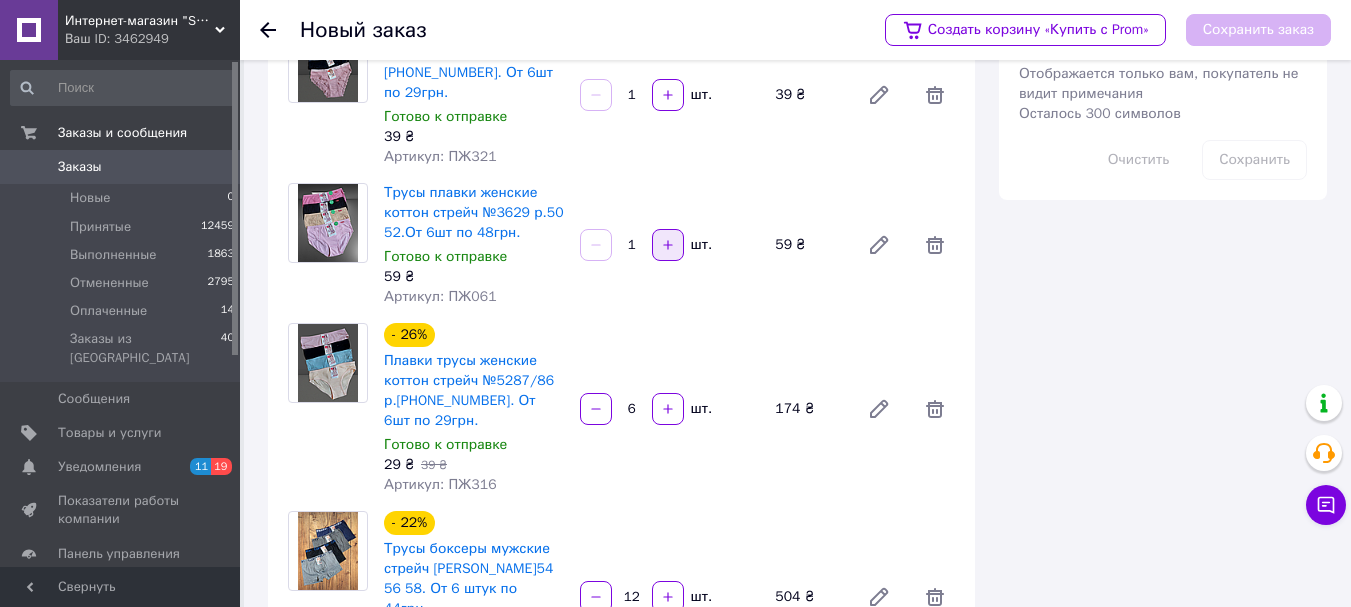 click at bounding box center (668, 245) 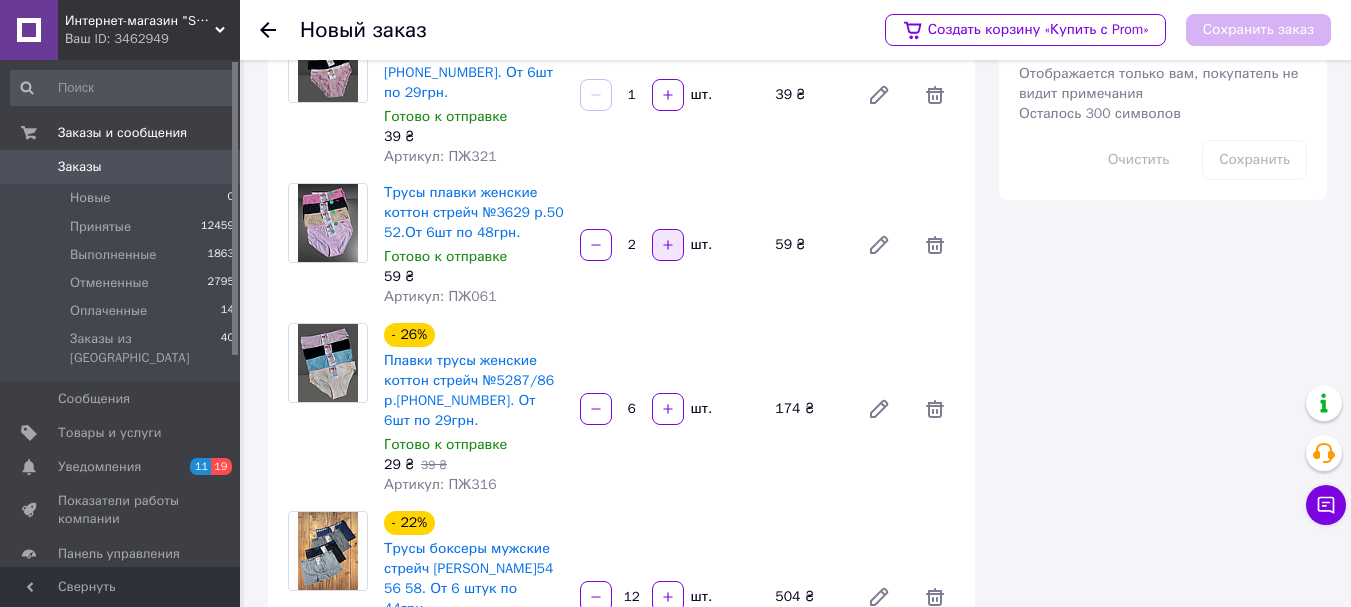 click at bounding box center [668, 245] 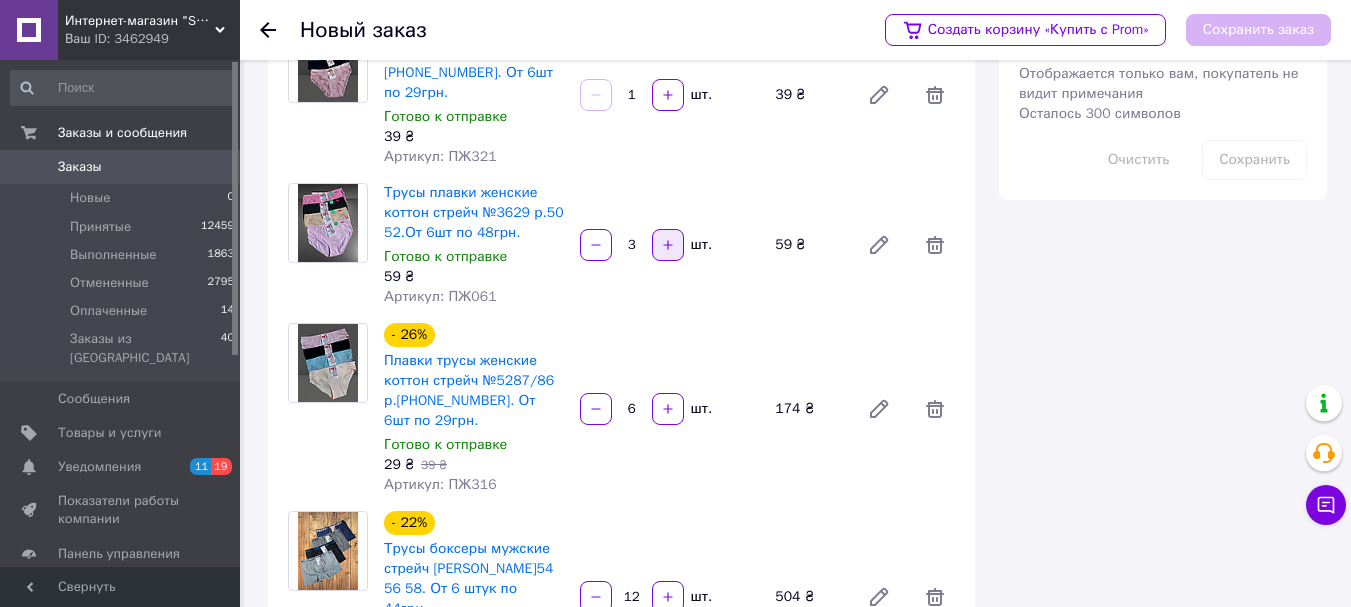 click at bounding box center [668, 245] 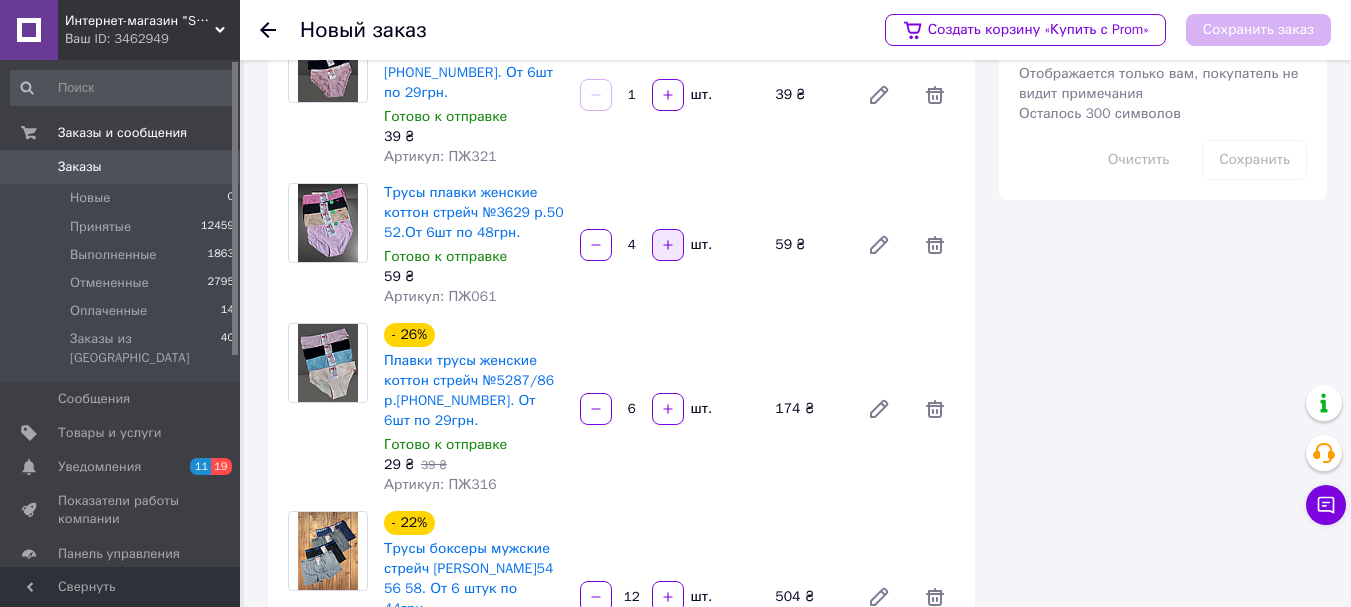 click at bounding box center [668, 245] 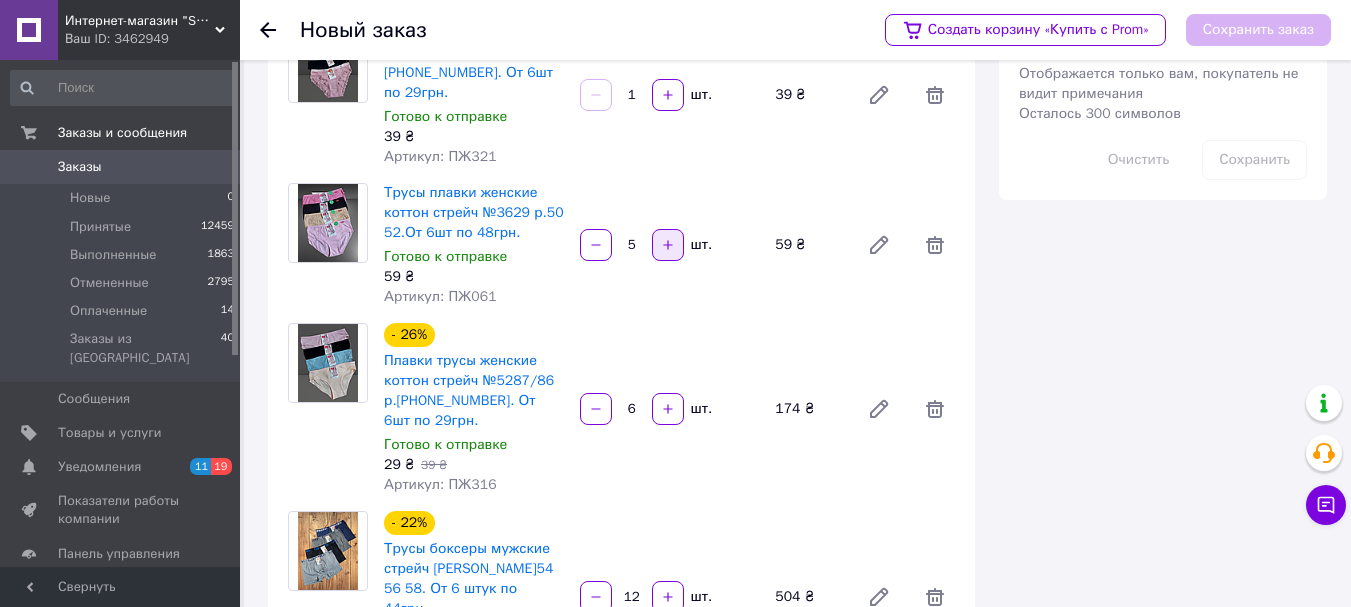 click at bounding box center [668, 245] 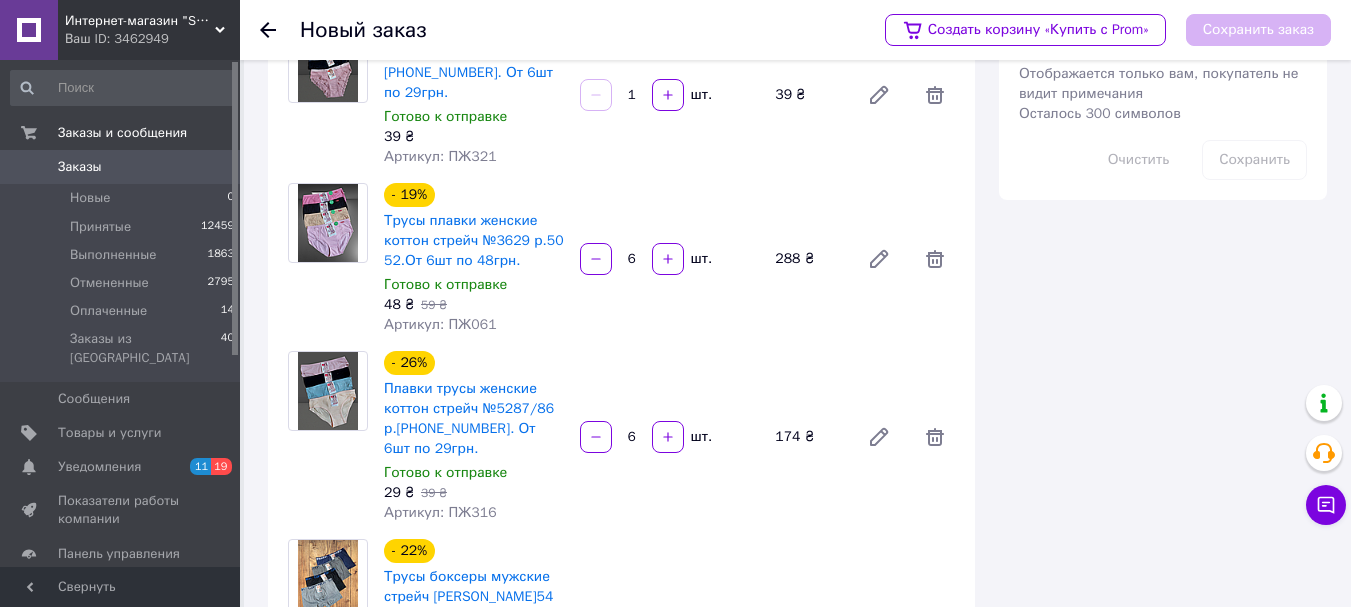 scroll, scrollTop: 400, scrollLeft: 0, axis: vertical 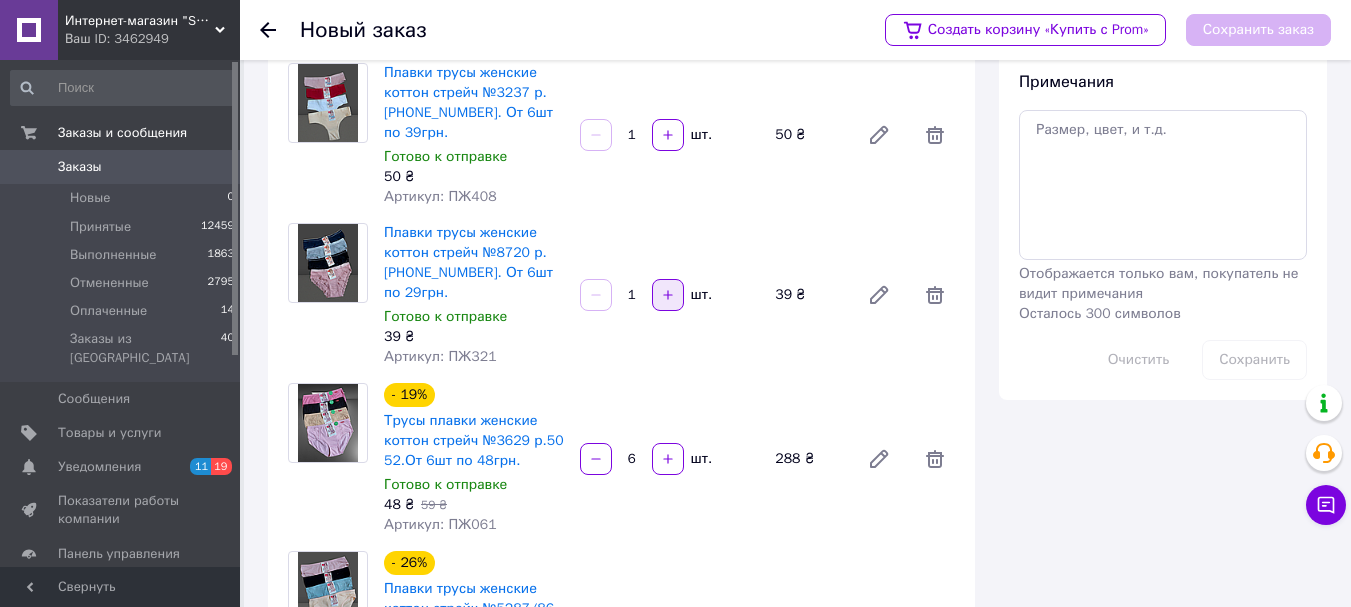 click at bounding box center [668, 295] 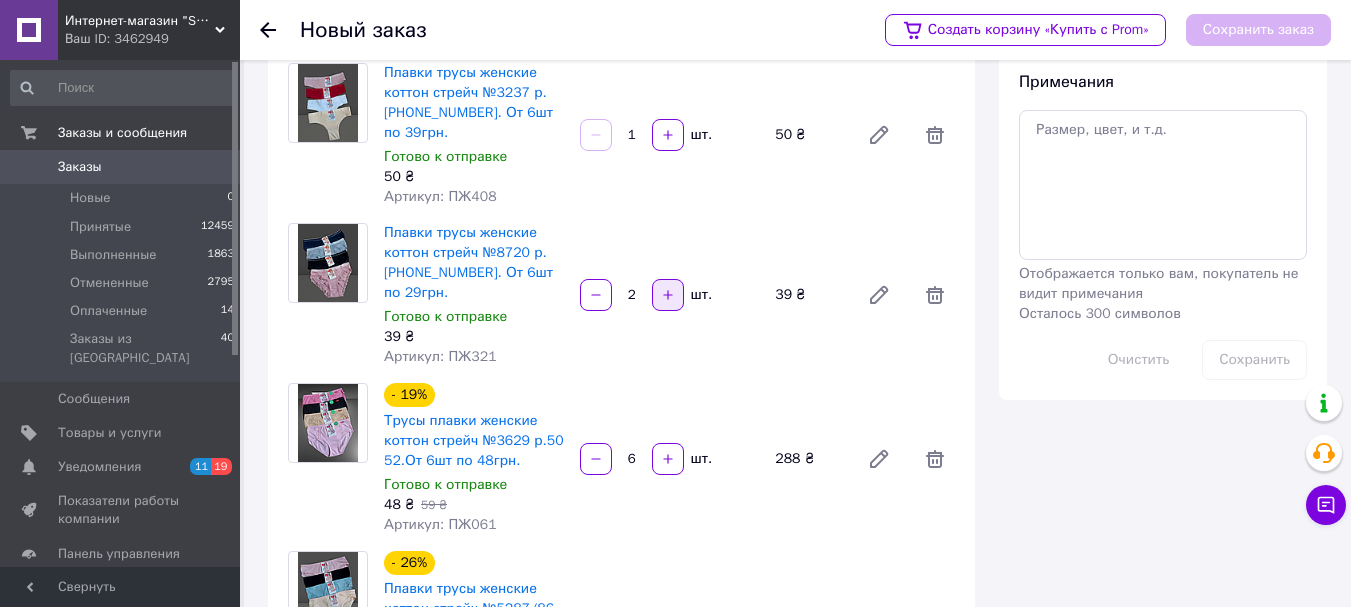 click at bounding box center [668, 295] 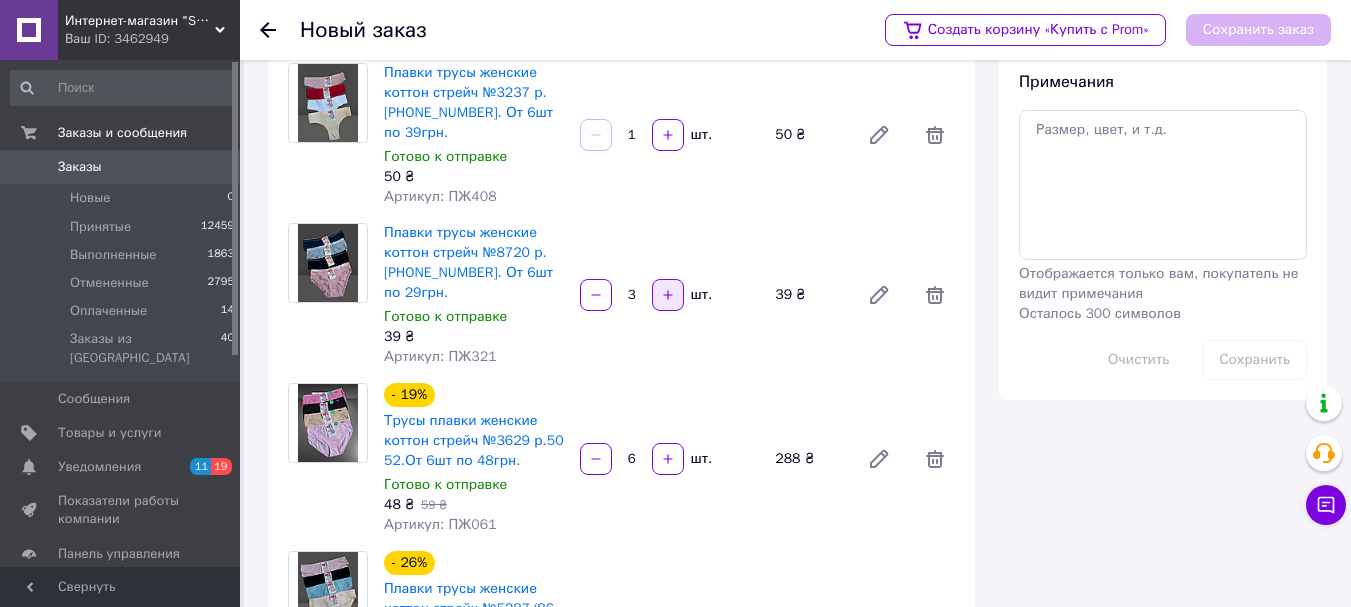 click at bounding box center (668, 295) 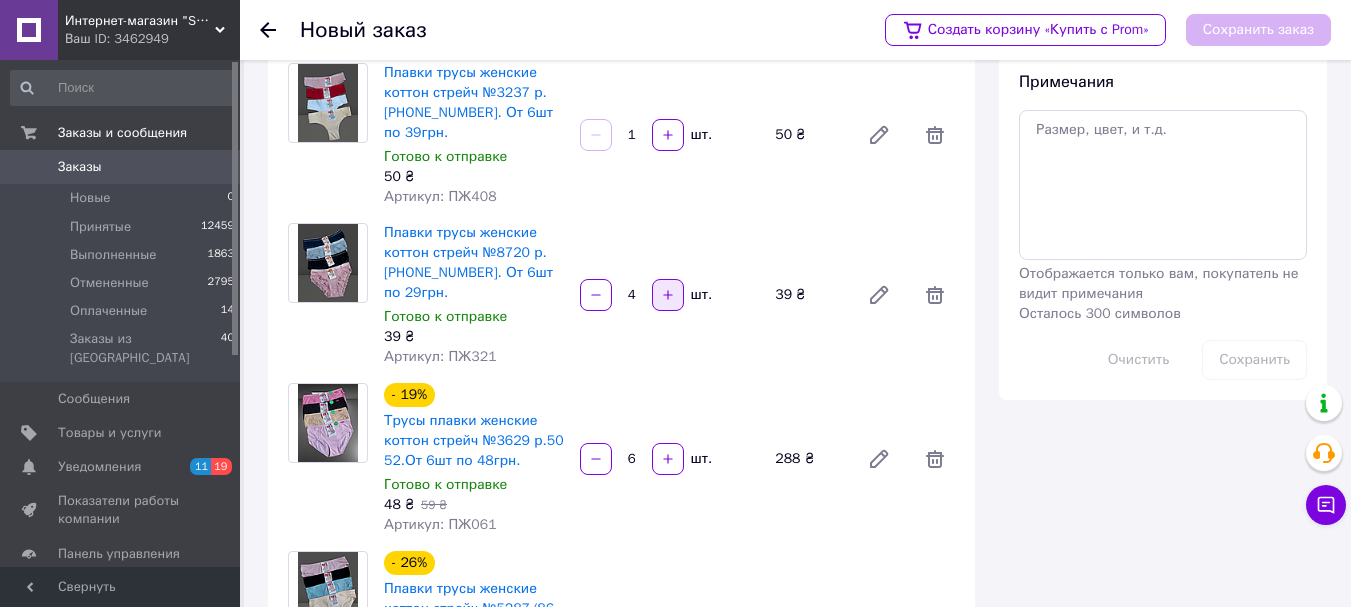 click at bounding box center [668, 295] 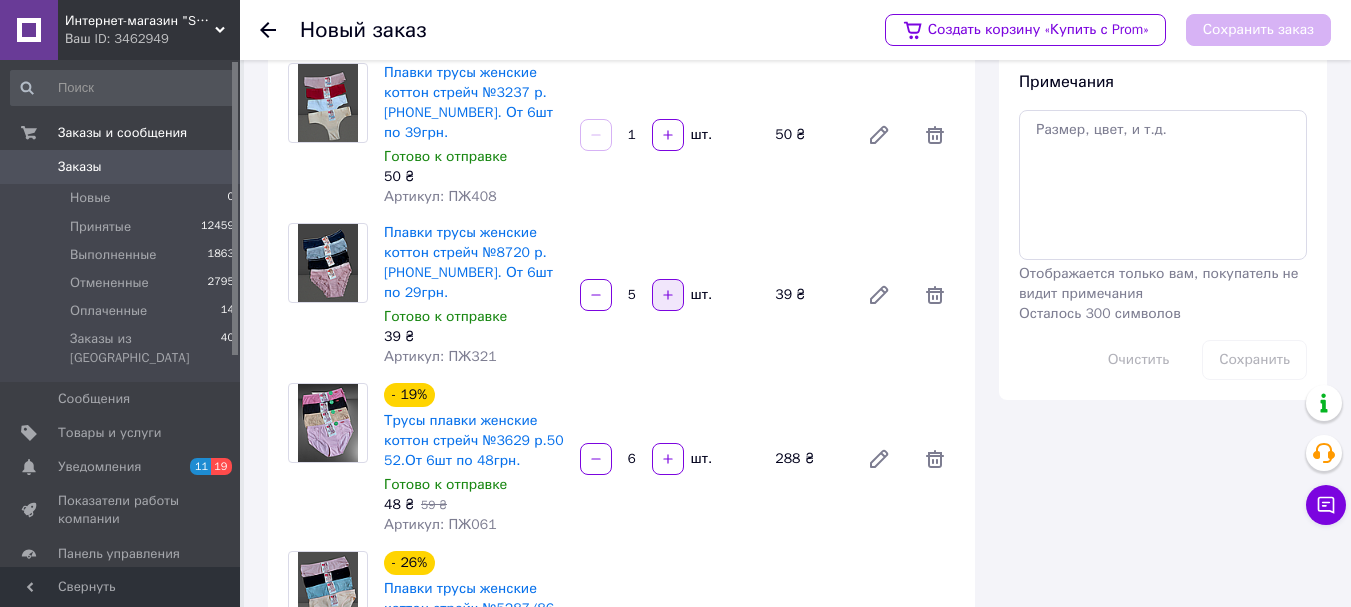 click at bounding box center [668, 295] 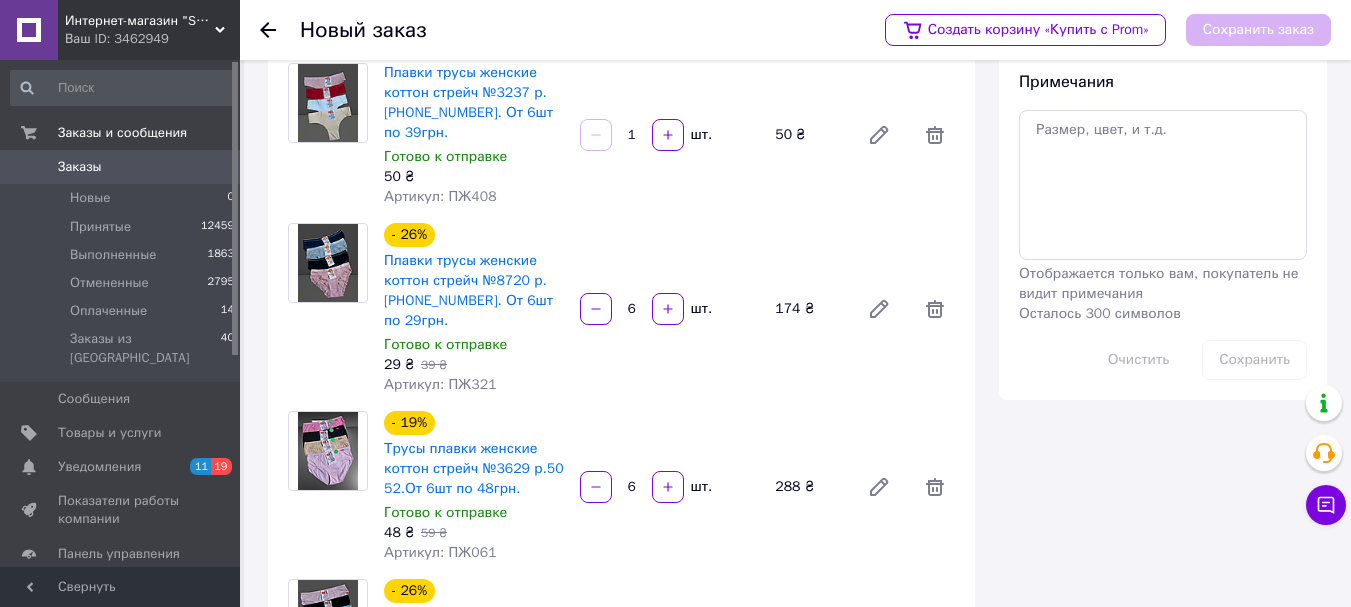 scroll, scrollTop: 300, scrollLeft: 0, axis: vertical 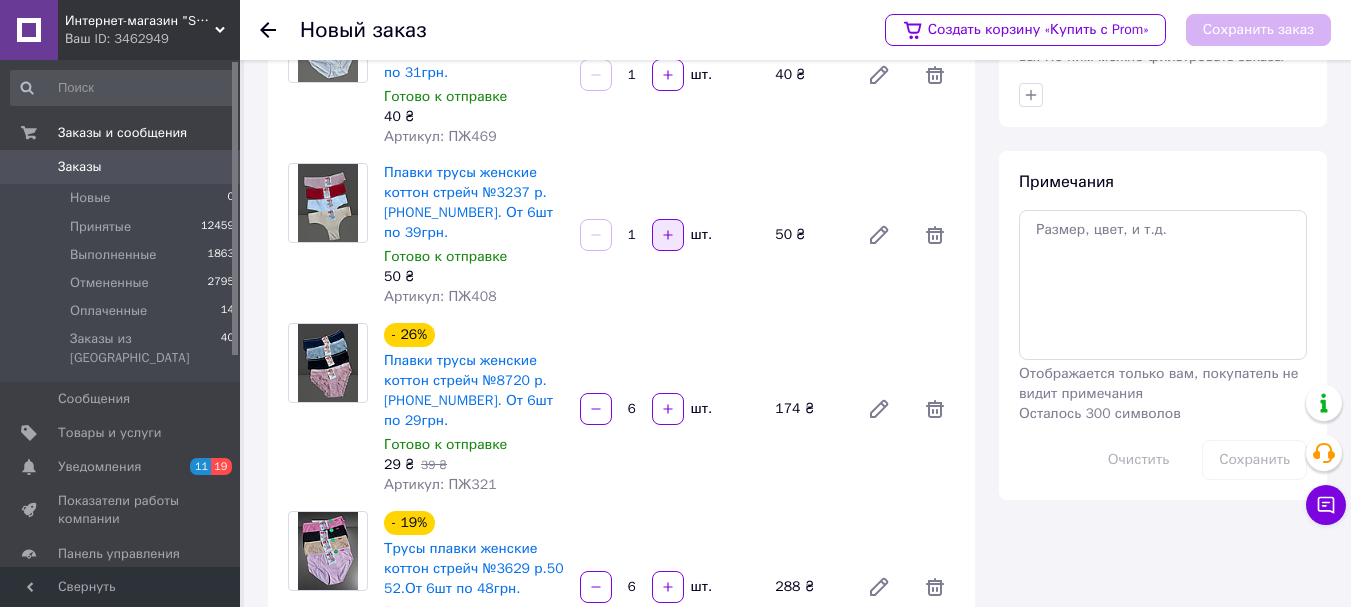 click 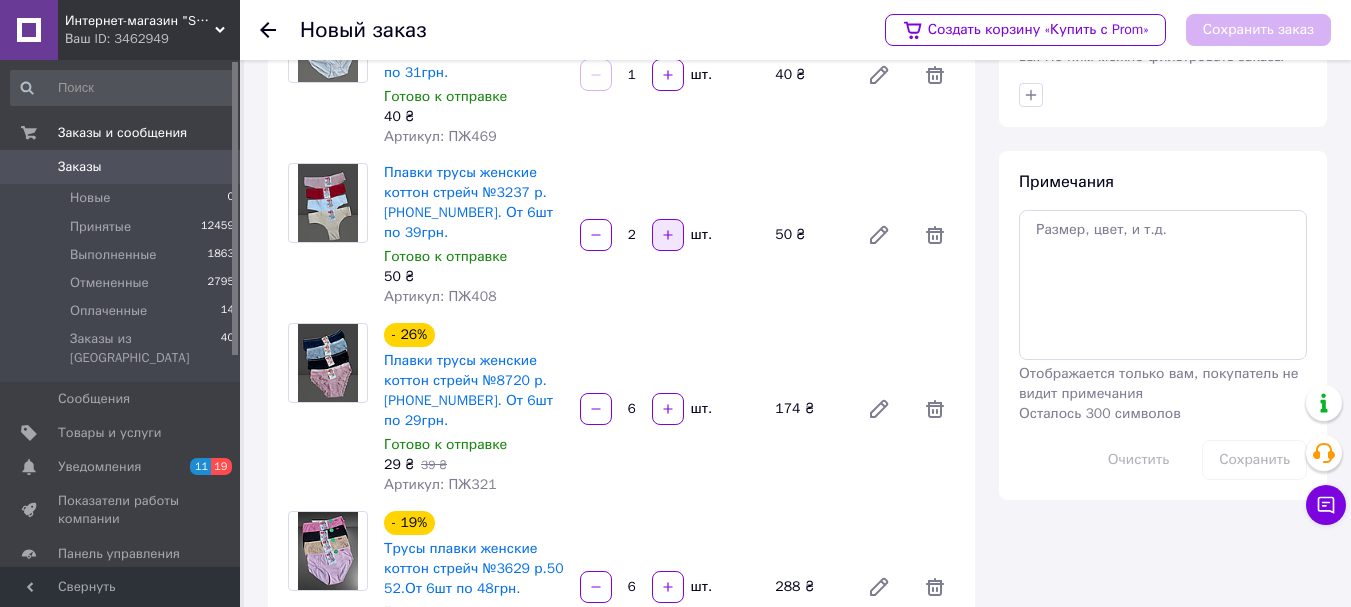 click 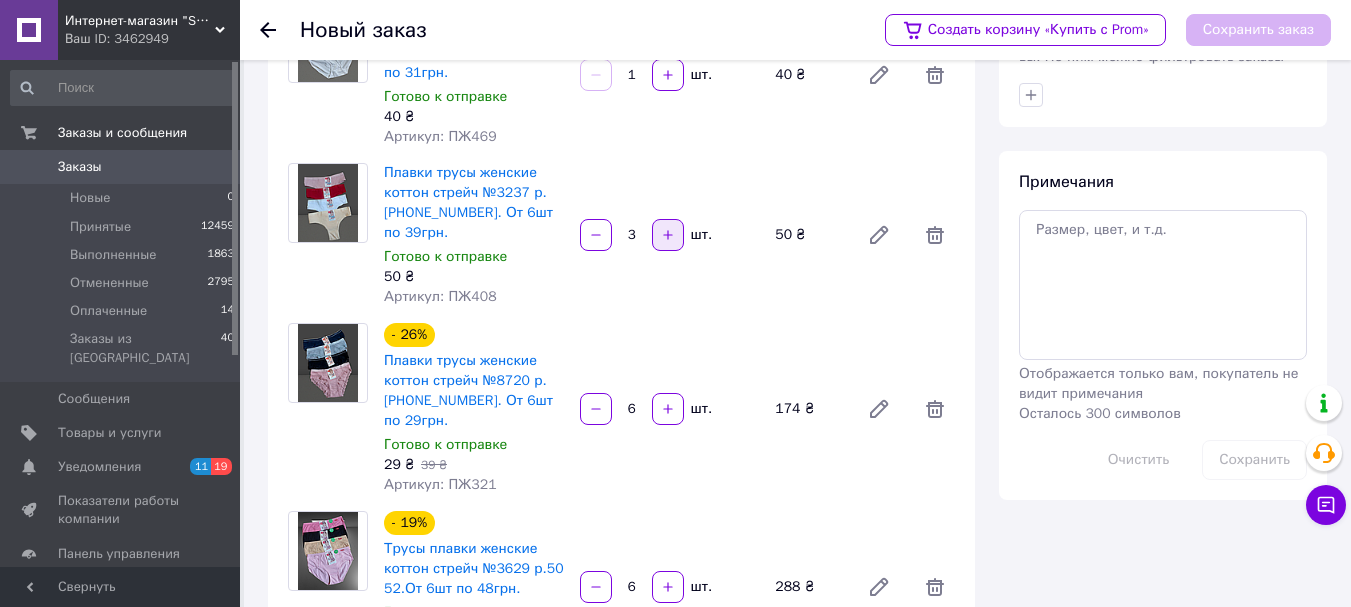 click 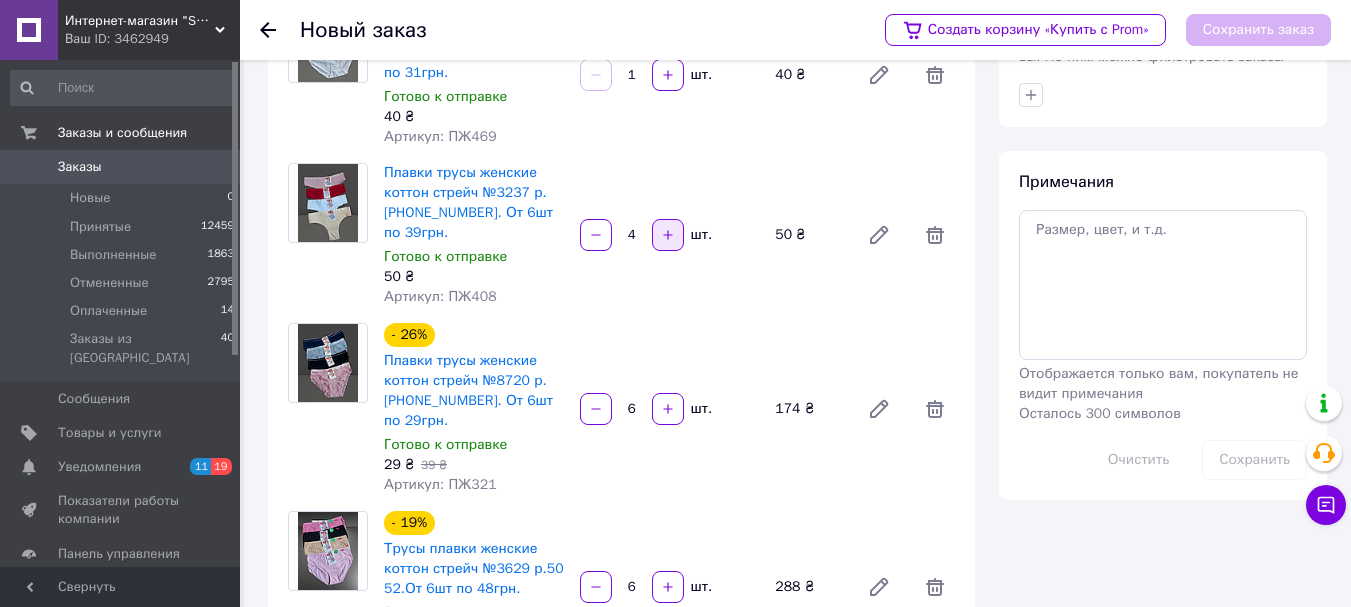 click 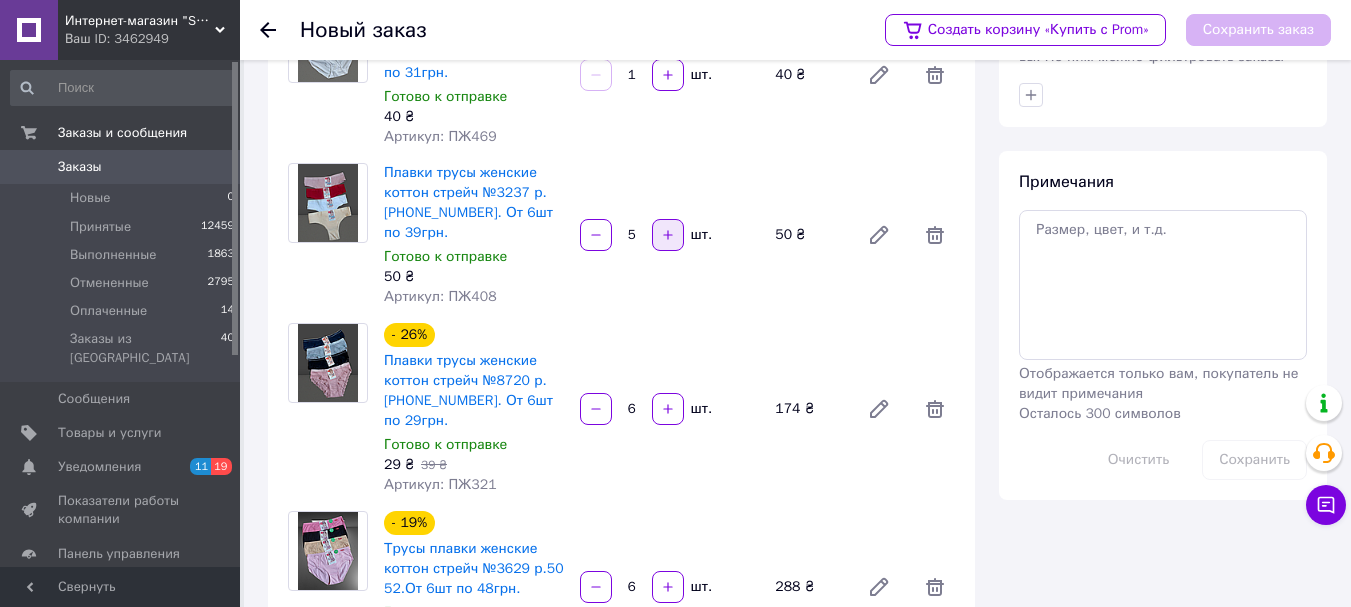 click 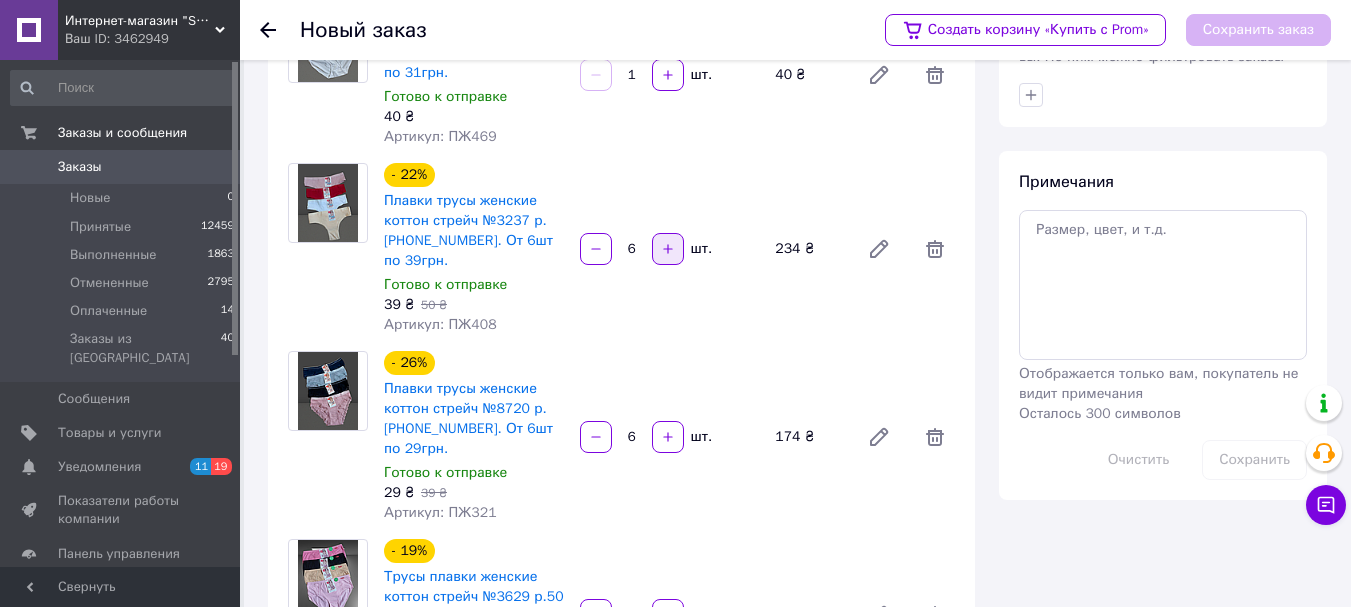scroll, scrollTop: 100, scrollLeft: 0, axis: vertical 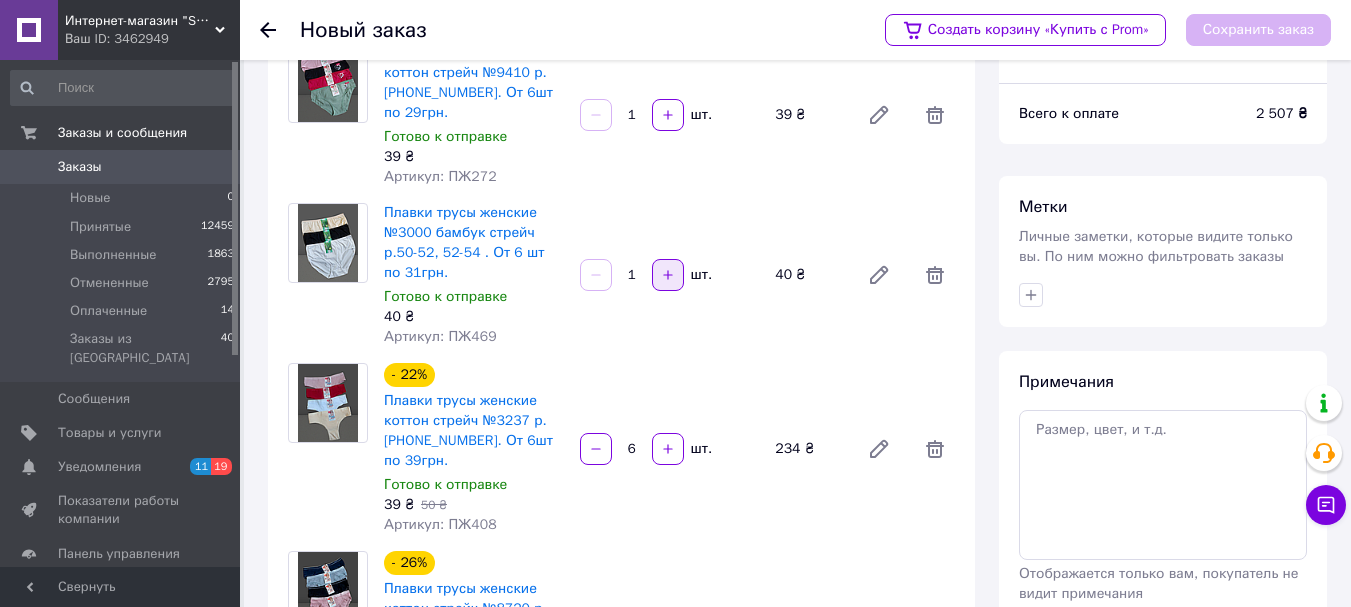 click 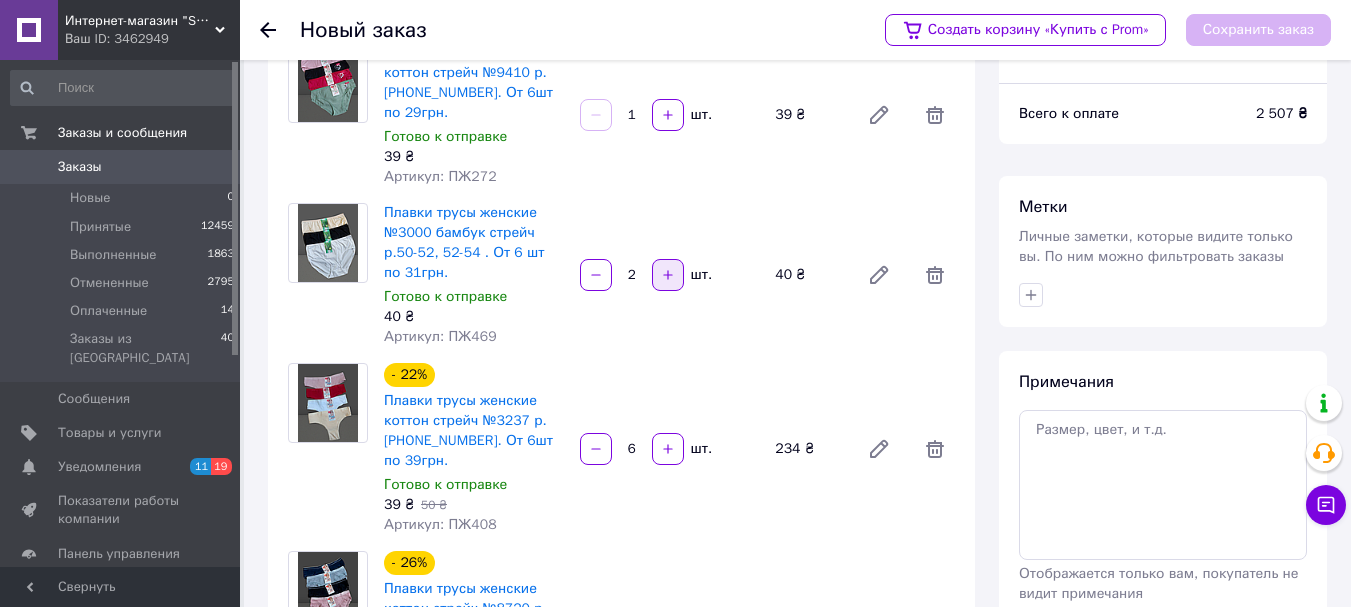 click 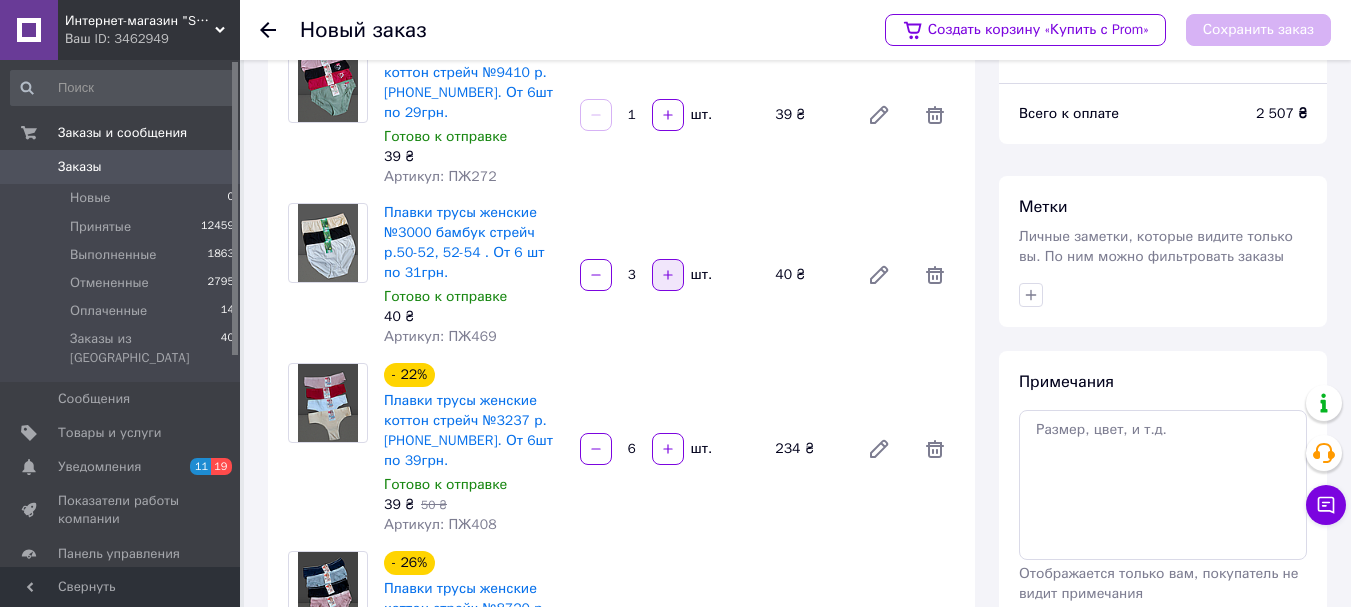 click 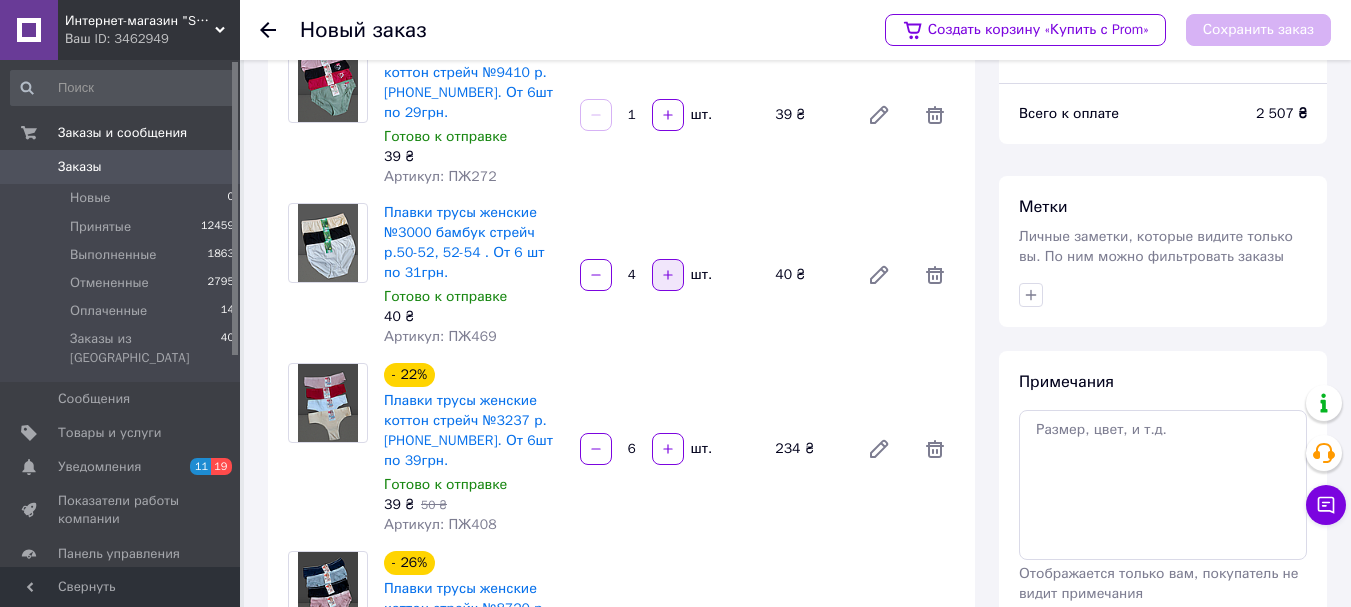 click 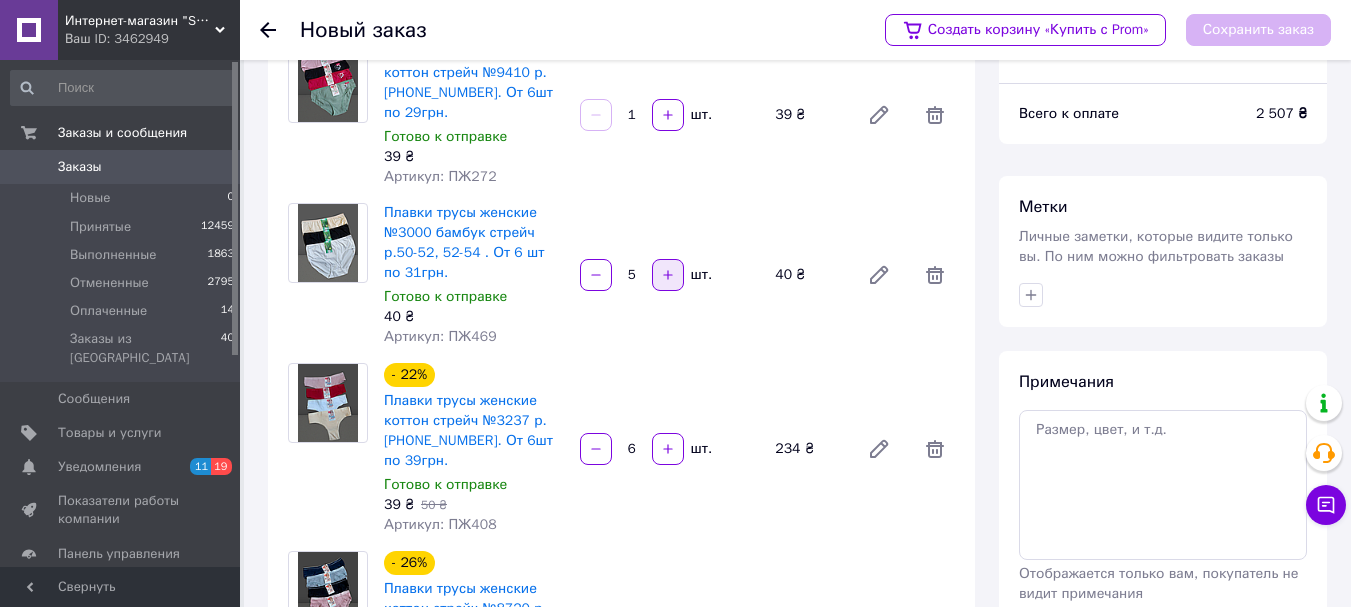 click 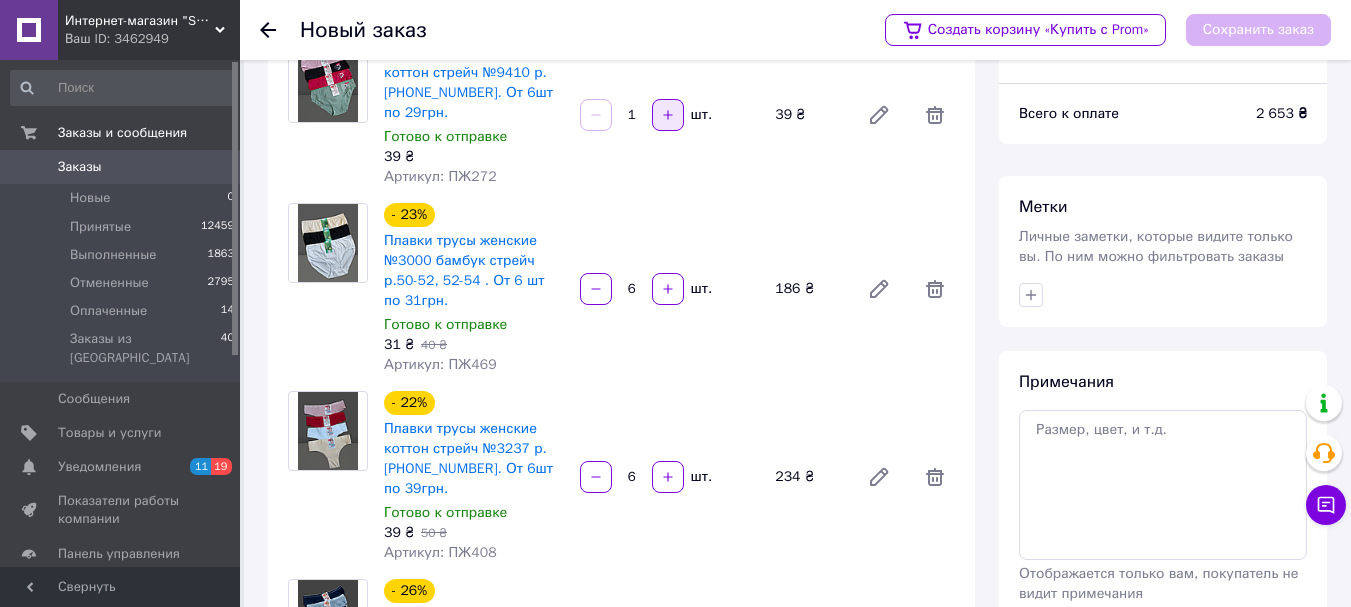 click at bounding box center [668, 115] 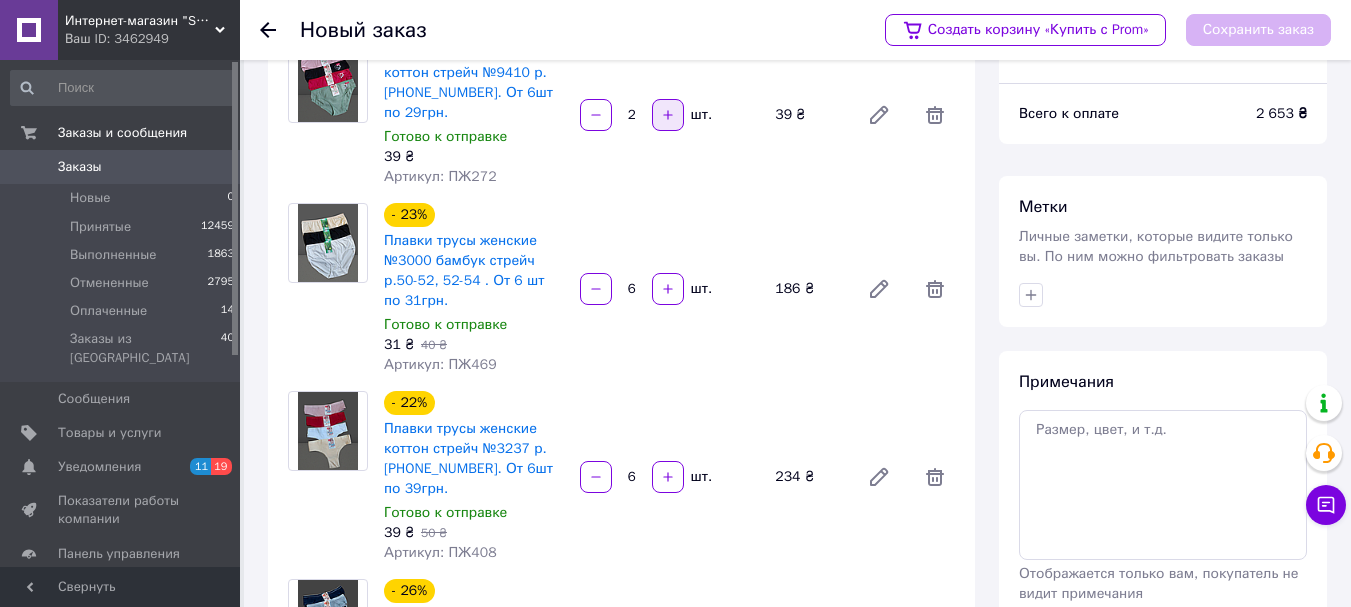 click at bounding box center (668, 115) 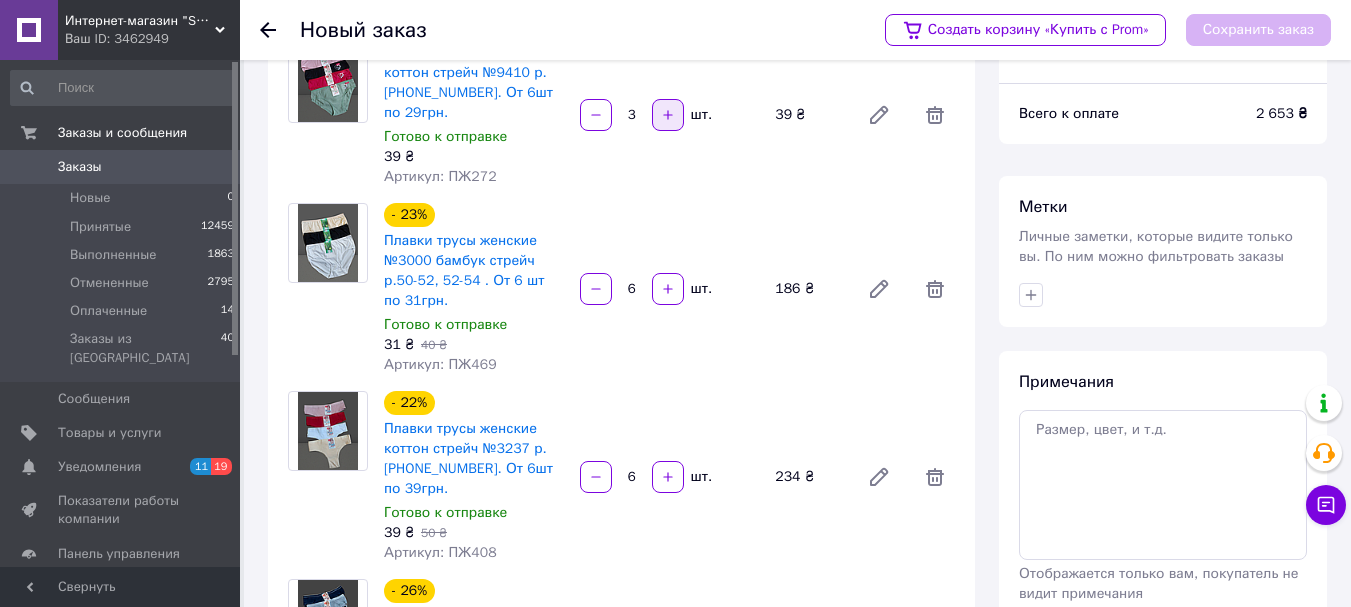 click at bounding box center [668, 115] 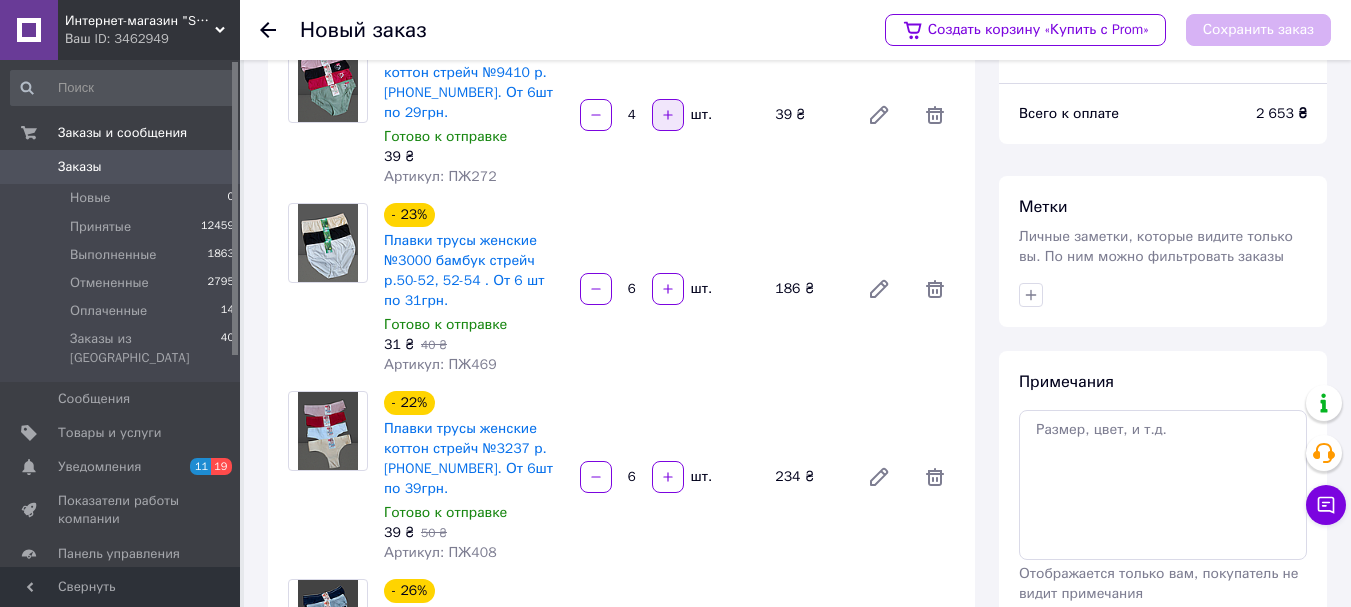 click at bounding box center [668, 115] 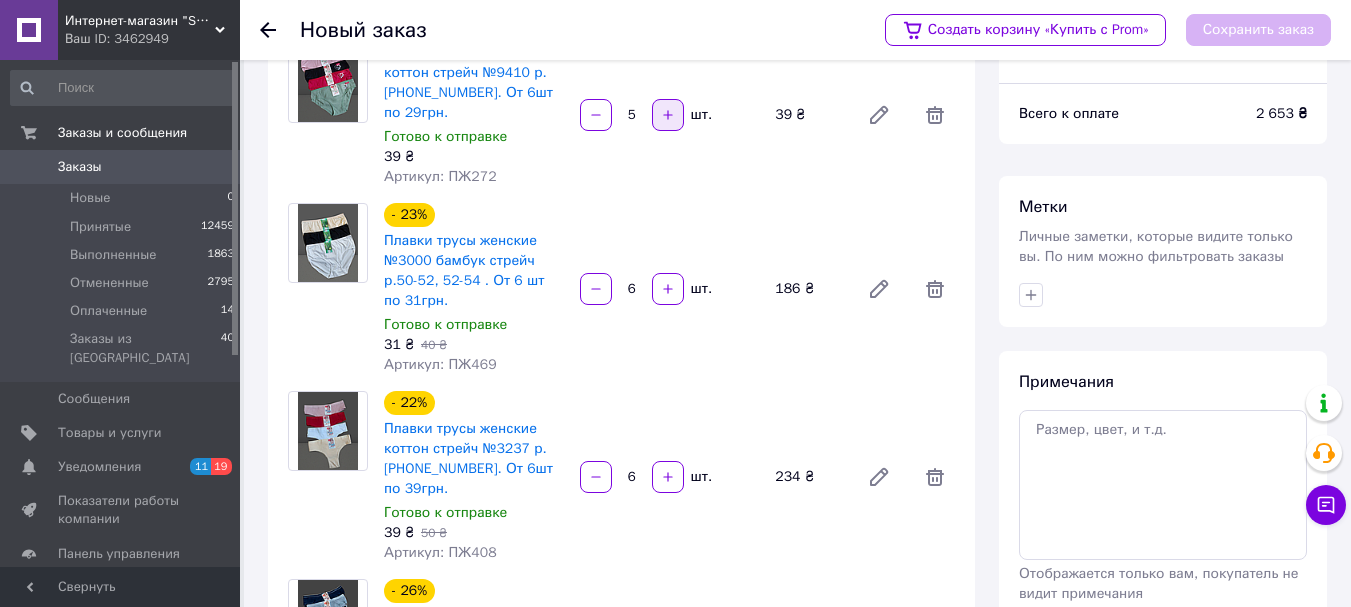 click at bounding box center [668, 115] 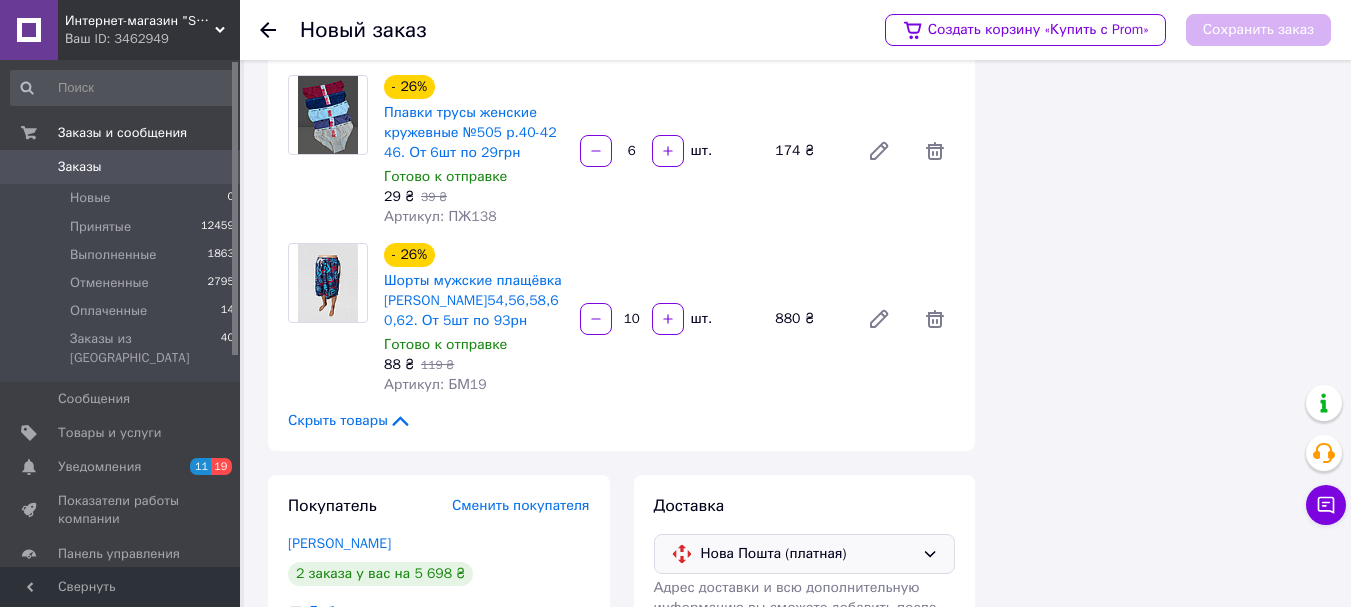scroll, scrollTop: 1562, scrollLeft: 0, axis: vertical 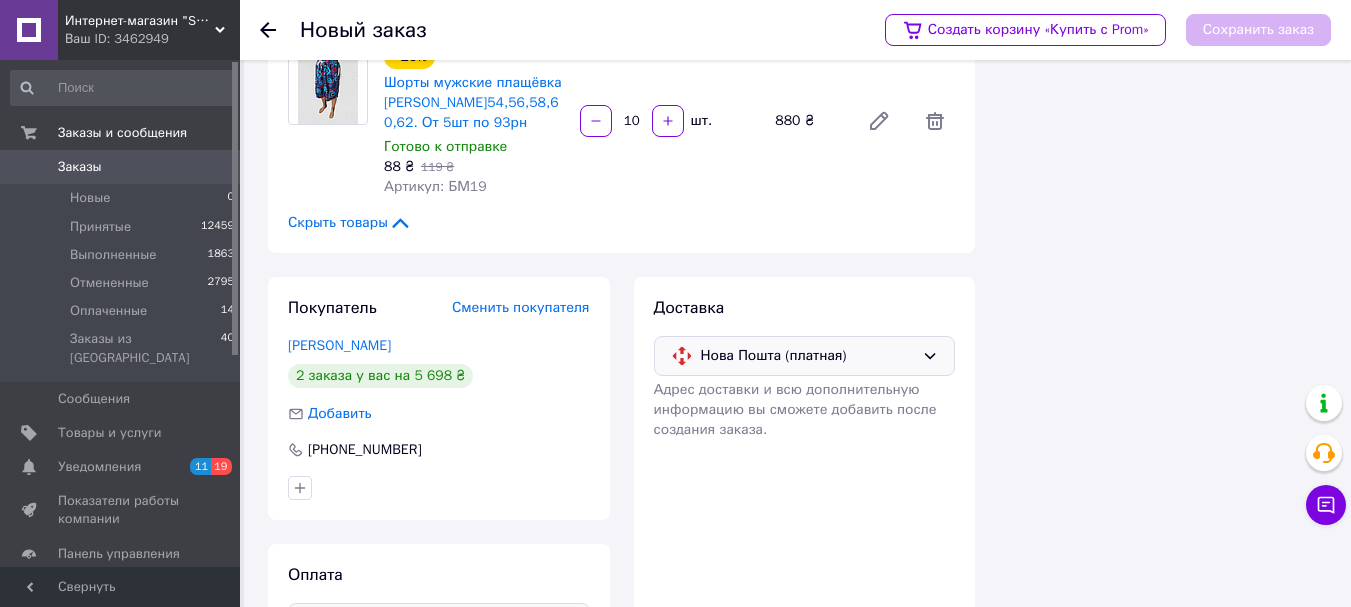 click on "Не выбрано" at bounding box center (427, 623) 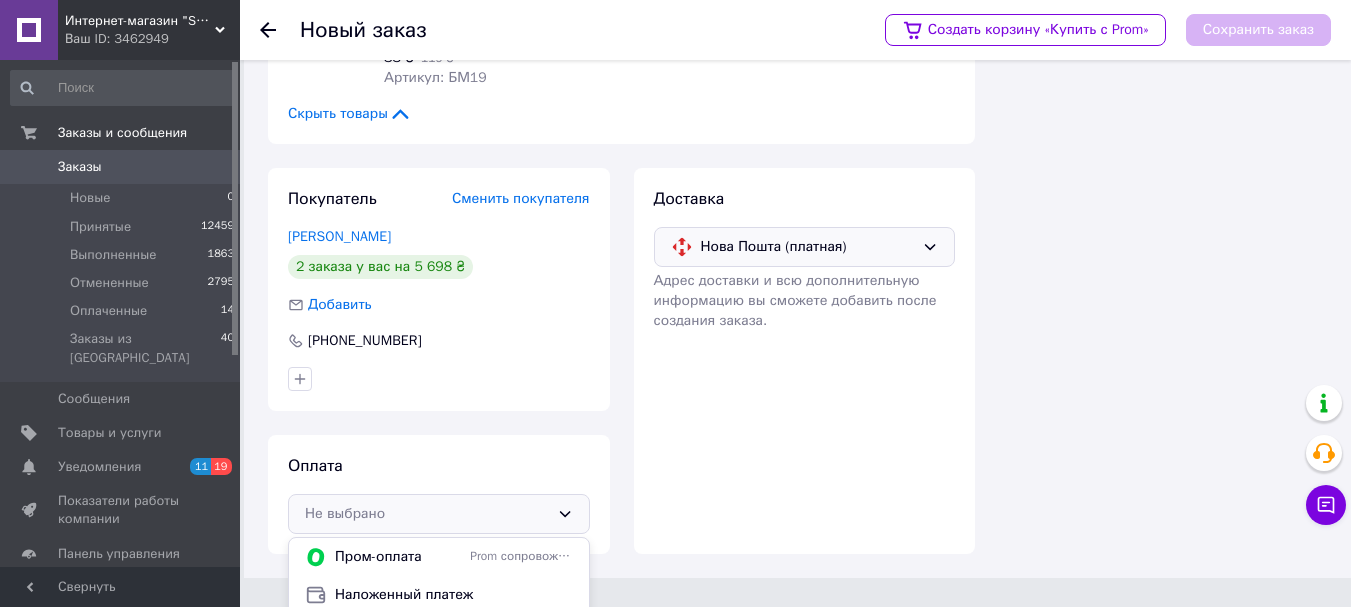 click on "Безготівковий розрахунок" at bounding box center [383, 632] 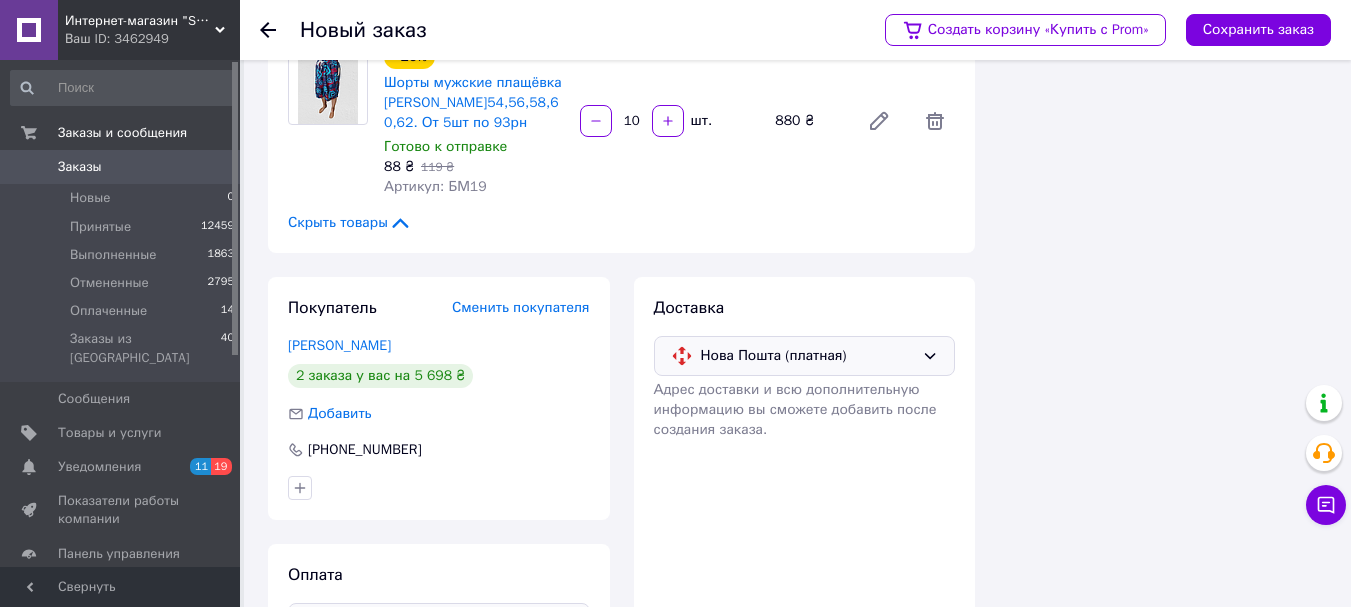 click on "Безготівковий розрахунок" at bounding box center [427, 623] 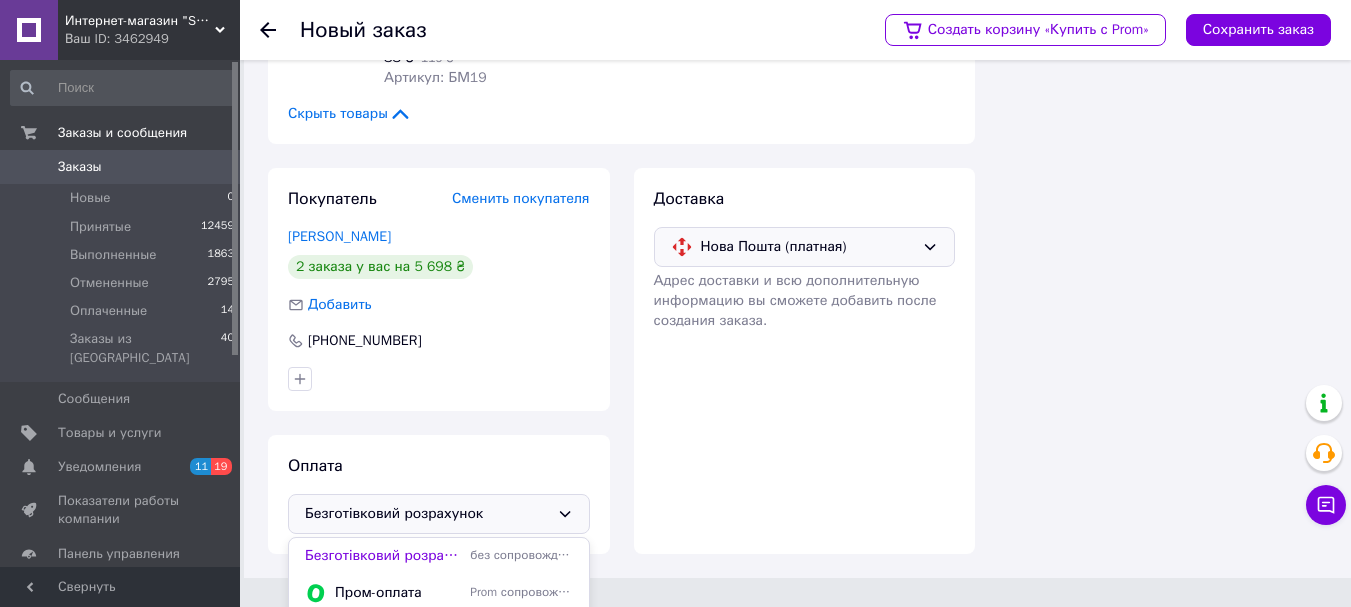 click on "Післяплата" at bounding box center (383, 668) 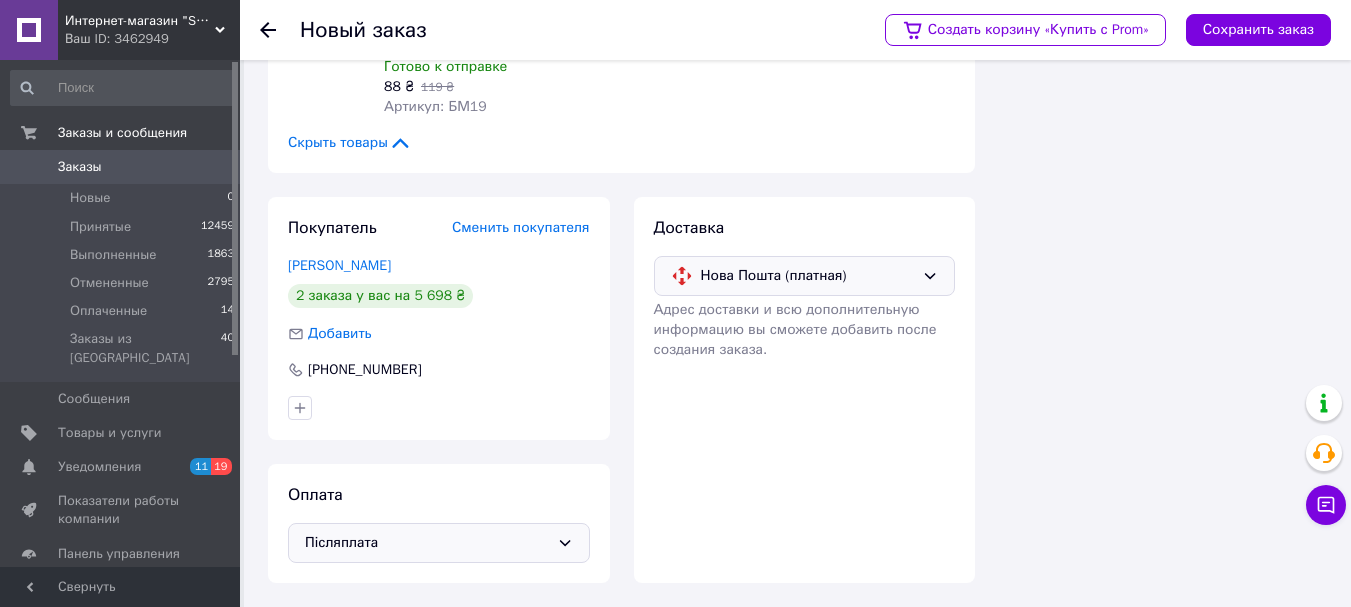 scroll, scrollTop: 1562, scrollLeft: 0, axis: vertical 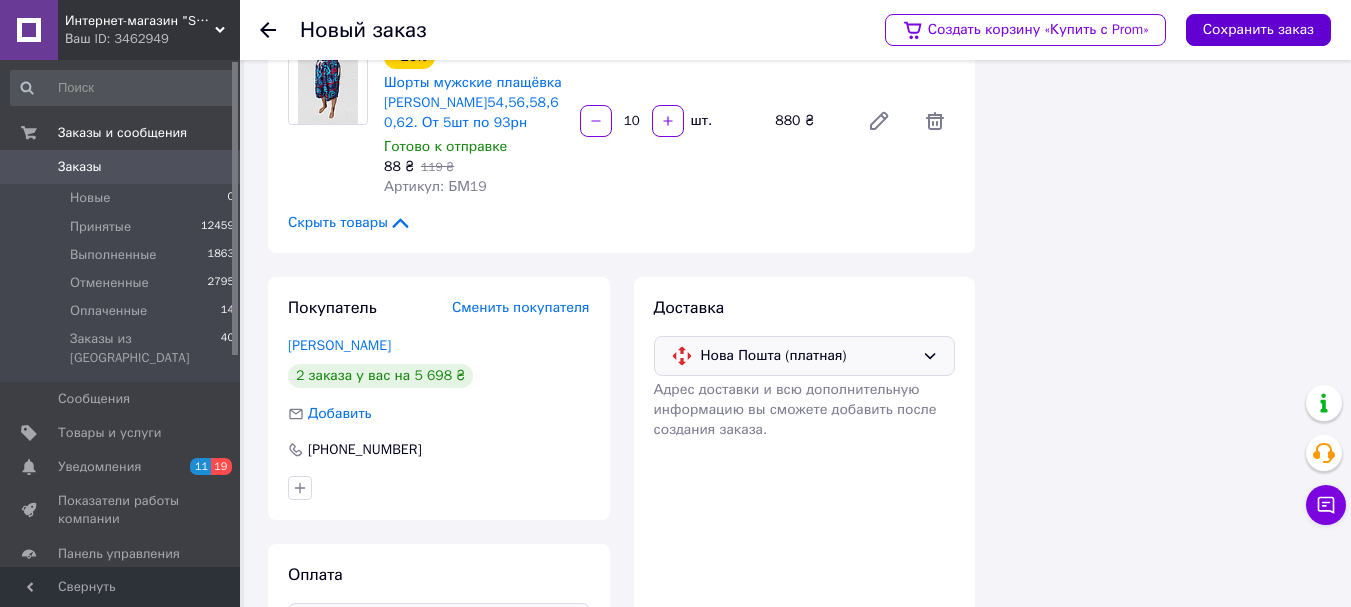 click on "Сохранить заказ" at bounding box center [1258, 30] 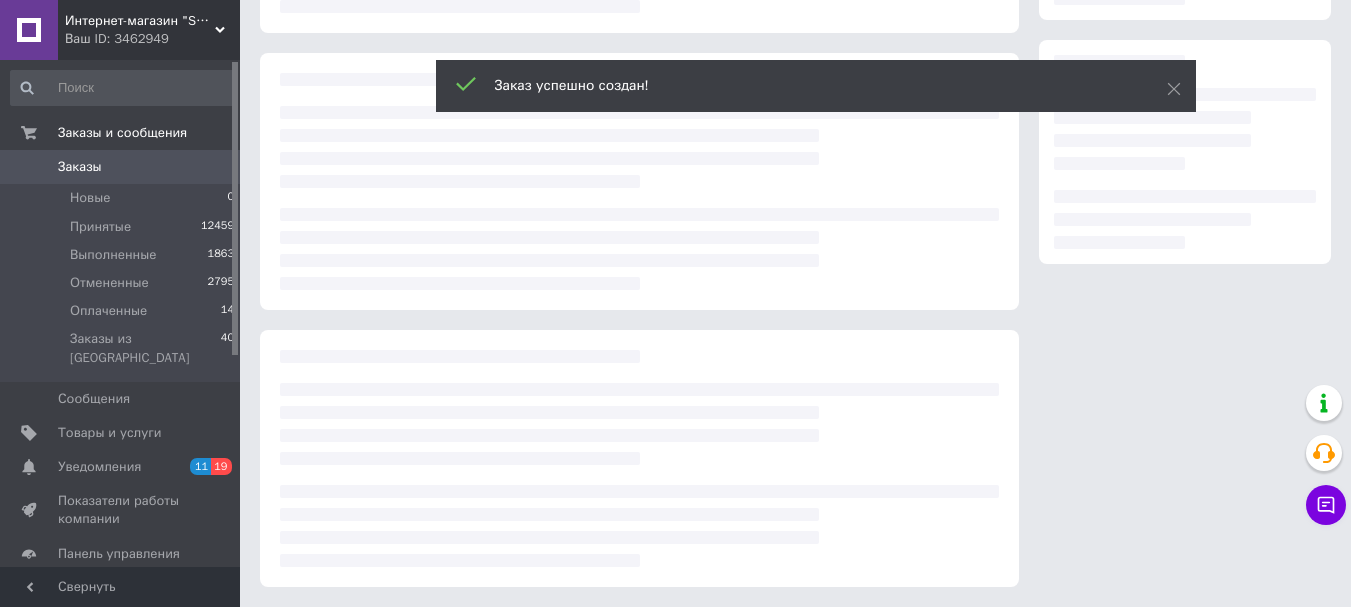 scroll, scrollTop: 0, scrollLeft: 0, axis: both 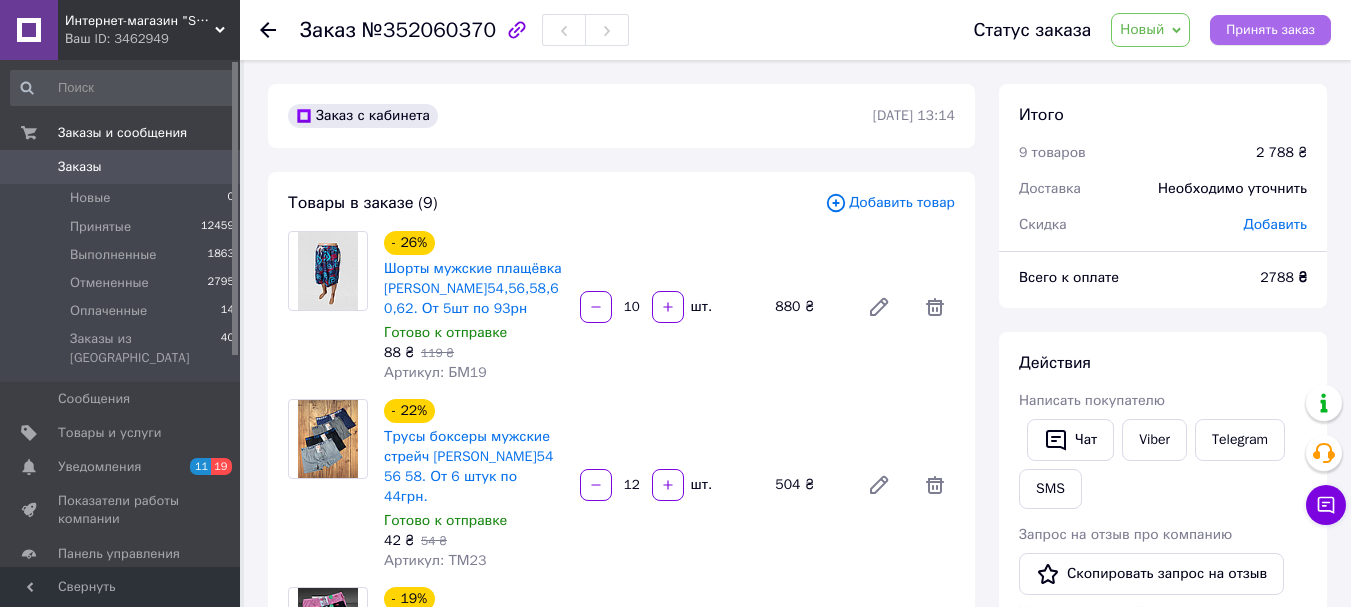 click on "Принять заказ" at bounding box center (1270, 30) 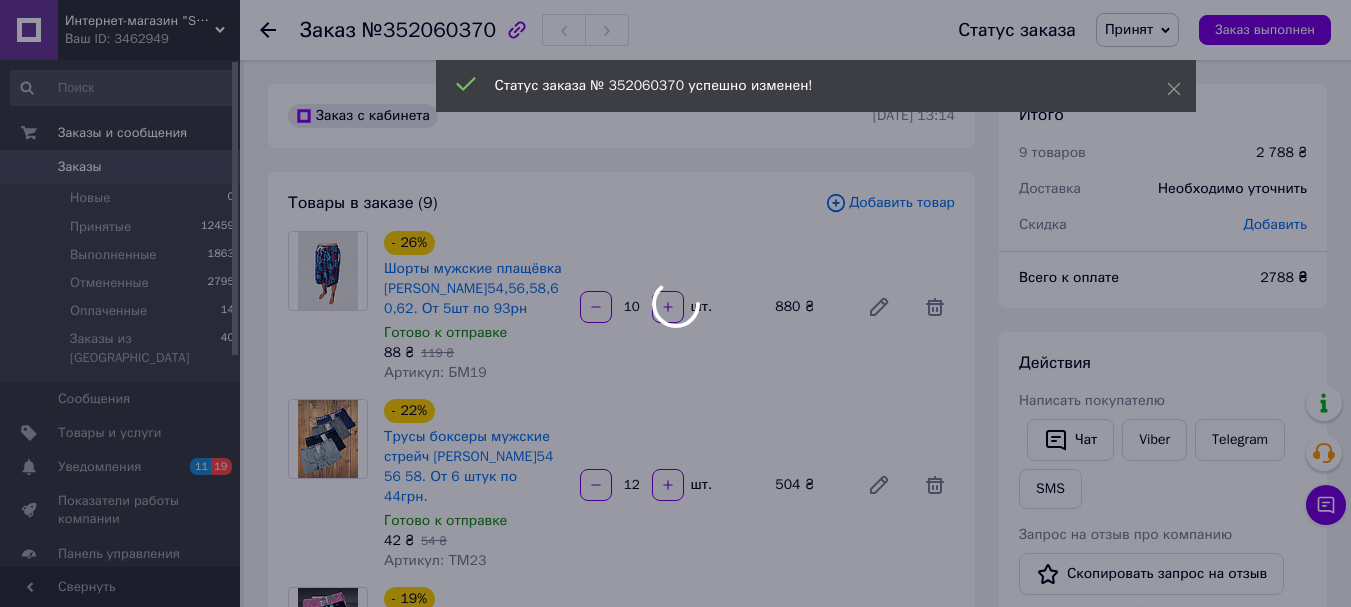 drag, startPoint x: 852, startPoint y: 260, endPoint x: 797, endPoint y: 271, distance: 56.089214 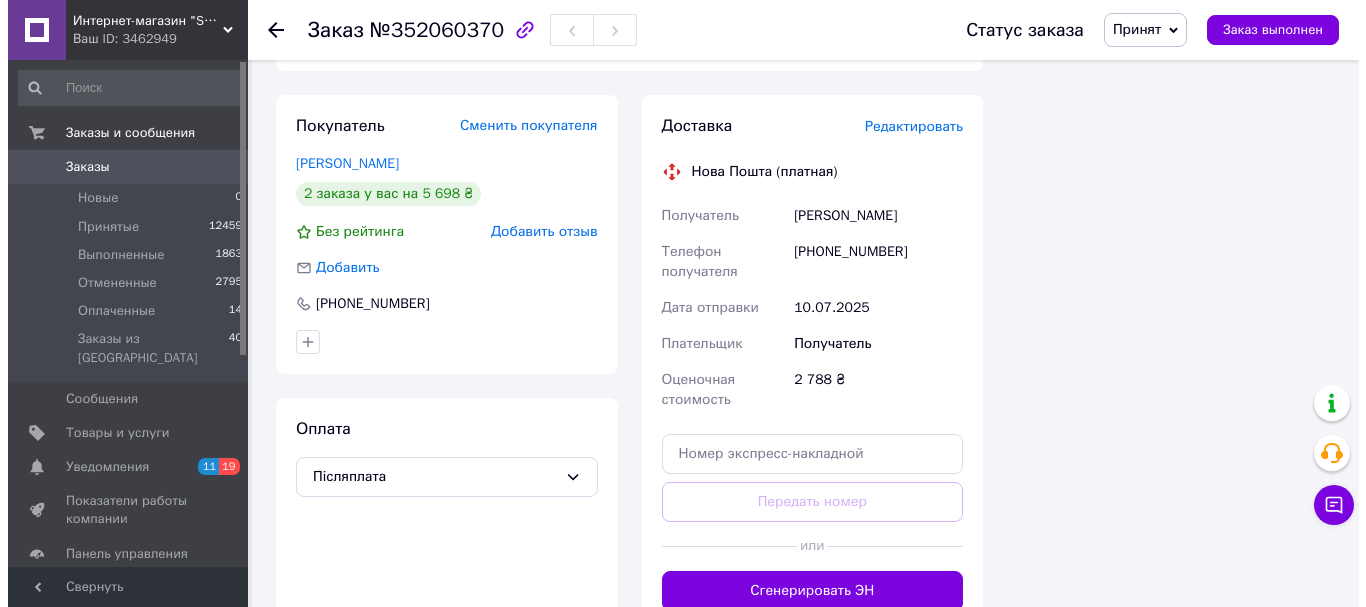 scroll, scrollTop: 1691, scrollLeft: 0, axis: vertical 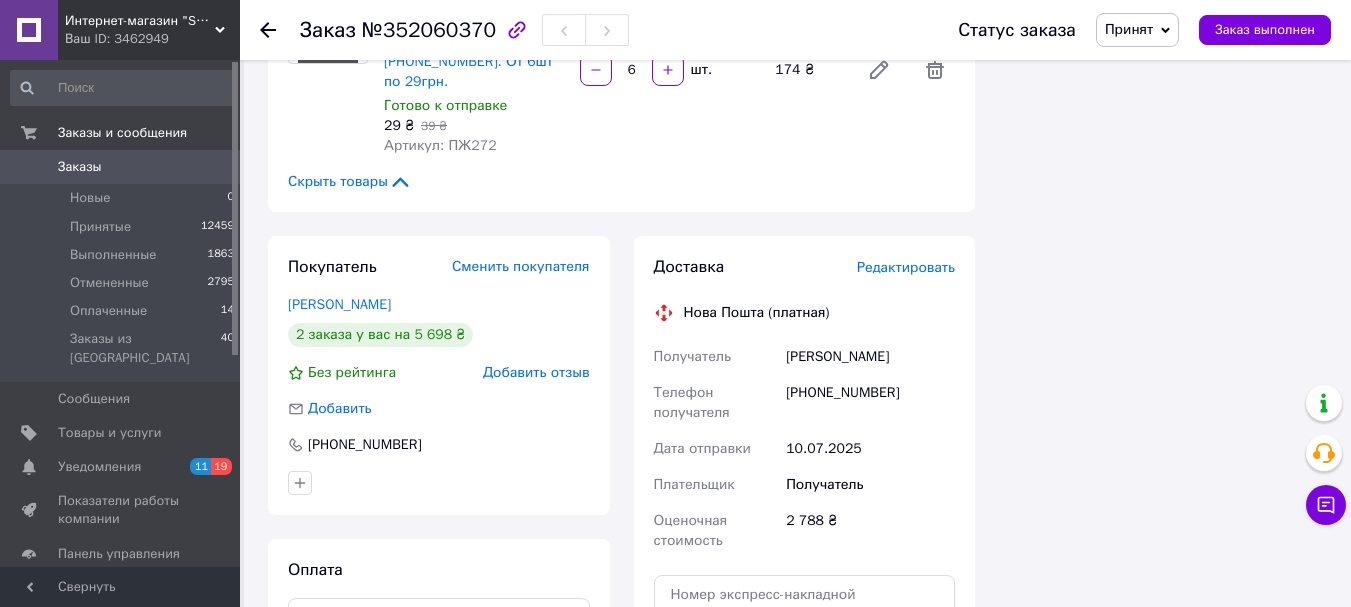 click on "Редактировать" at bounding box center (906, 267) 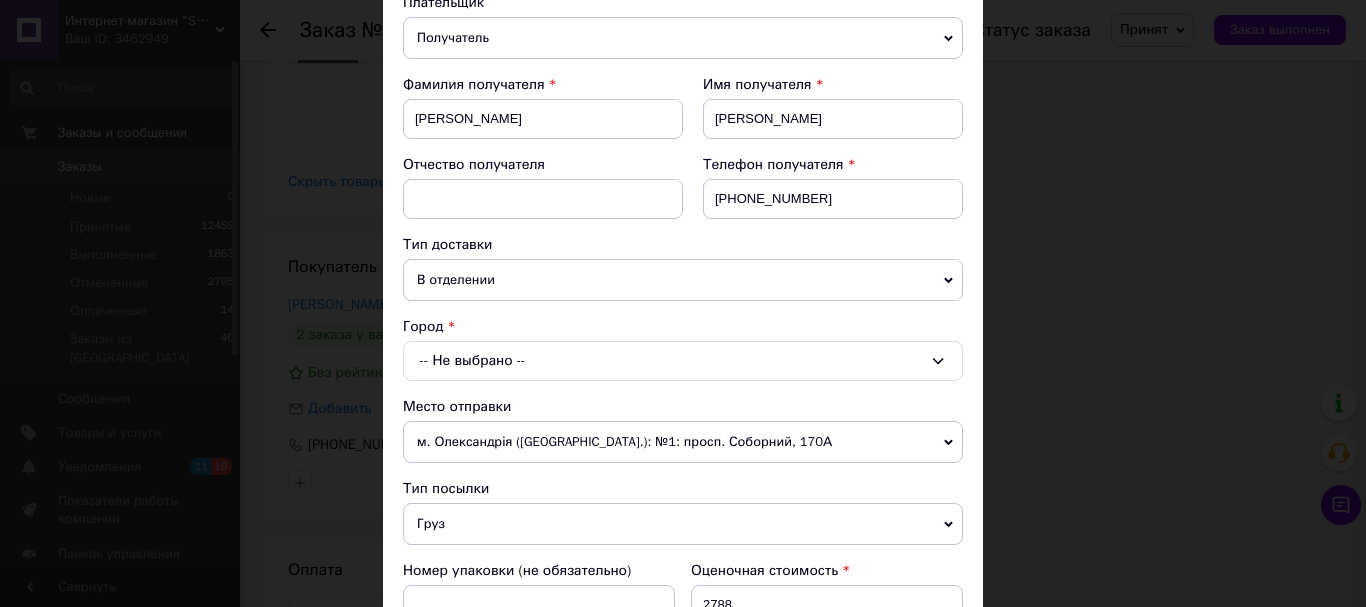 scroll, scrollTop: 300, scrollLeft: 0, axis: vertical 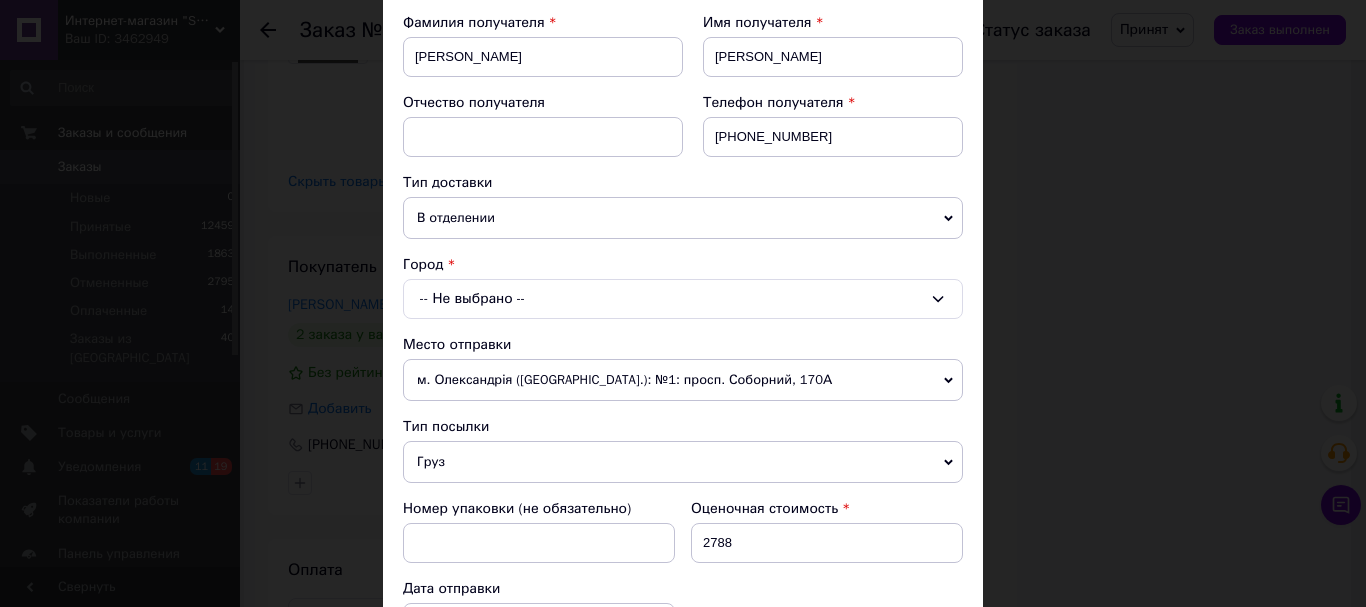 click on "-- Не выбрано --" at bounding box center (683, 299) 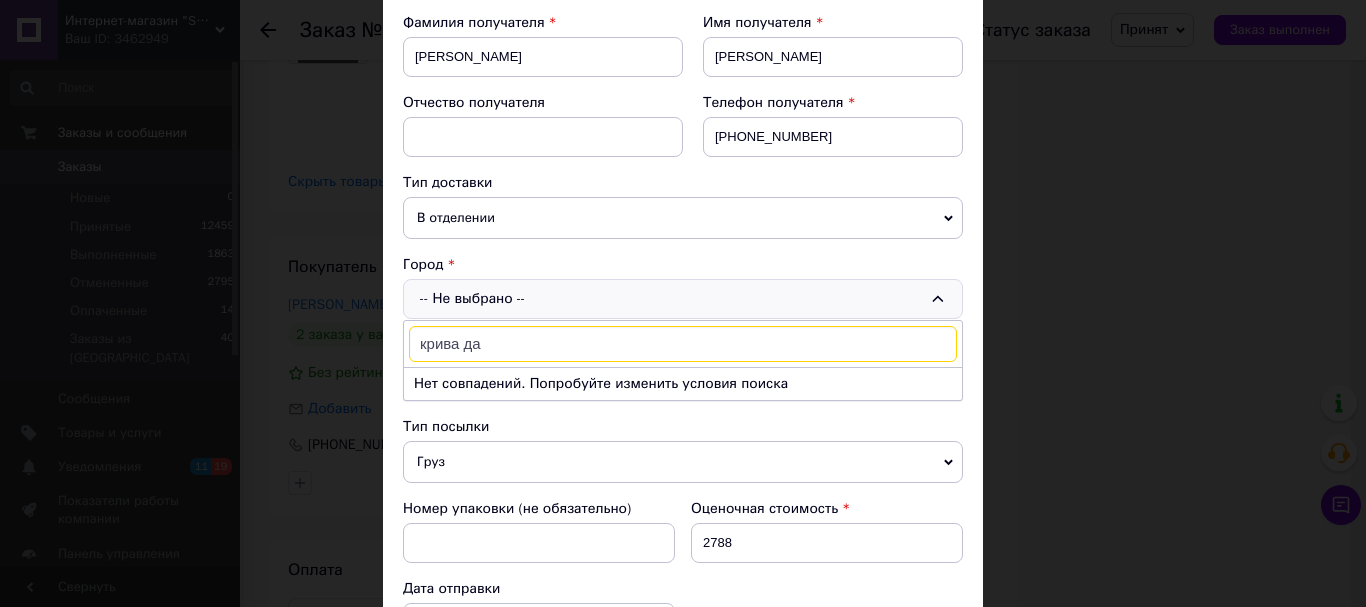 click on "крива да" at bounding box center [683, 344] 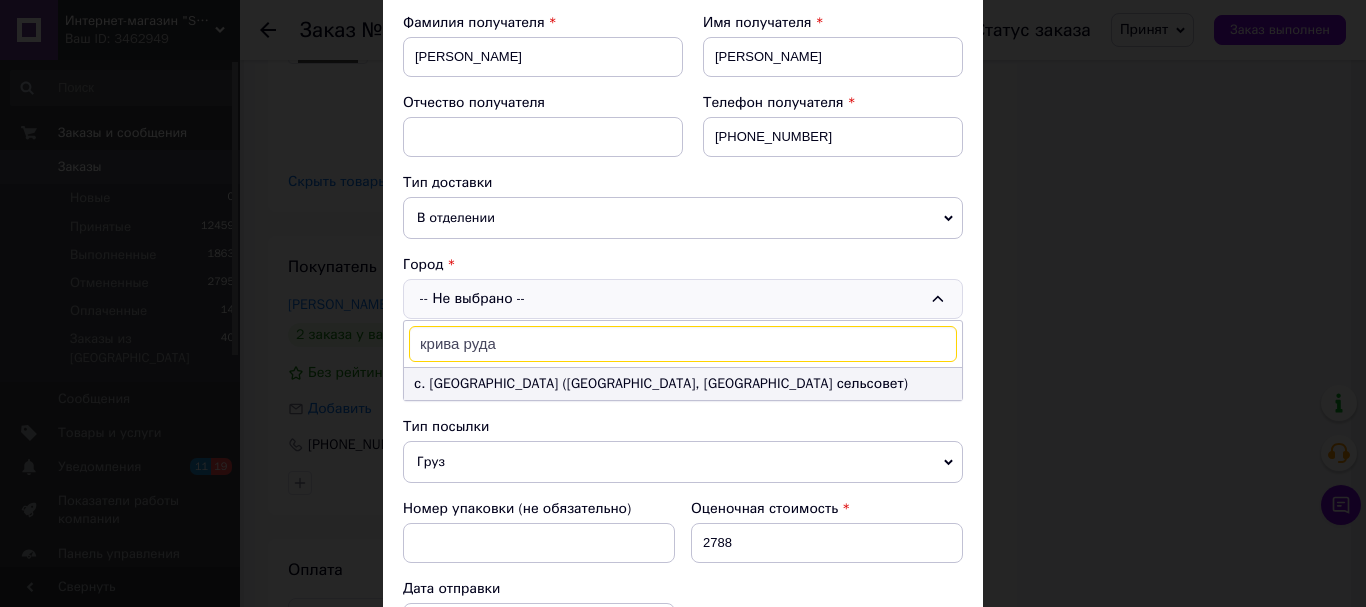 type on "крива руда" 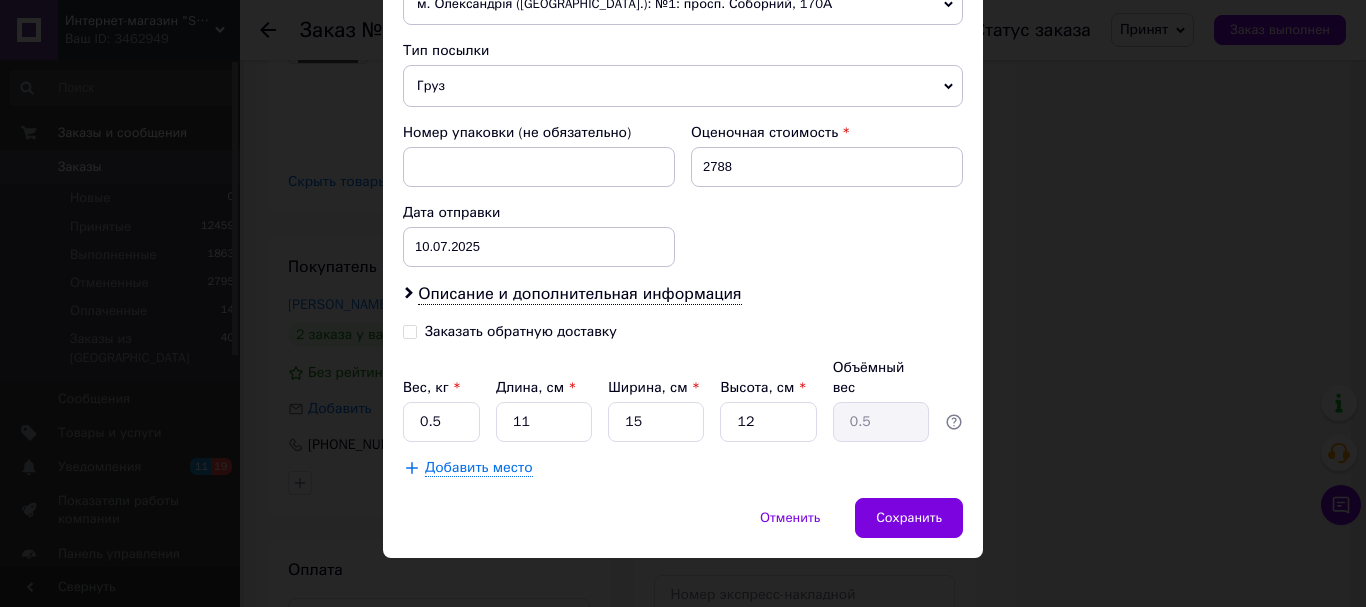 scroll, scrollTop: 757, scrollLeft: 0, axis: vertical 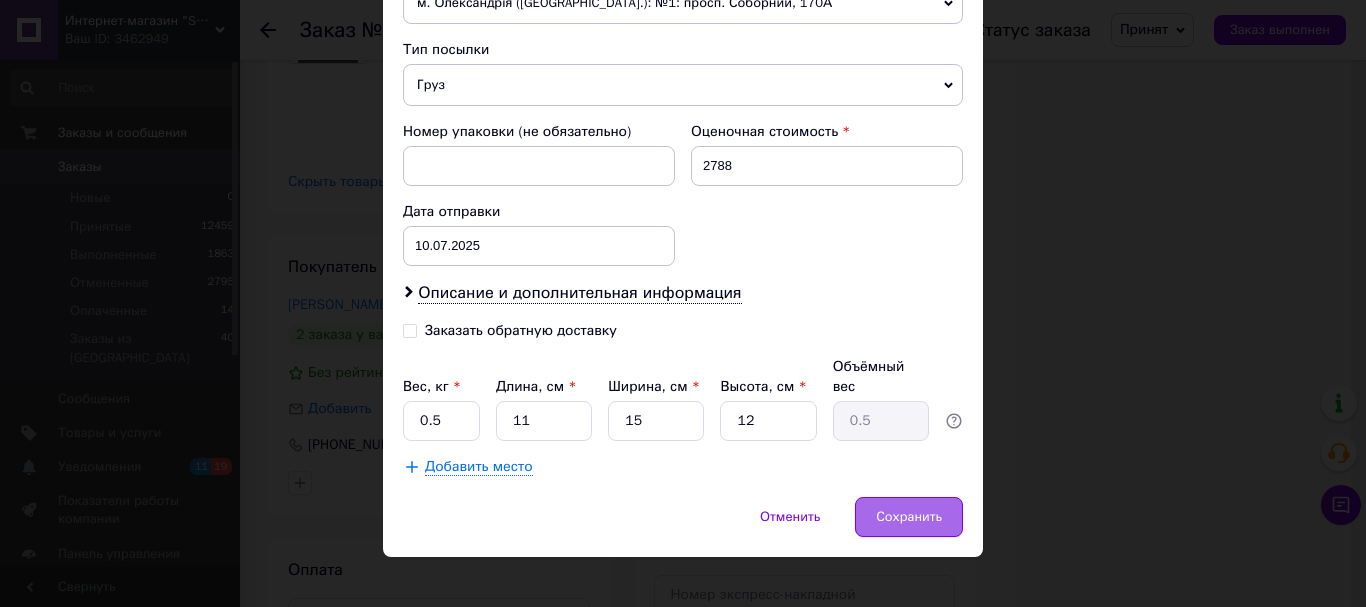 click on "Сохранить" at bounding box center [909, 517] 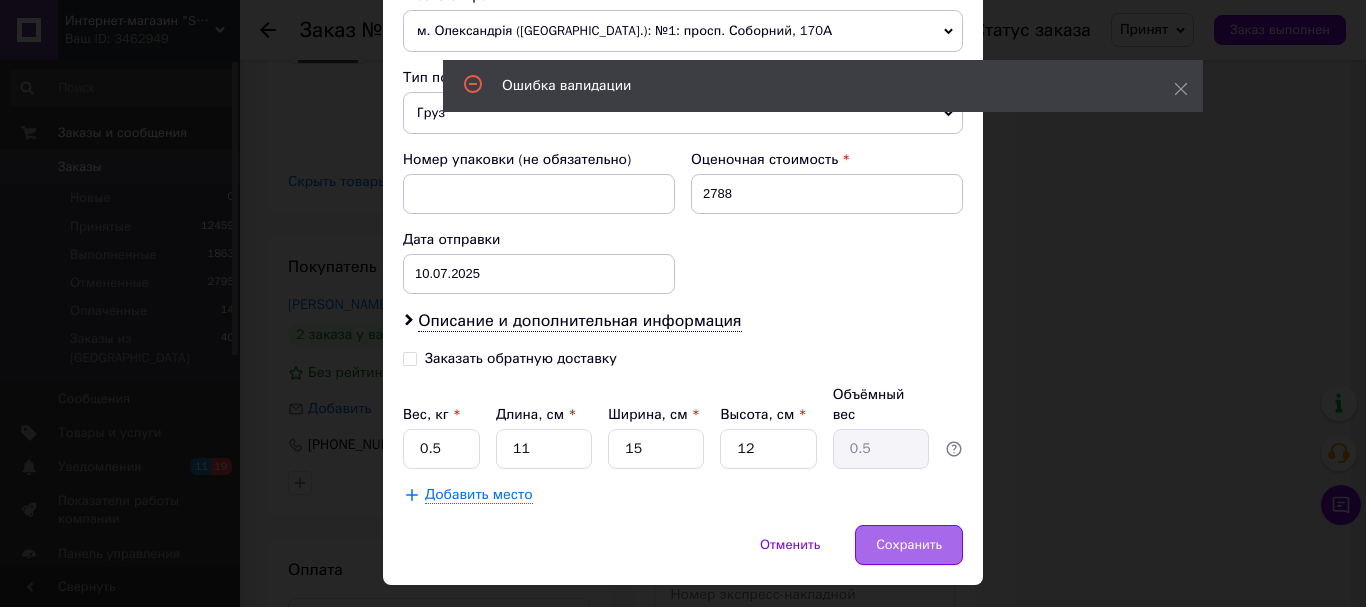 scroll, scrollTop: 785, scrollLeft: 0, axis: vertical 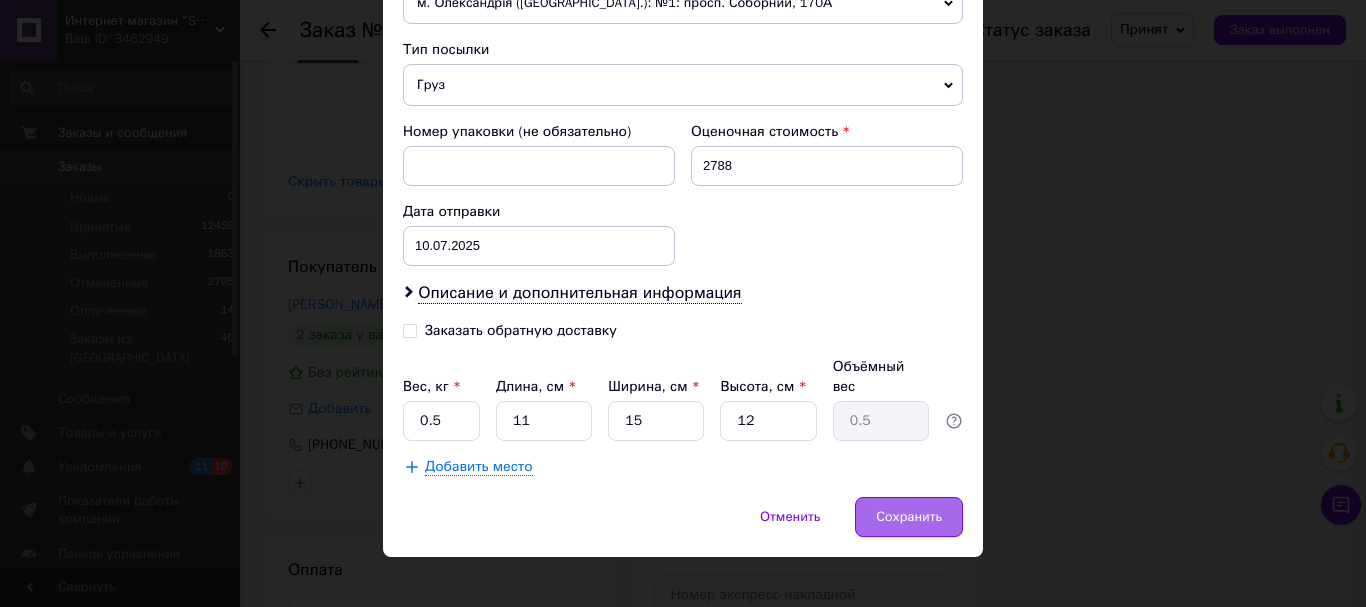 click on "Сохранить" at bounding box center (909, 517) 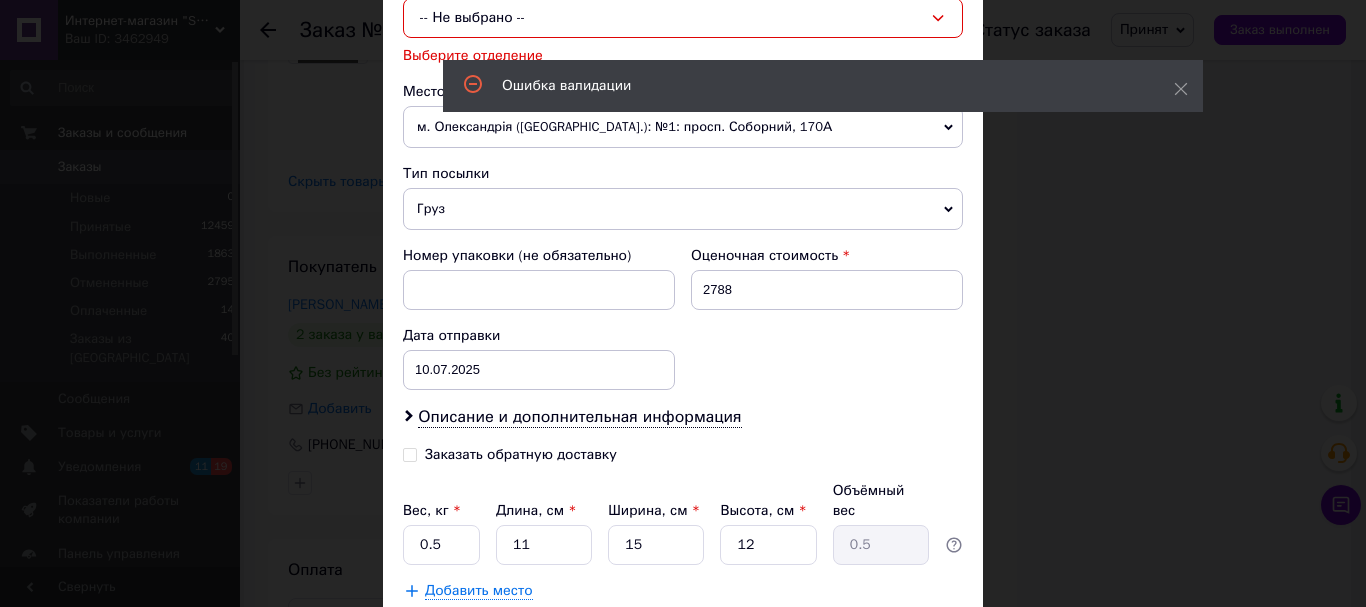 scroll, scrollTop: 485, scrollLeft: 0, axis: vertical 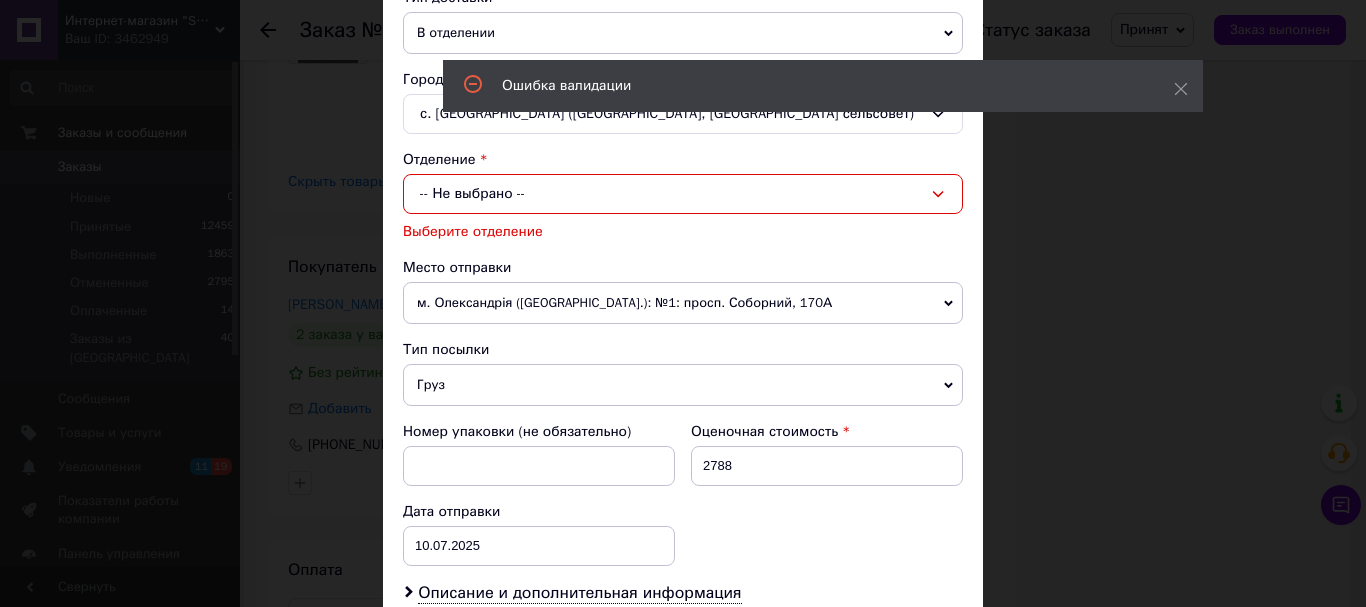 click on "-- Не выбрано --" at bounding box center (683, 194) 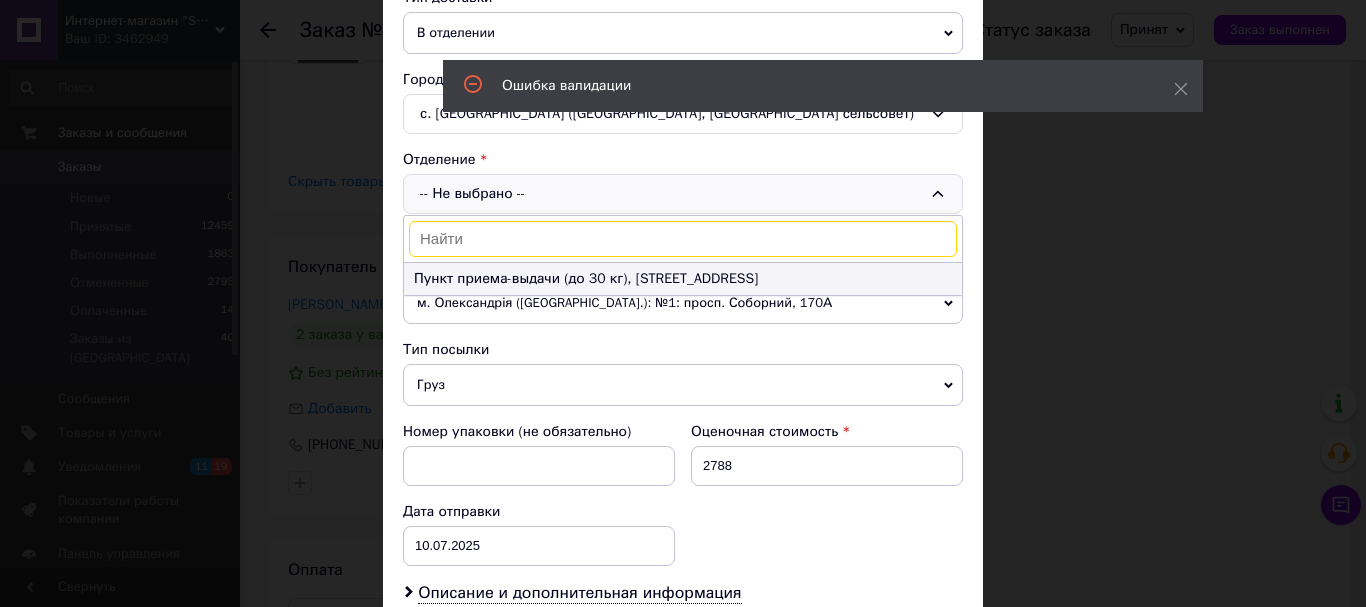 click on "Пункт приема-выдачи (до 30 кг), ул. Центральная, 19А" at bounding box center (683, 279) 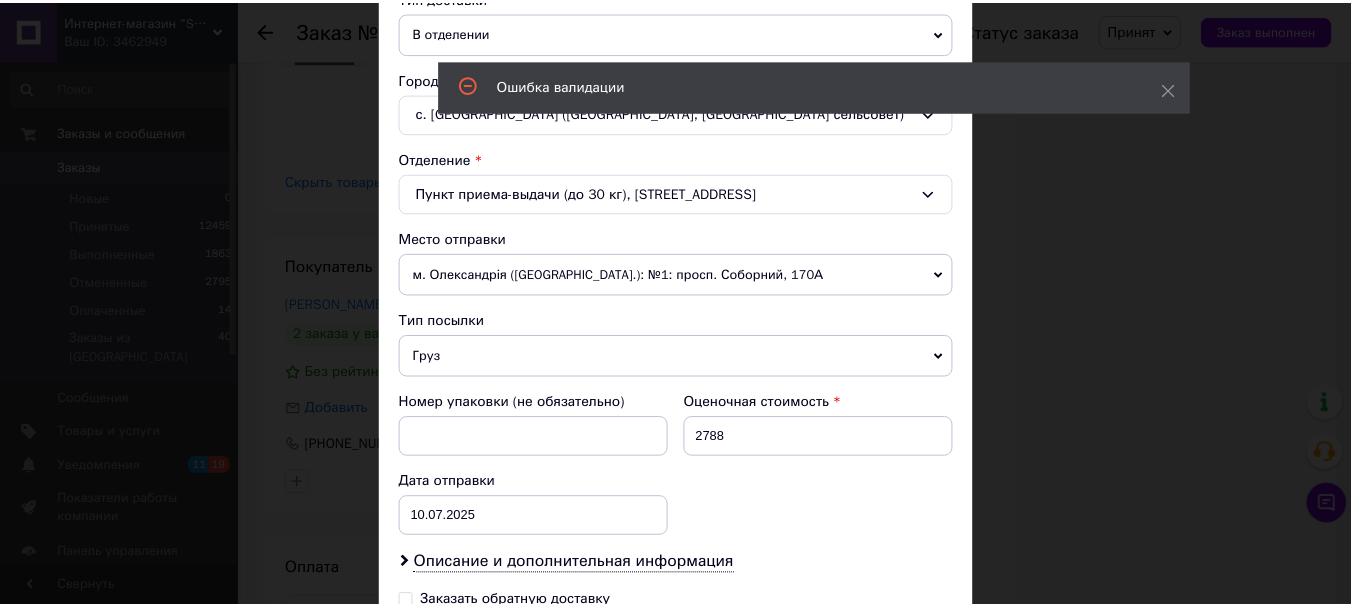 scroll, scrollTop: 757, scrollLeft: 0, axis: vertical 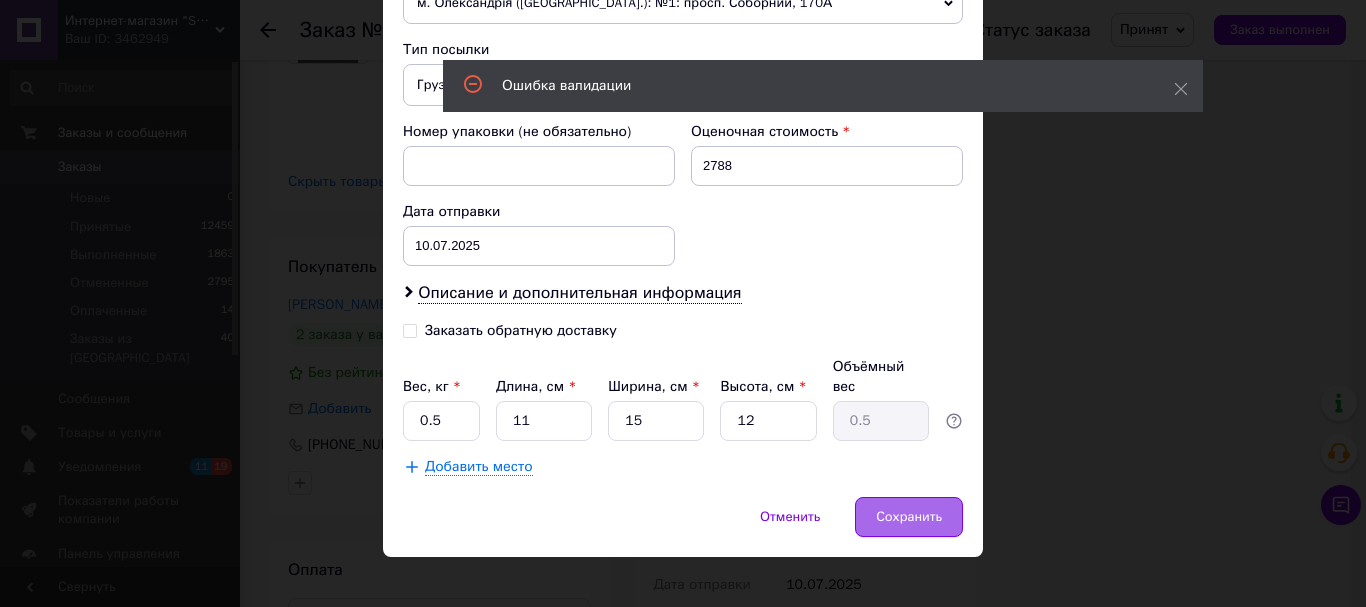 click on "Сохранить" at bounding box center (909, 517) 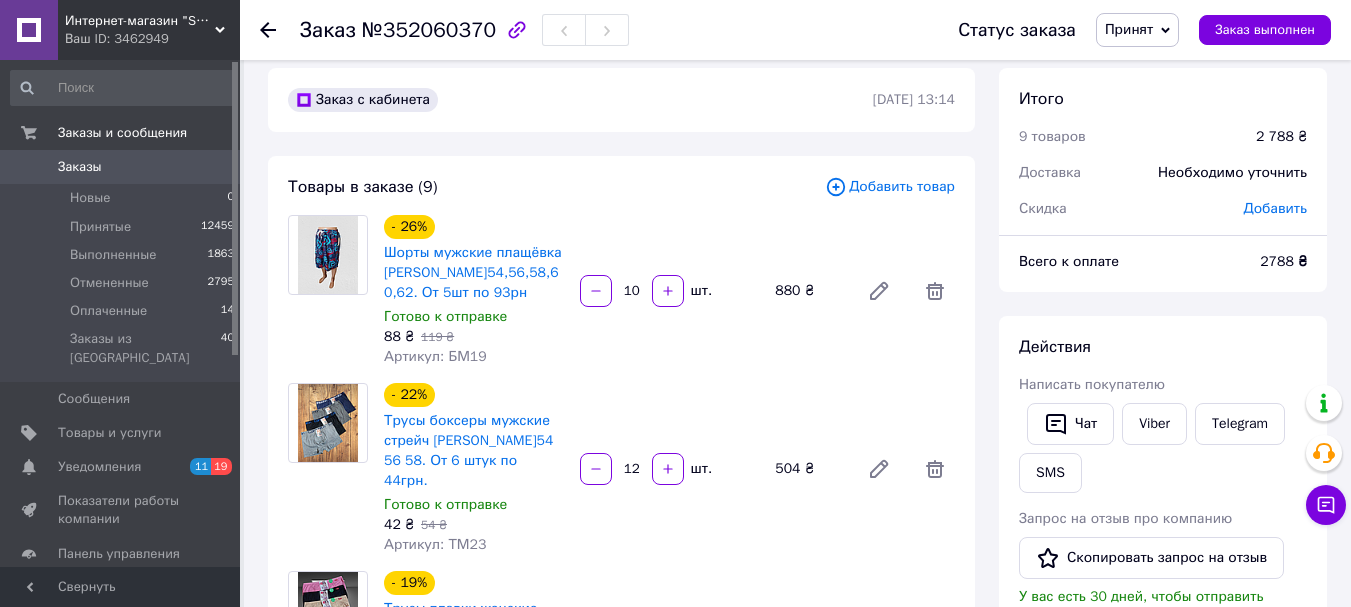 scroll, scrollTop: 0, scrollLeft: 0, axis: both 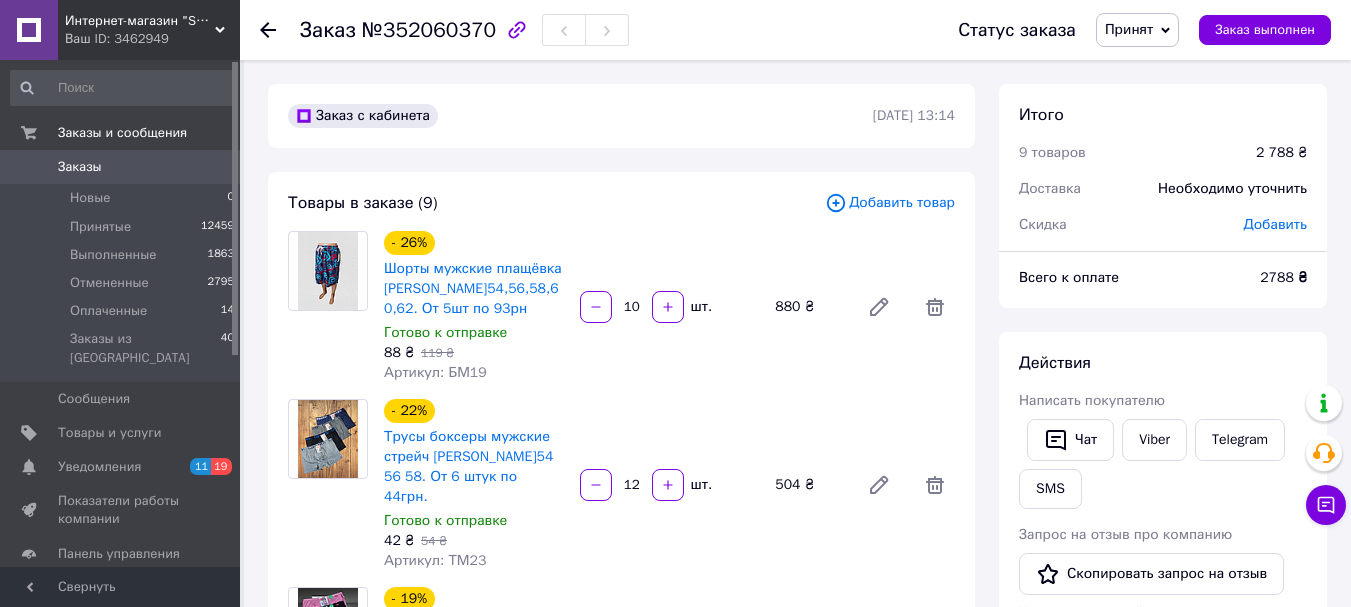 click 